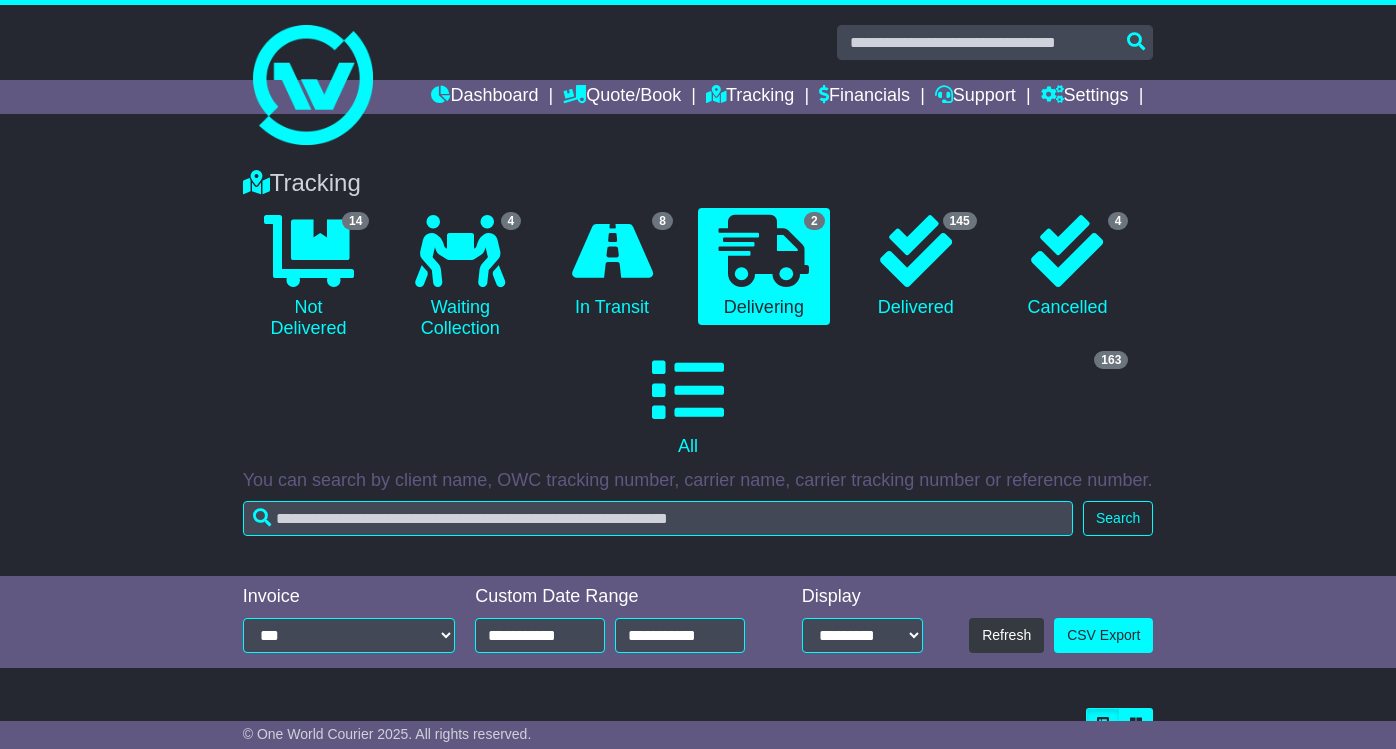 scroll, scrollTop: 0, scrollLeft: 0, axis: both 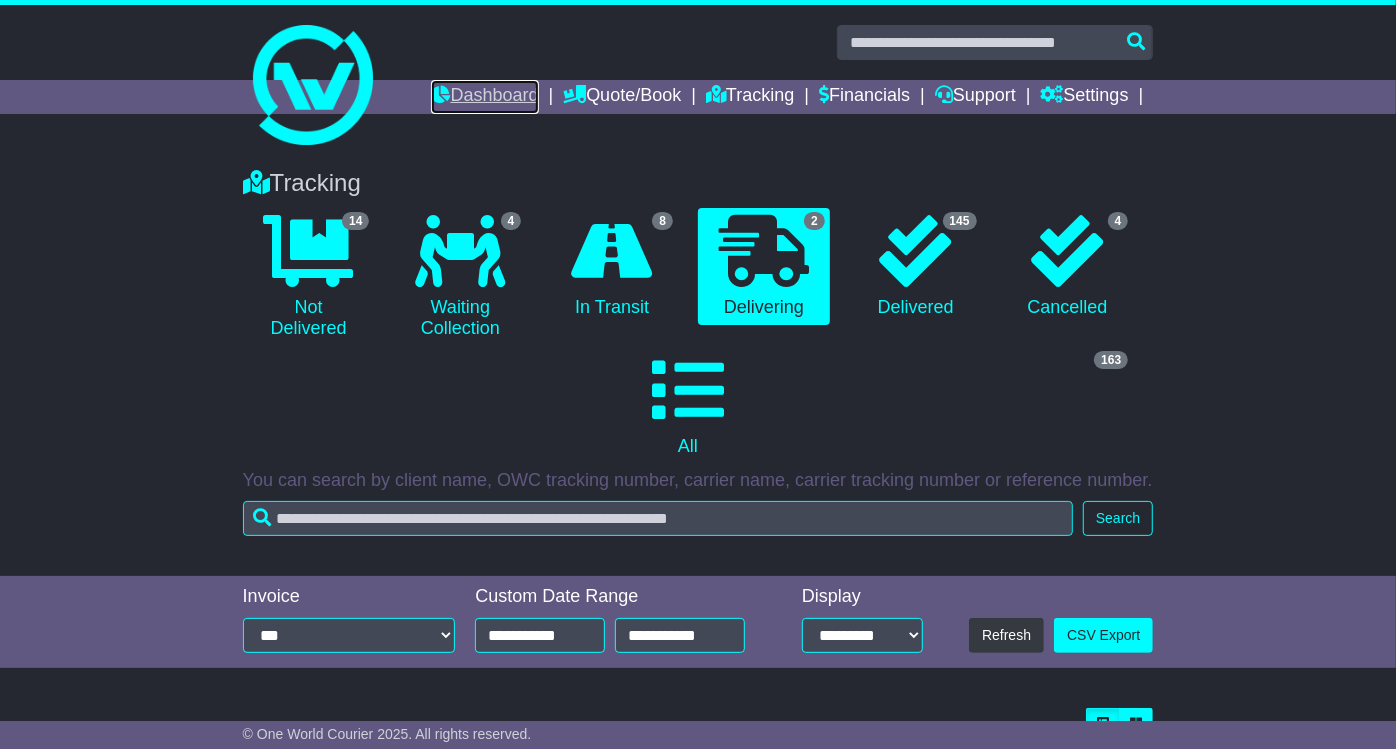 drag, startPoint x: 0, startPoint y: 0, endPoint x: 448, endPoint y: 88, distance: 456.56107 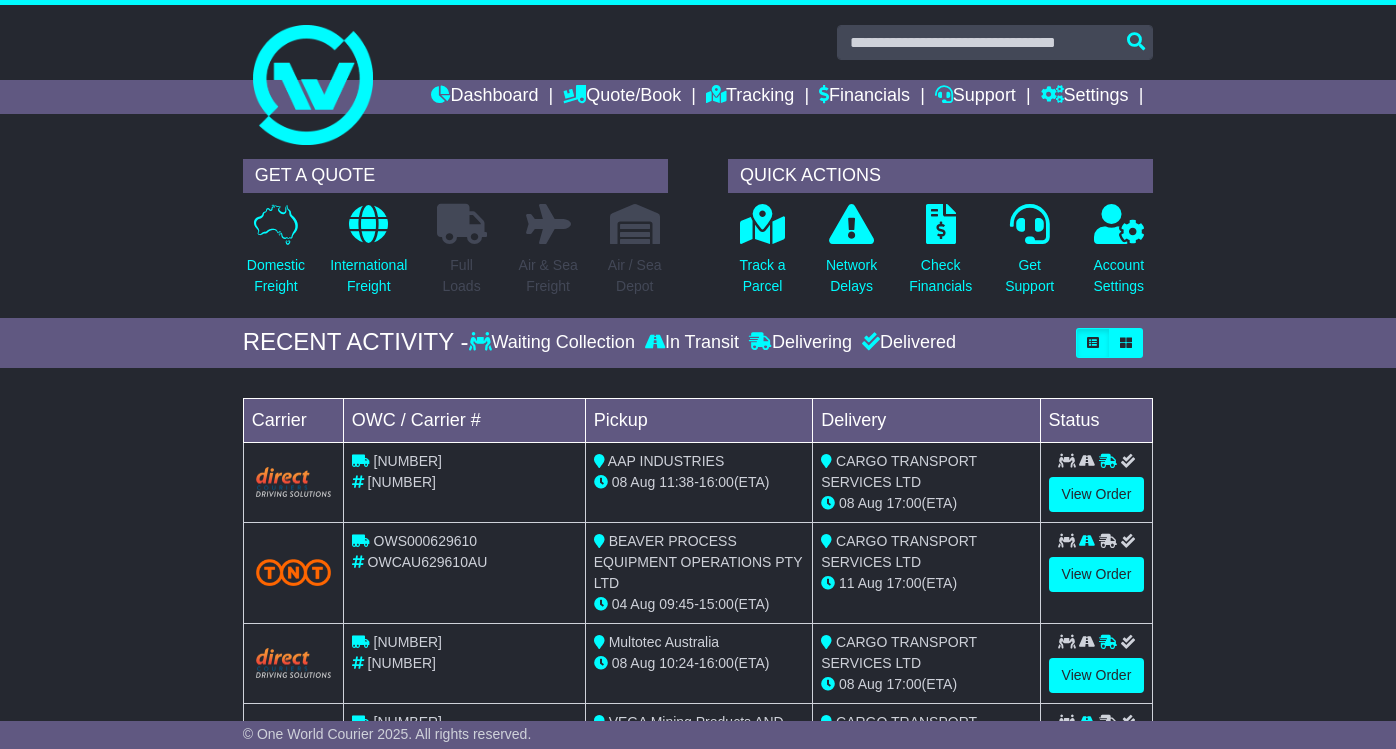 scroll, scrollTop: 0, scrollLeft: 0, axis: both 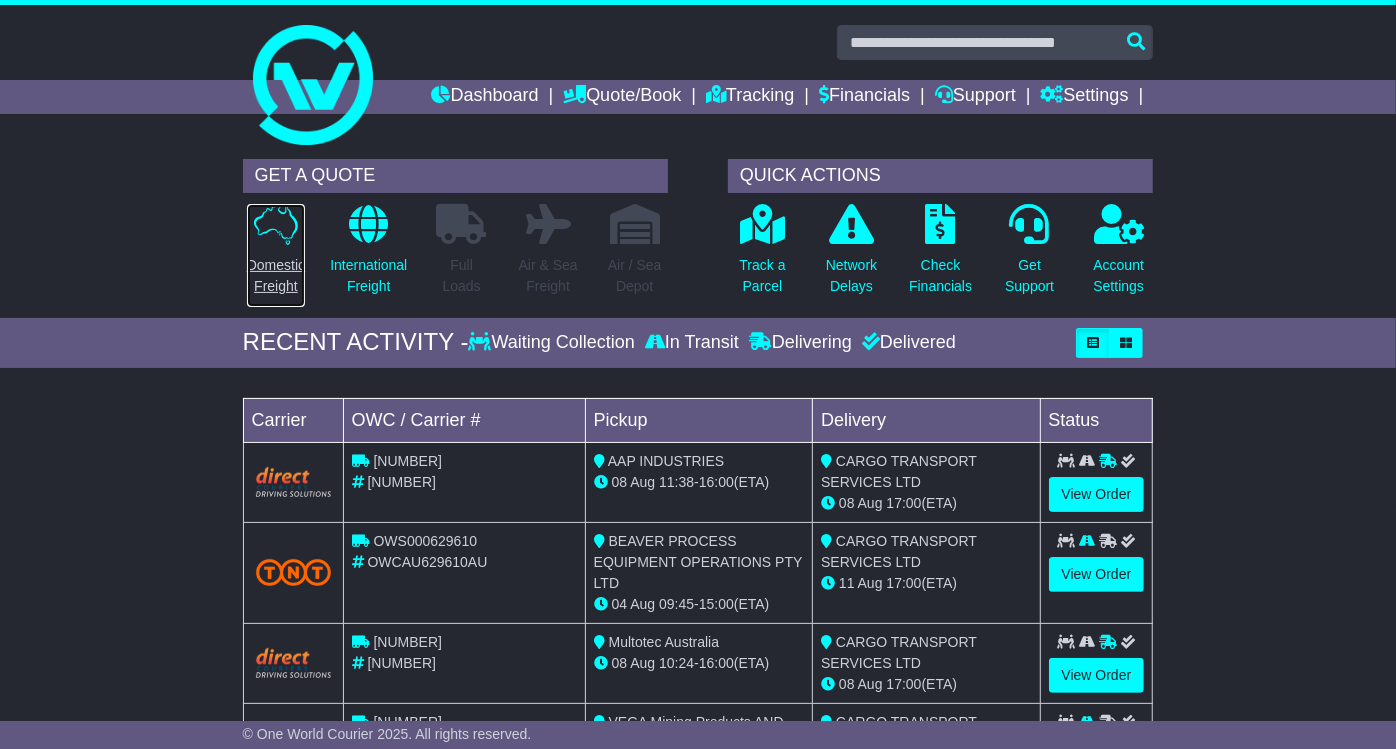 click on "Domestic Freight" at bounding box center [276, 276] 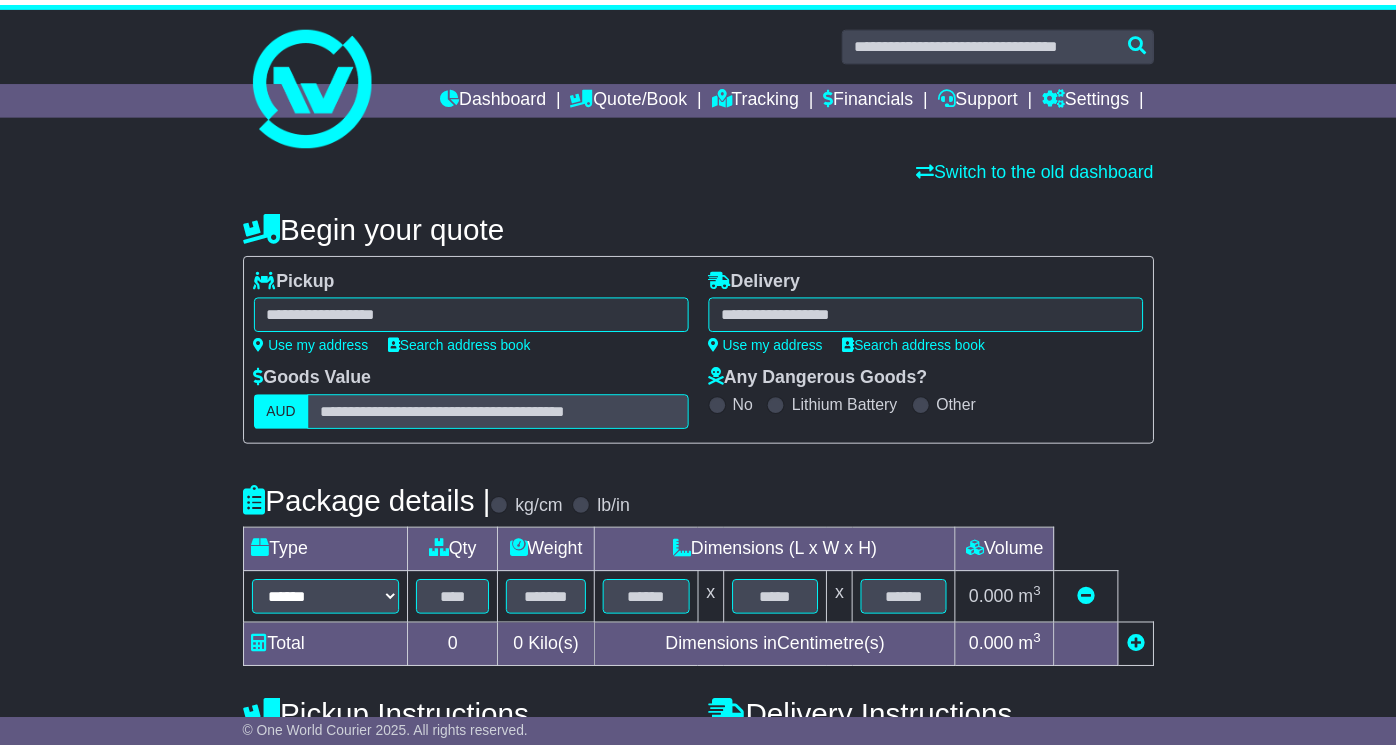 scroll, scrollTop: 0, scrollLeft: 0, axis: both 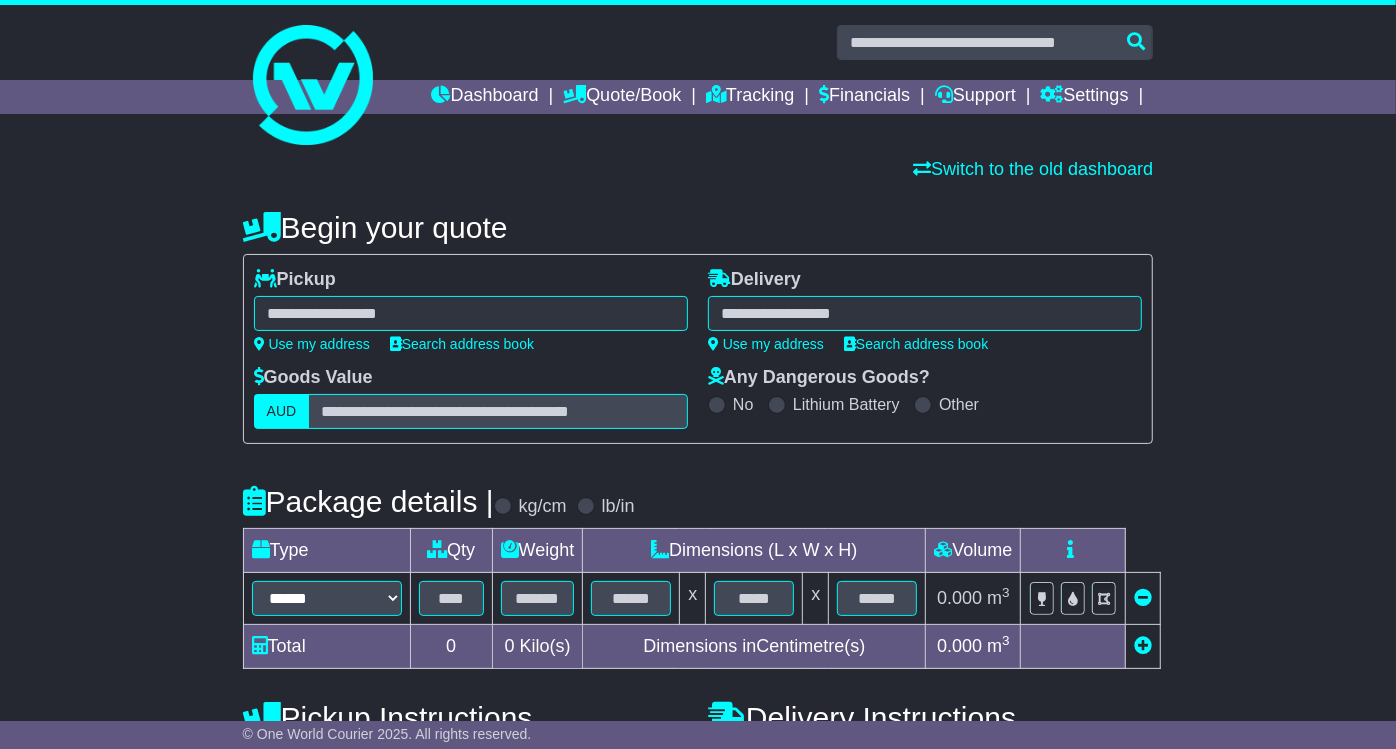 click at bounding box center [471, 313] 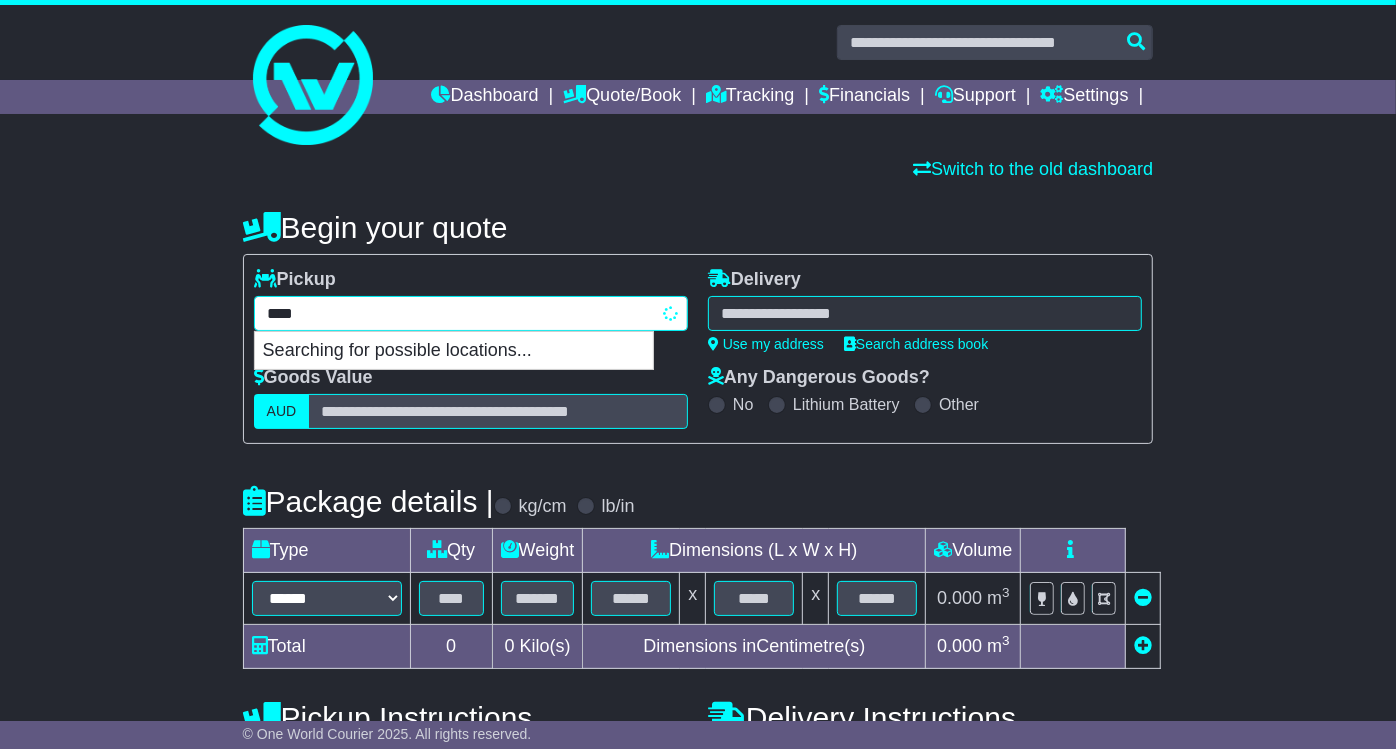 type on "*****" 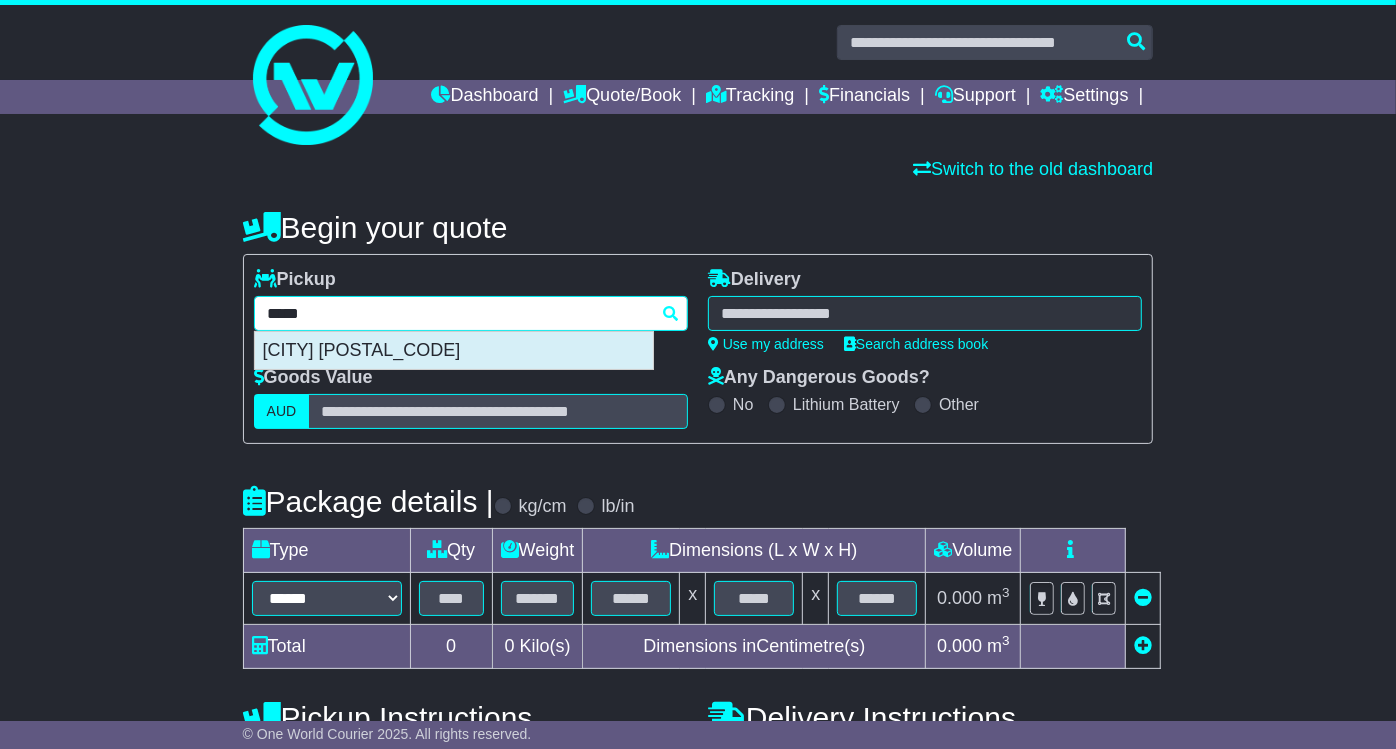click on "WACOL 4076" at bounding box center (454, 351) 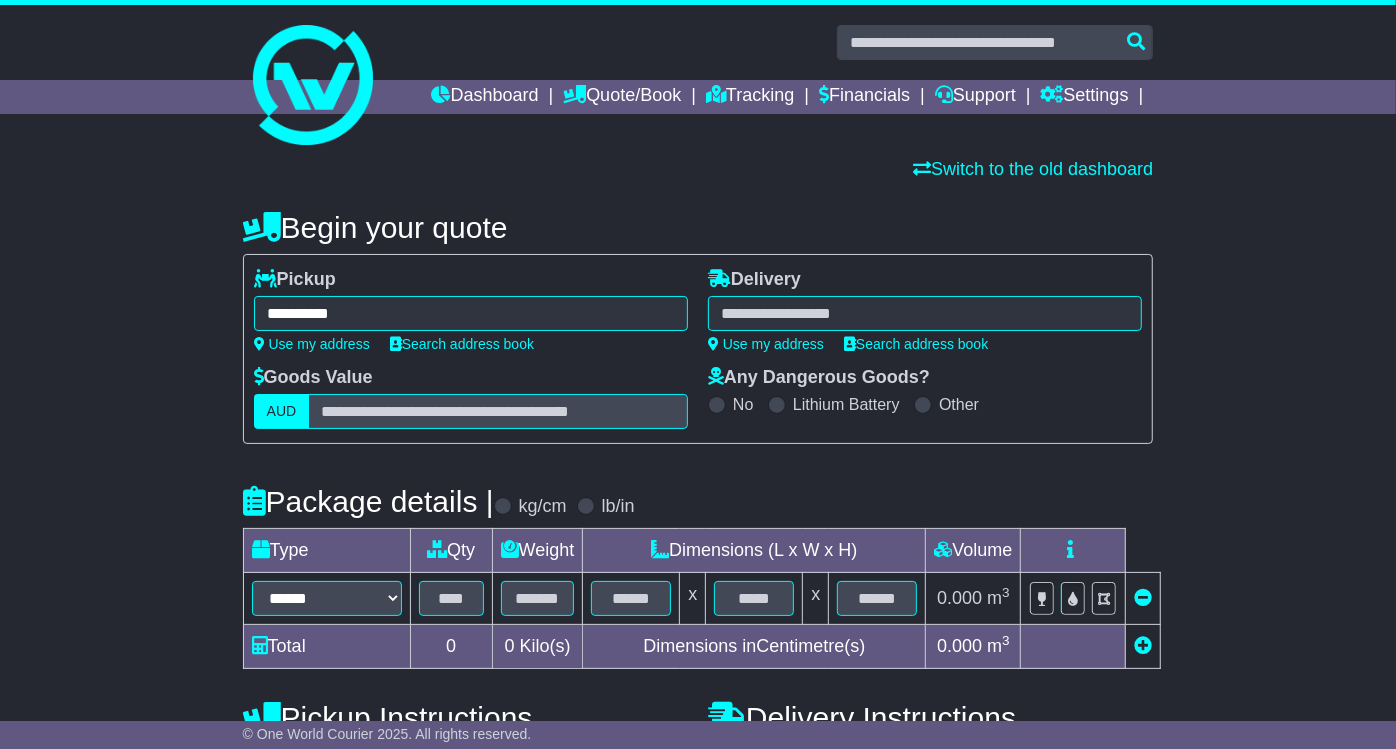click at bounding box center [925, 313] 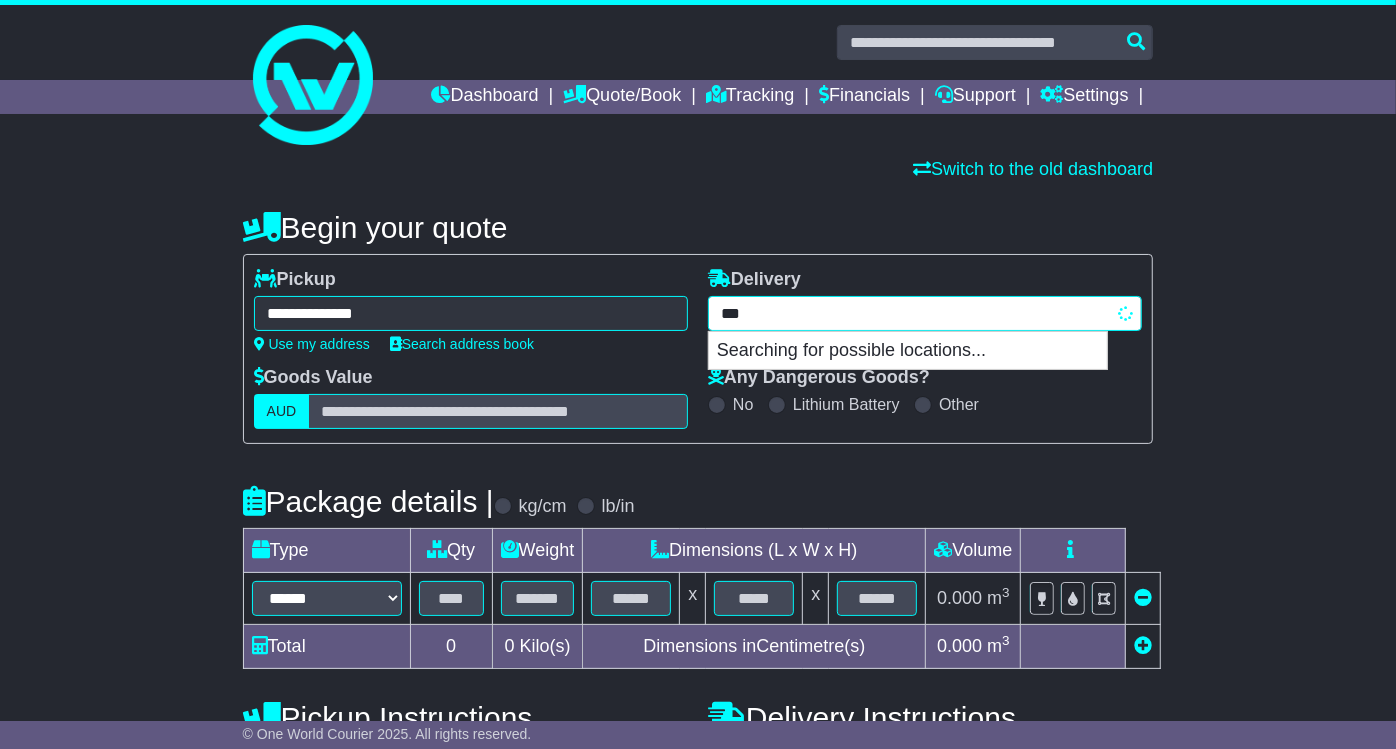 type on "****" 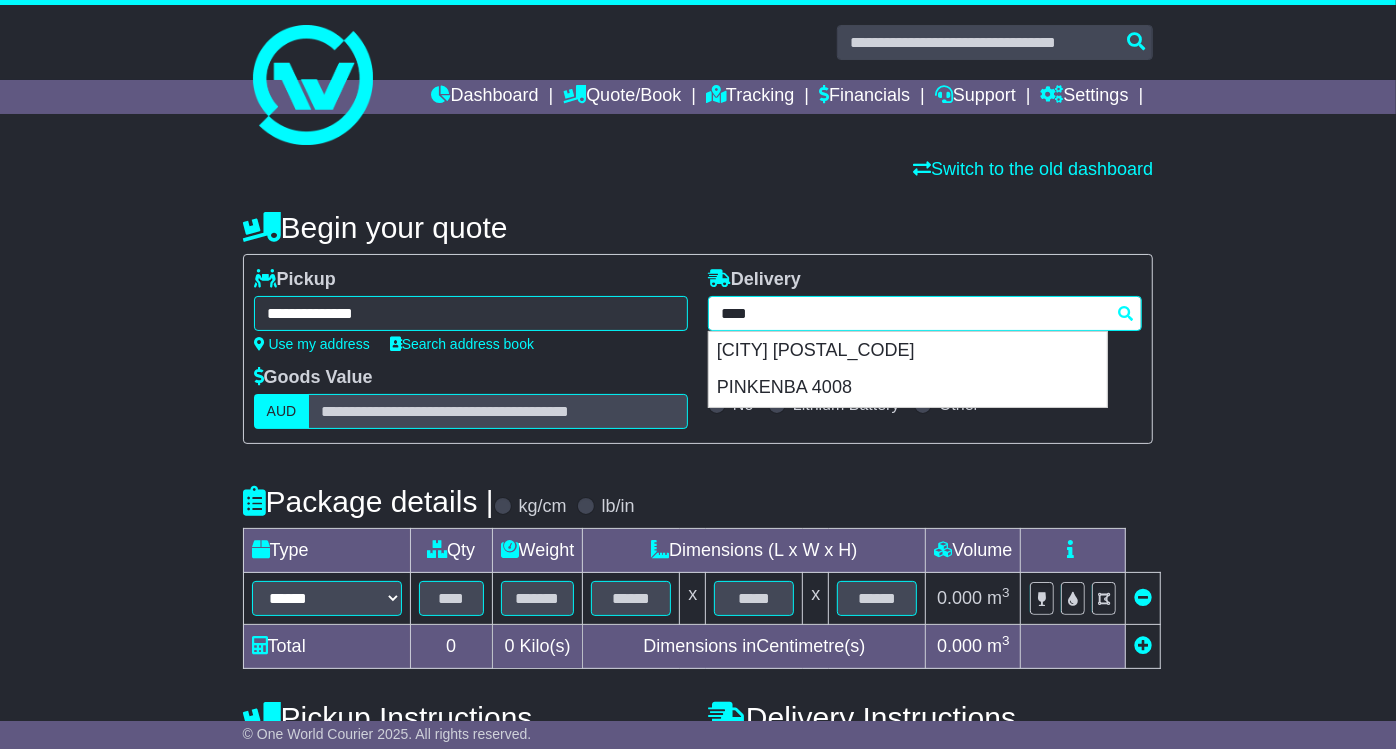 click on "BRISBANE AIRPORT 4008" at bounding box center [908, 351] 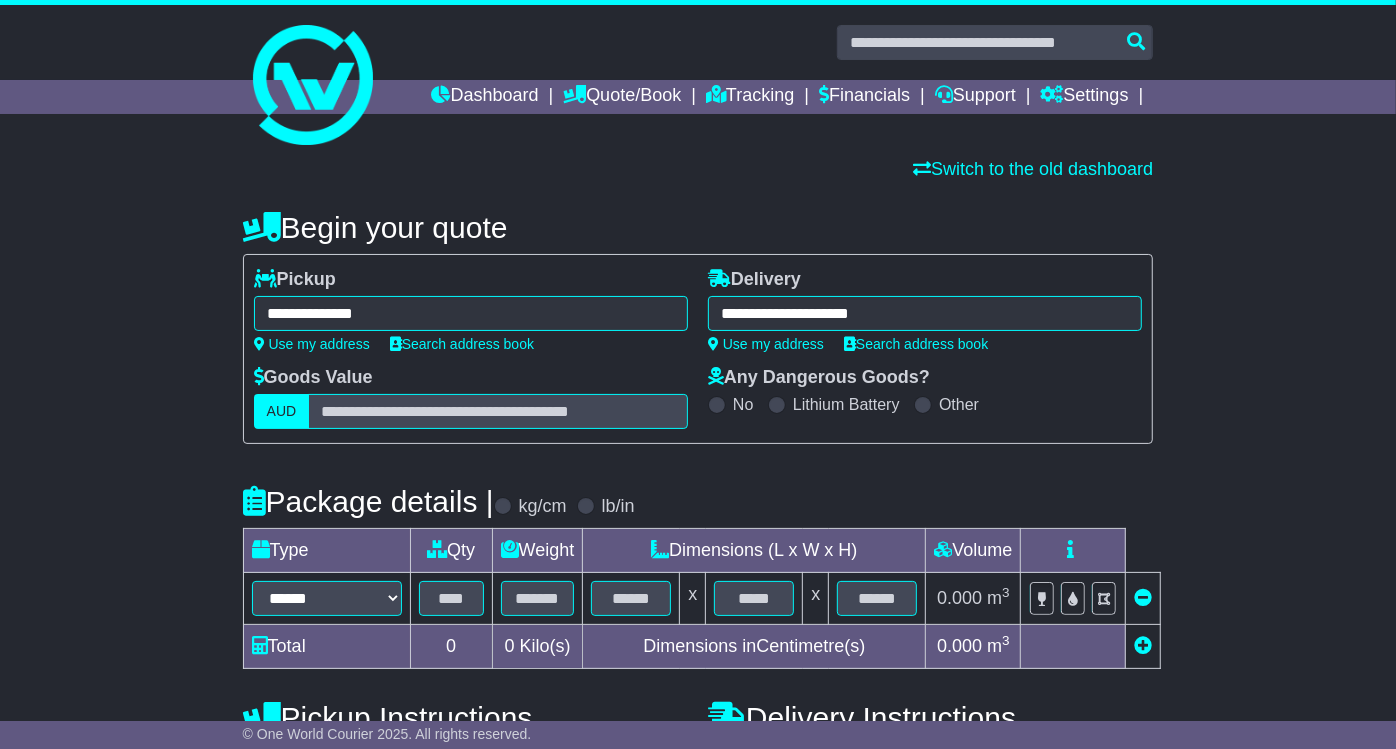 type on "**********" 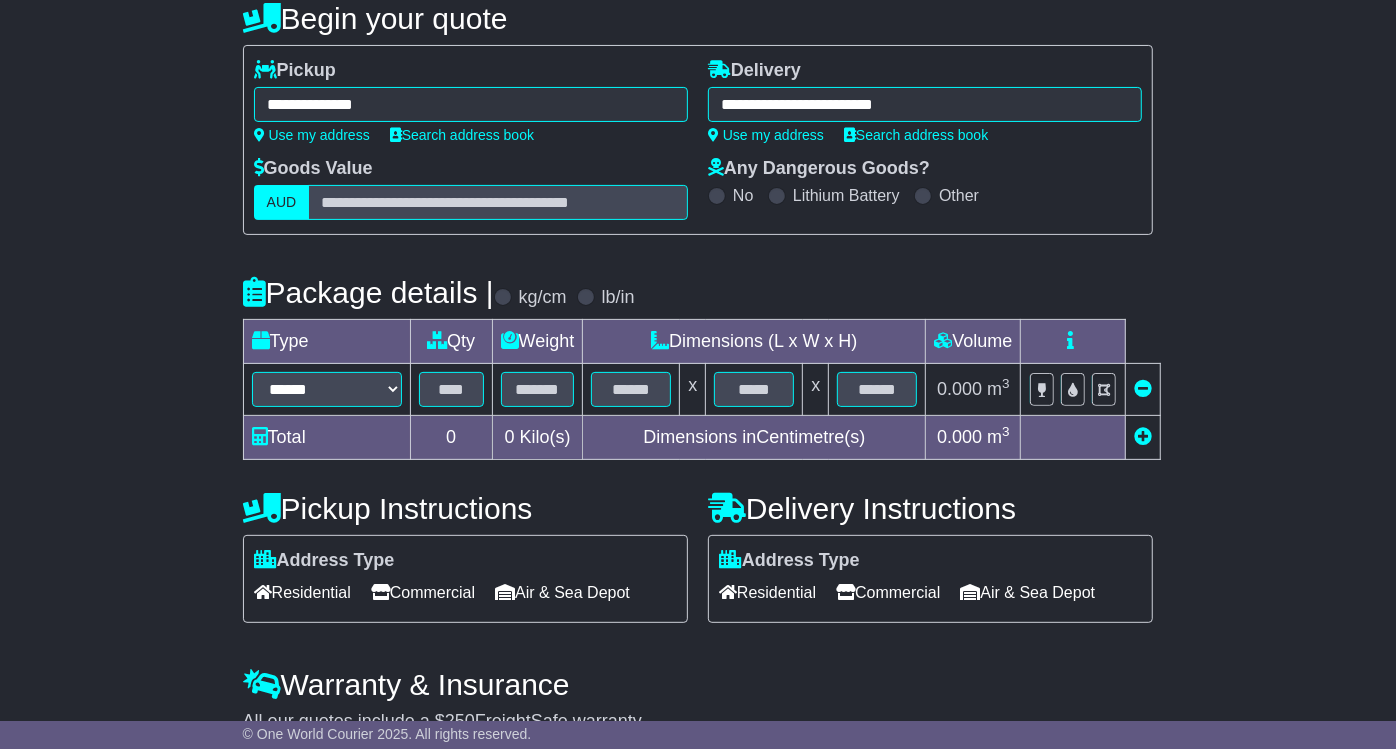 scroll, scrollTop: 304, scrollLeft: 0, axis: vertical 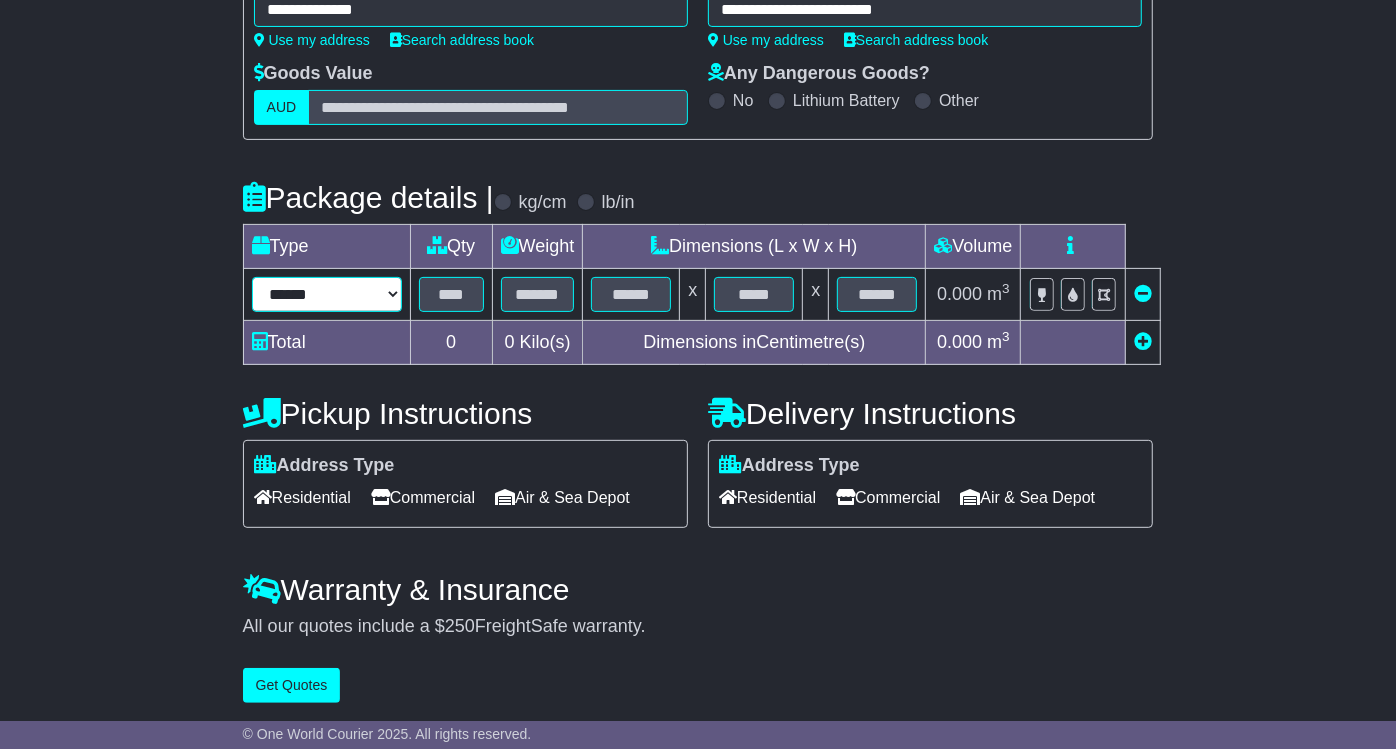 click on "****** ****** *** ******** ***** **** **** ****** *** *******" at bounding box center [327, 294] 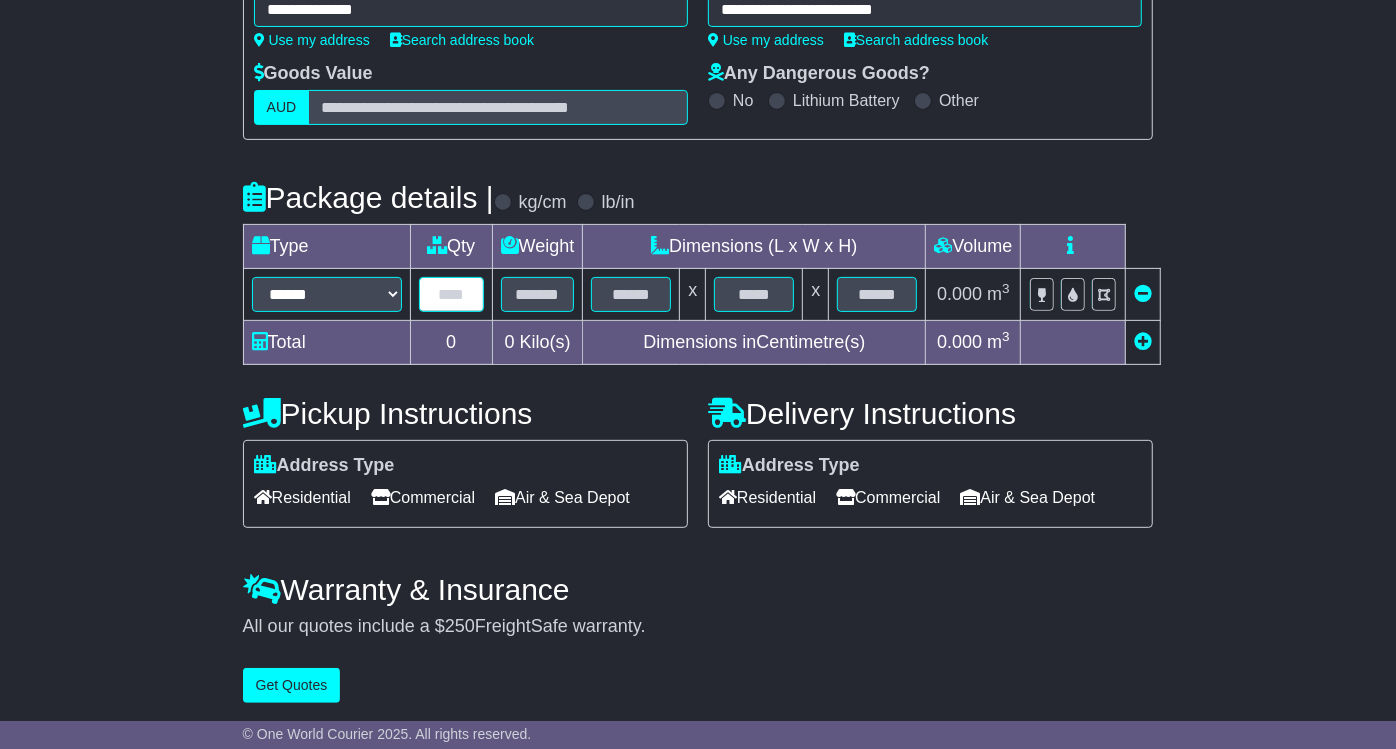 click at bounding box center [451, 294] 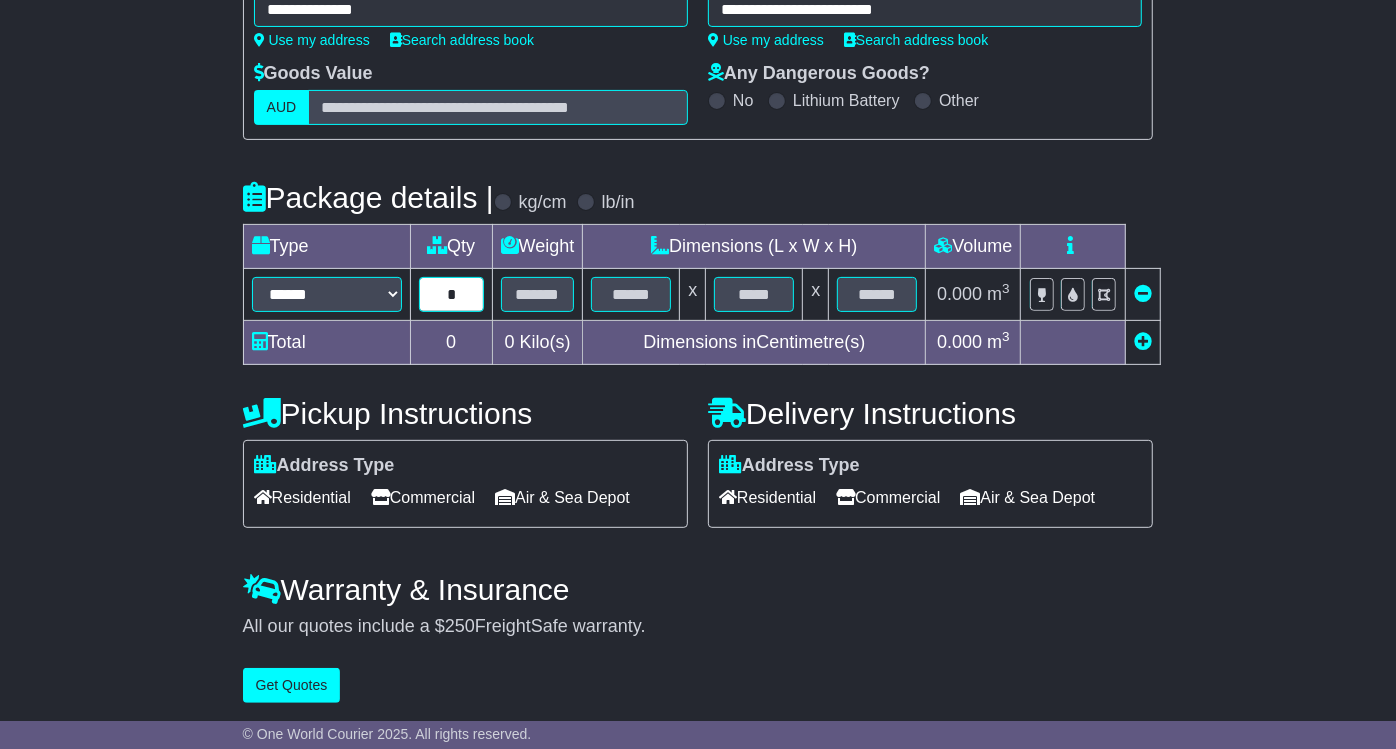 type on "*" 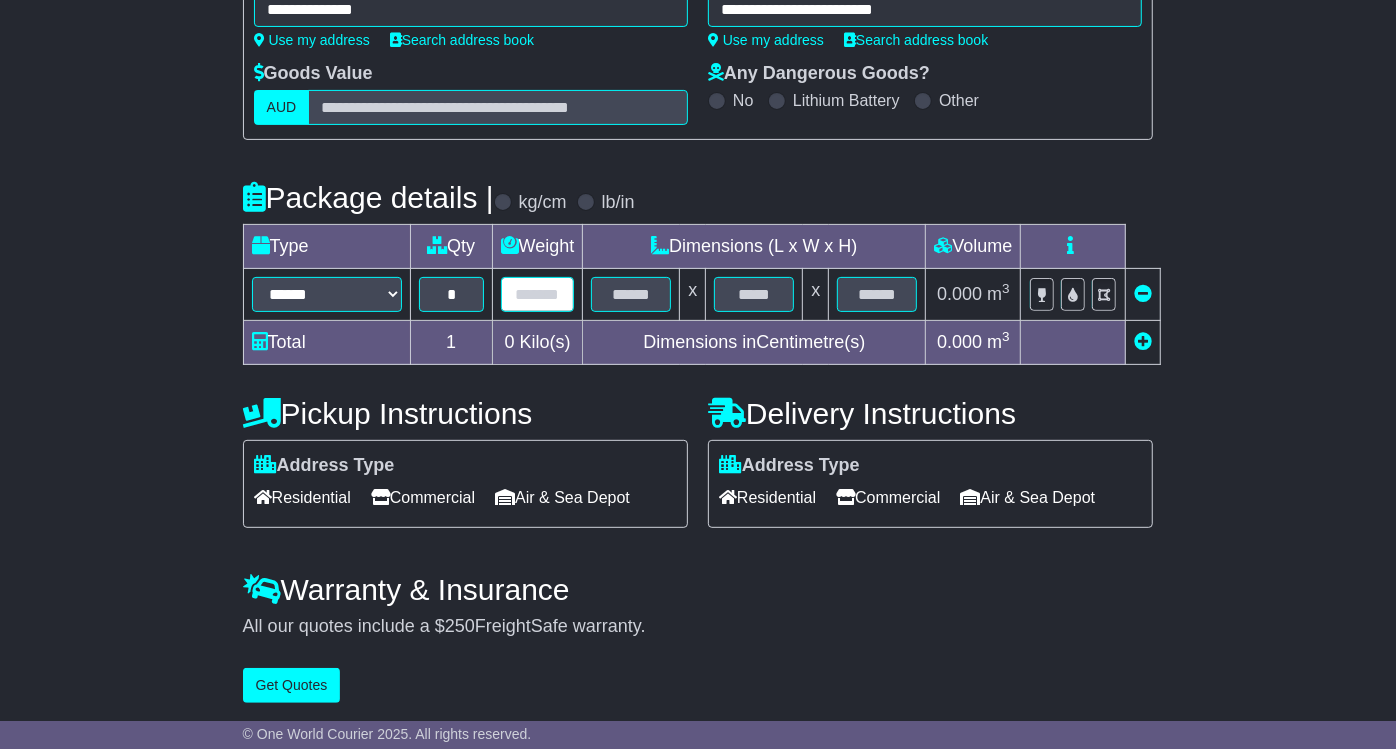 click at bounding box center (538, 294) 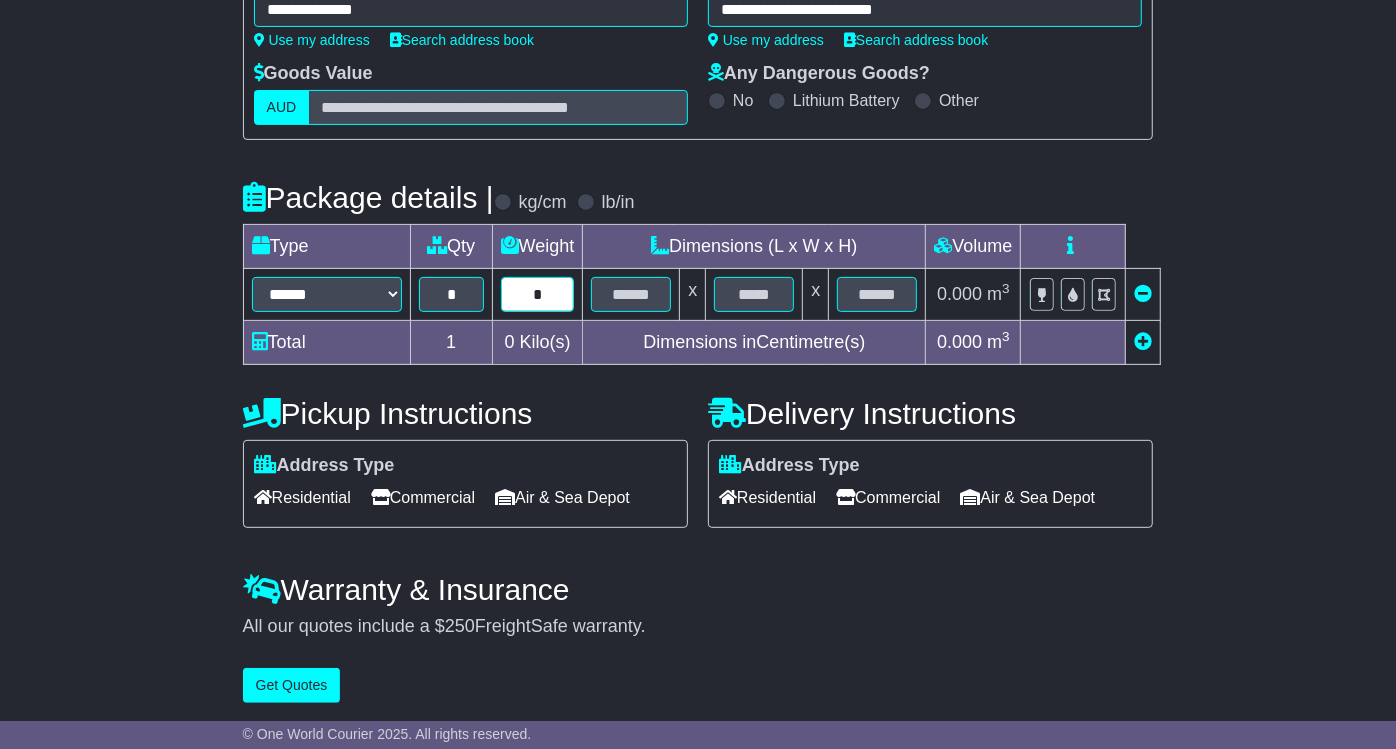 type on "*" 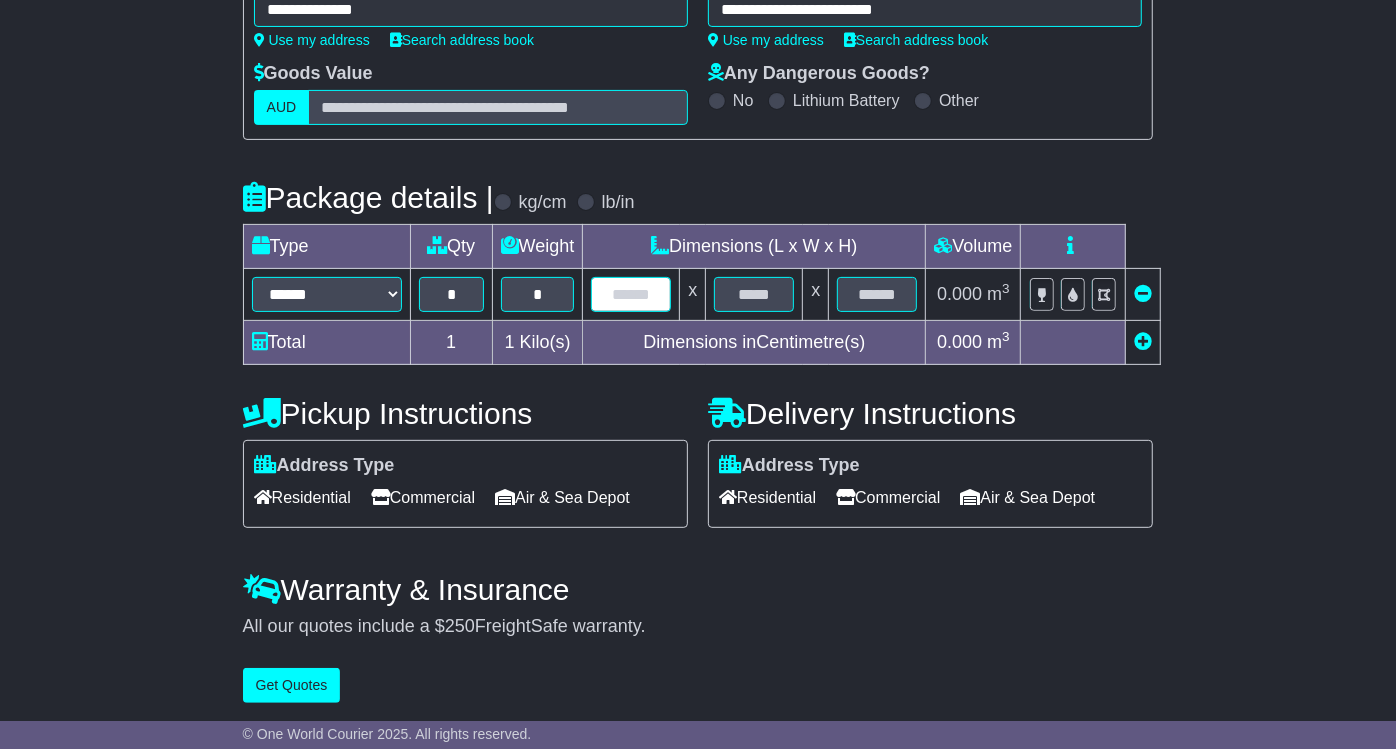 type on "*" 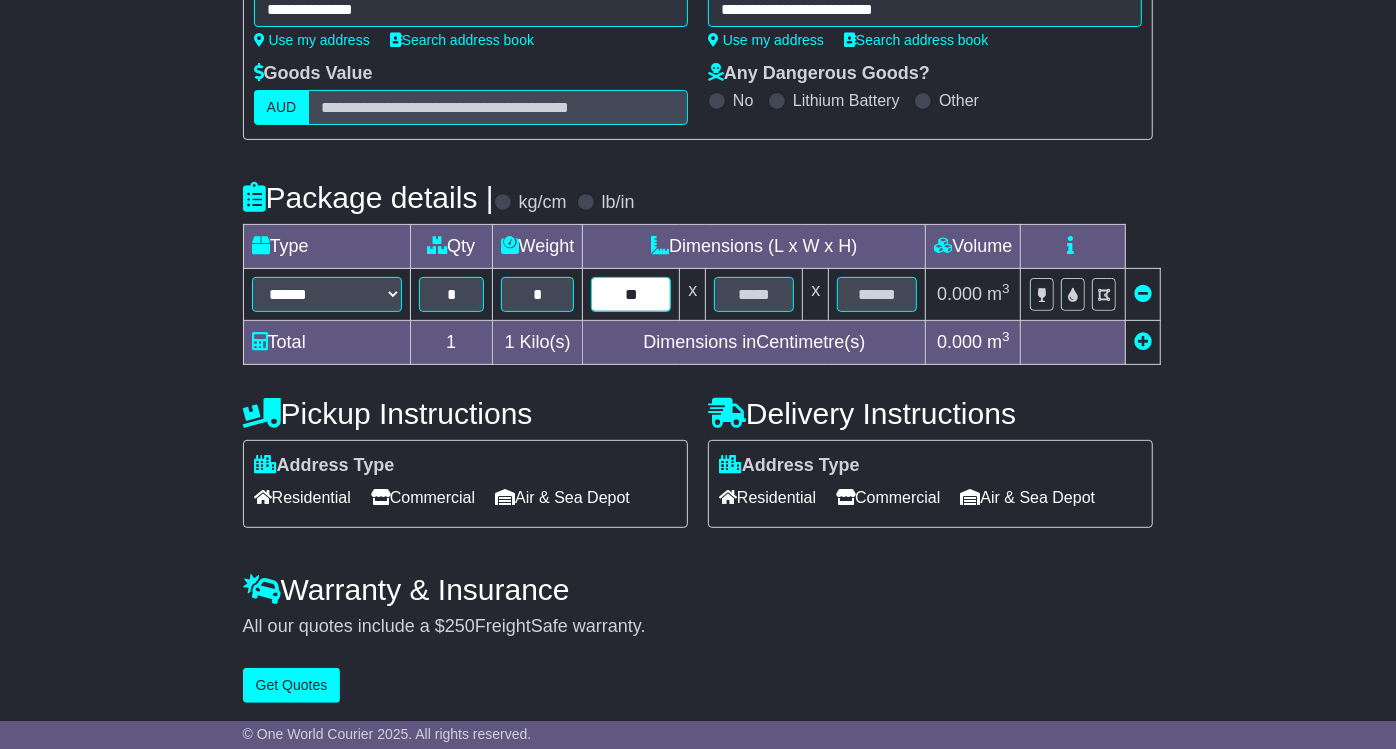 type on "**" 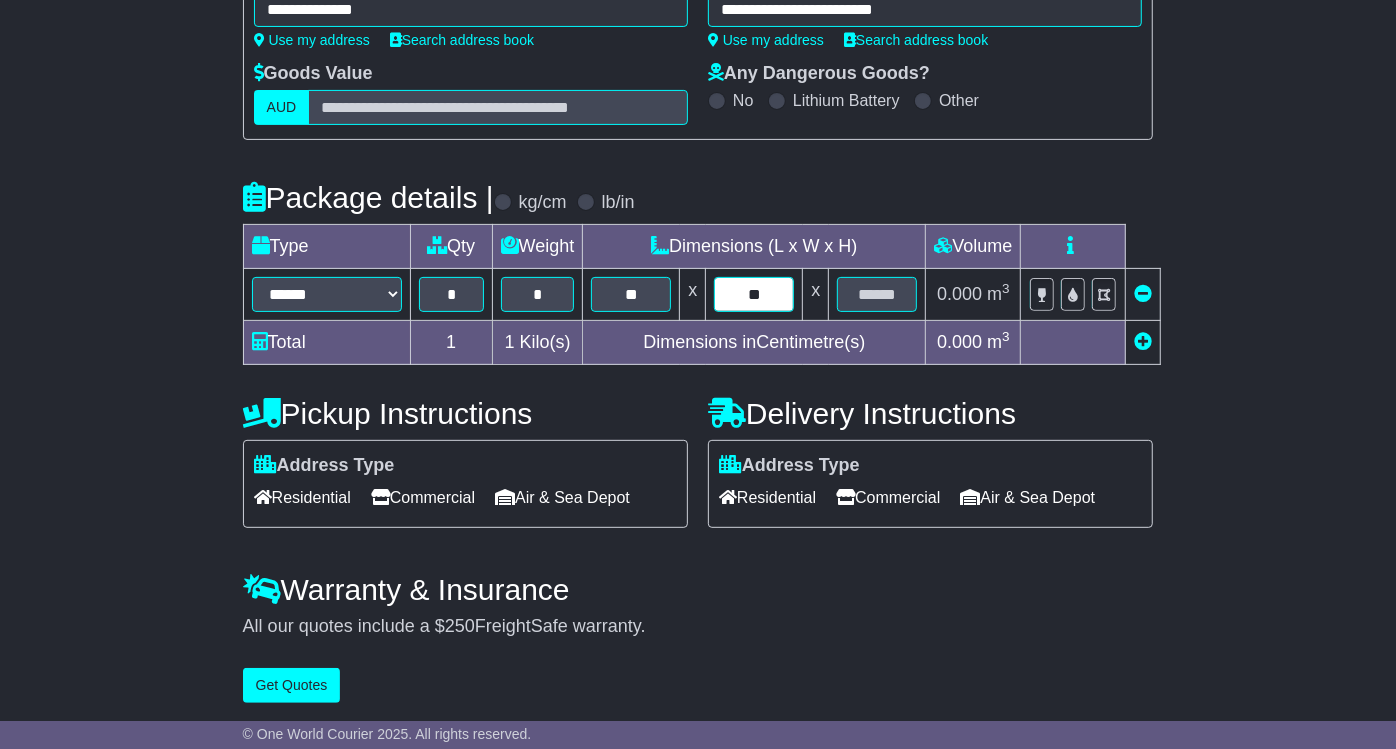 type on "**" 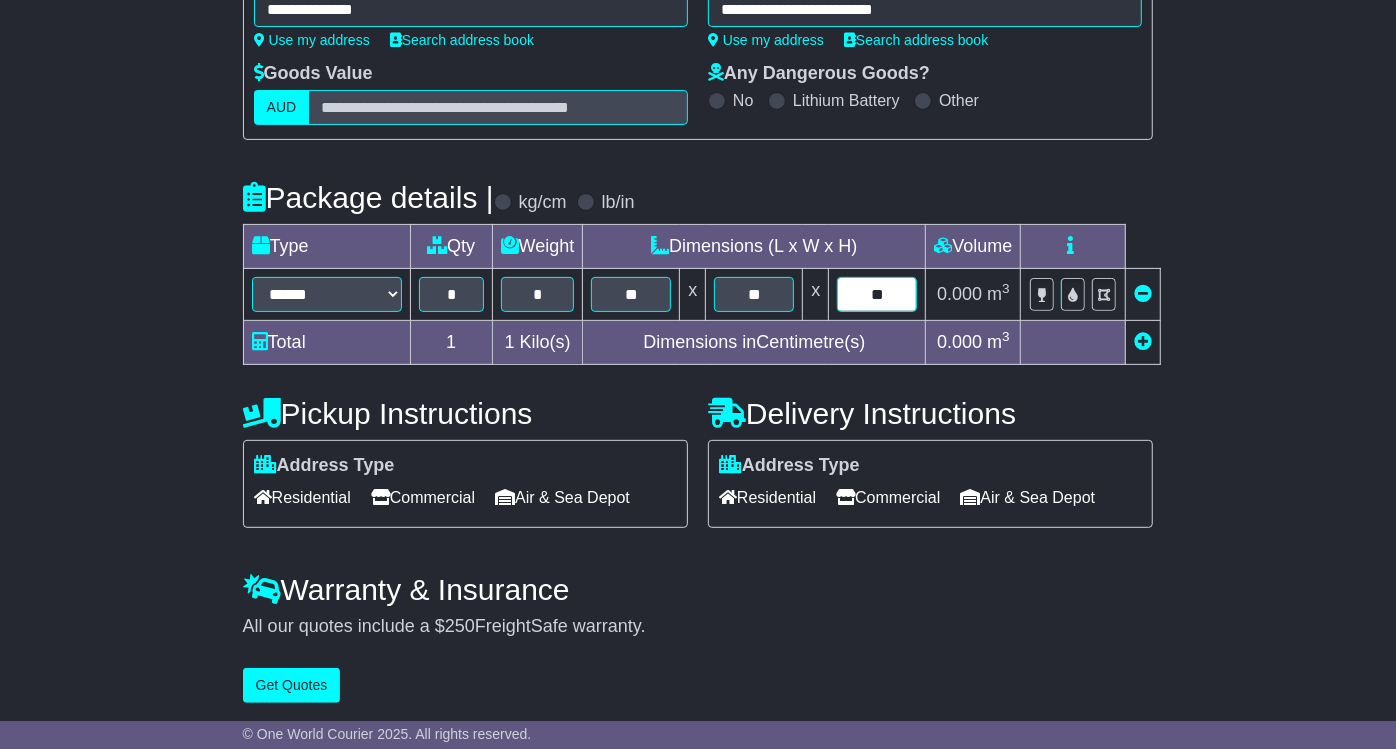 type on "**" 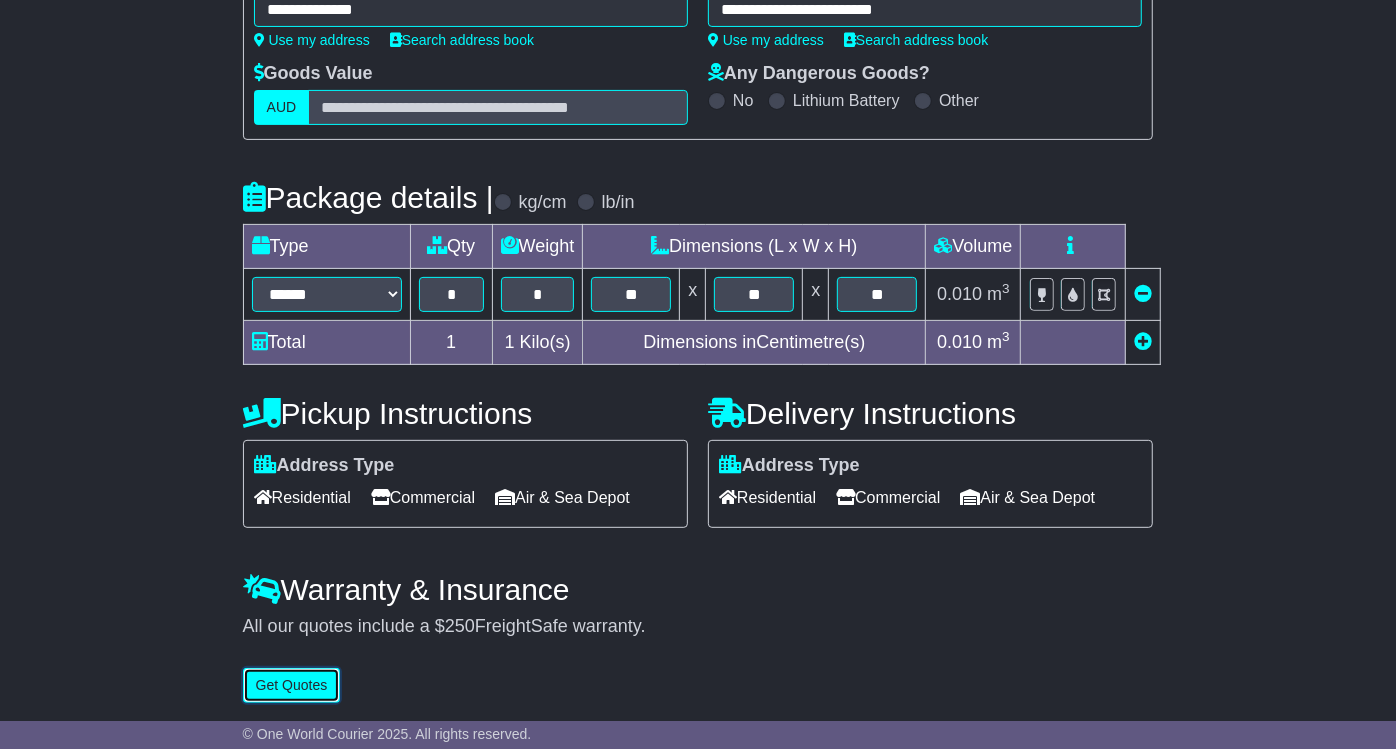 type 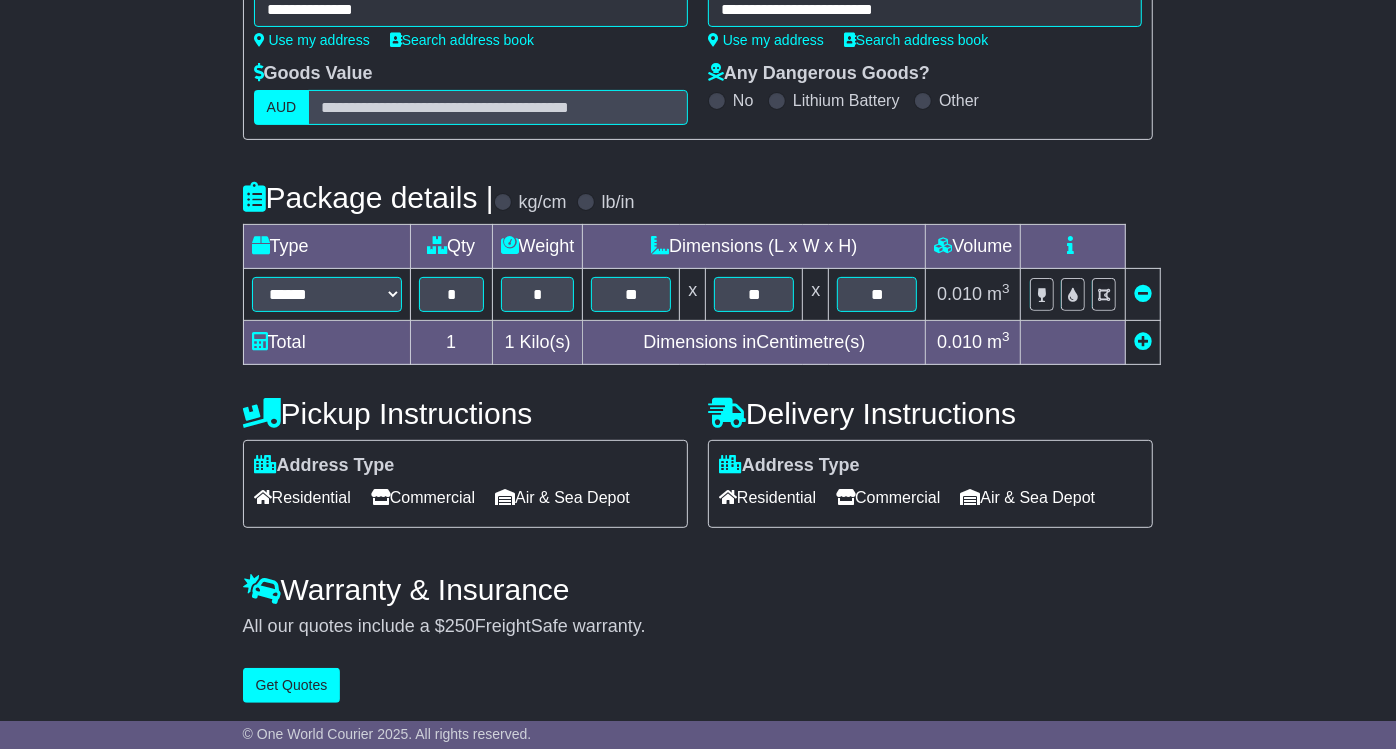 click at bounding box center (1143, 341) 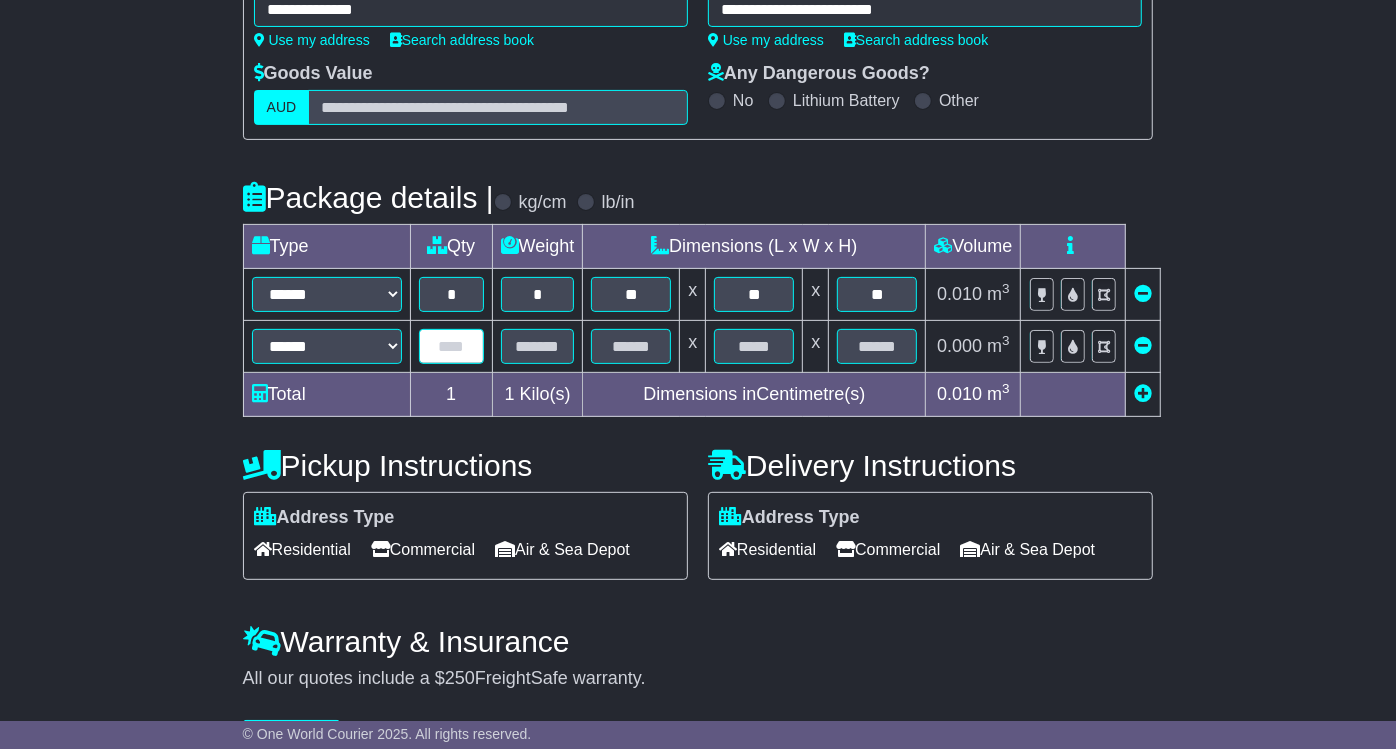 click at bounding box center (451, 346) 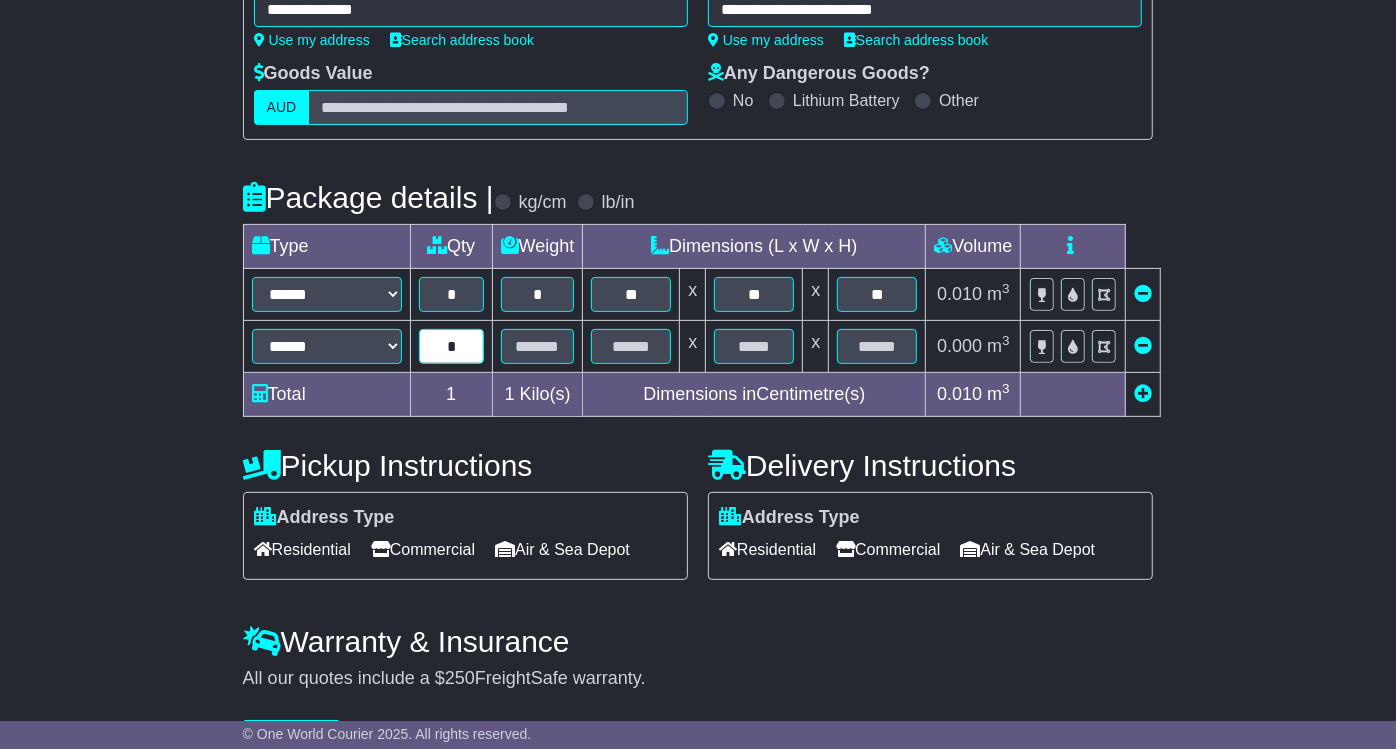 type on "*" 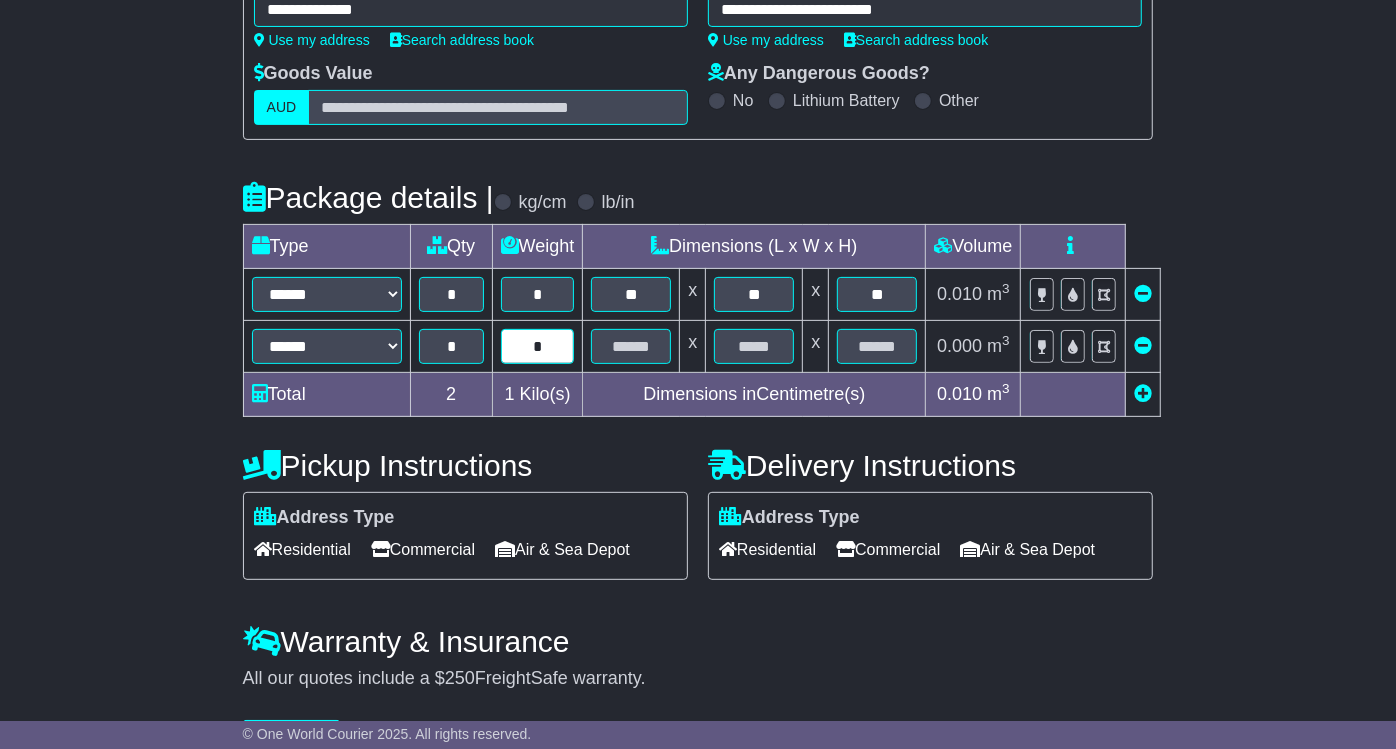 type on "*" 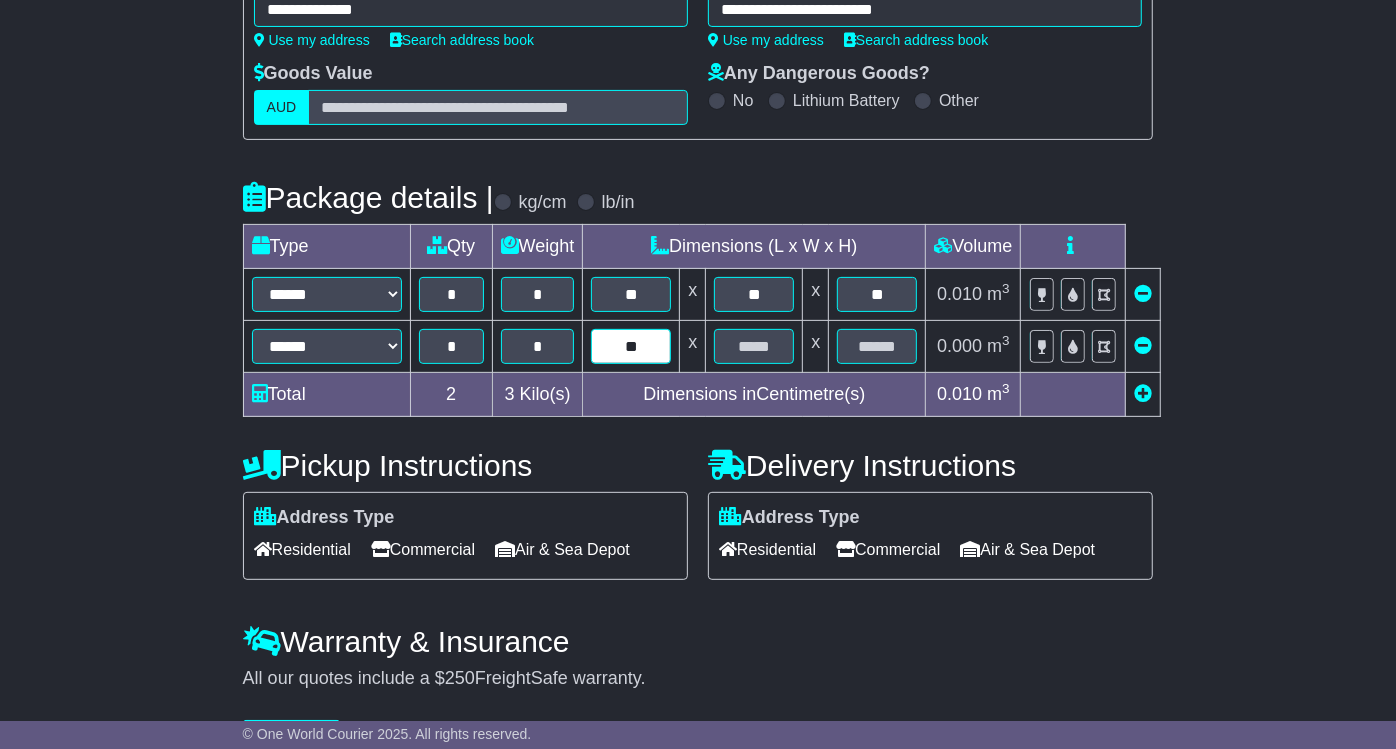 type on "**" 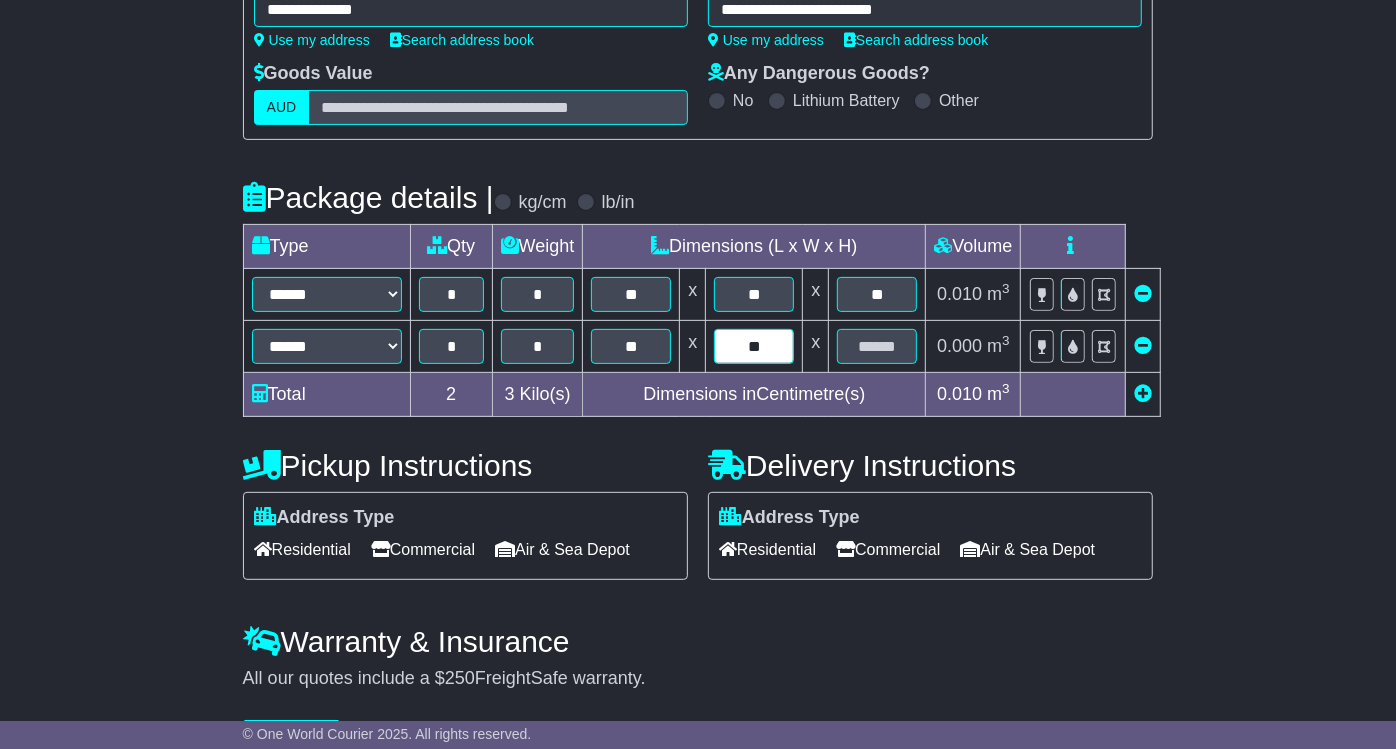 type on "**" 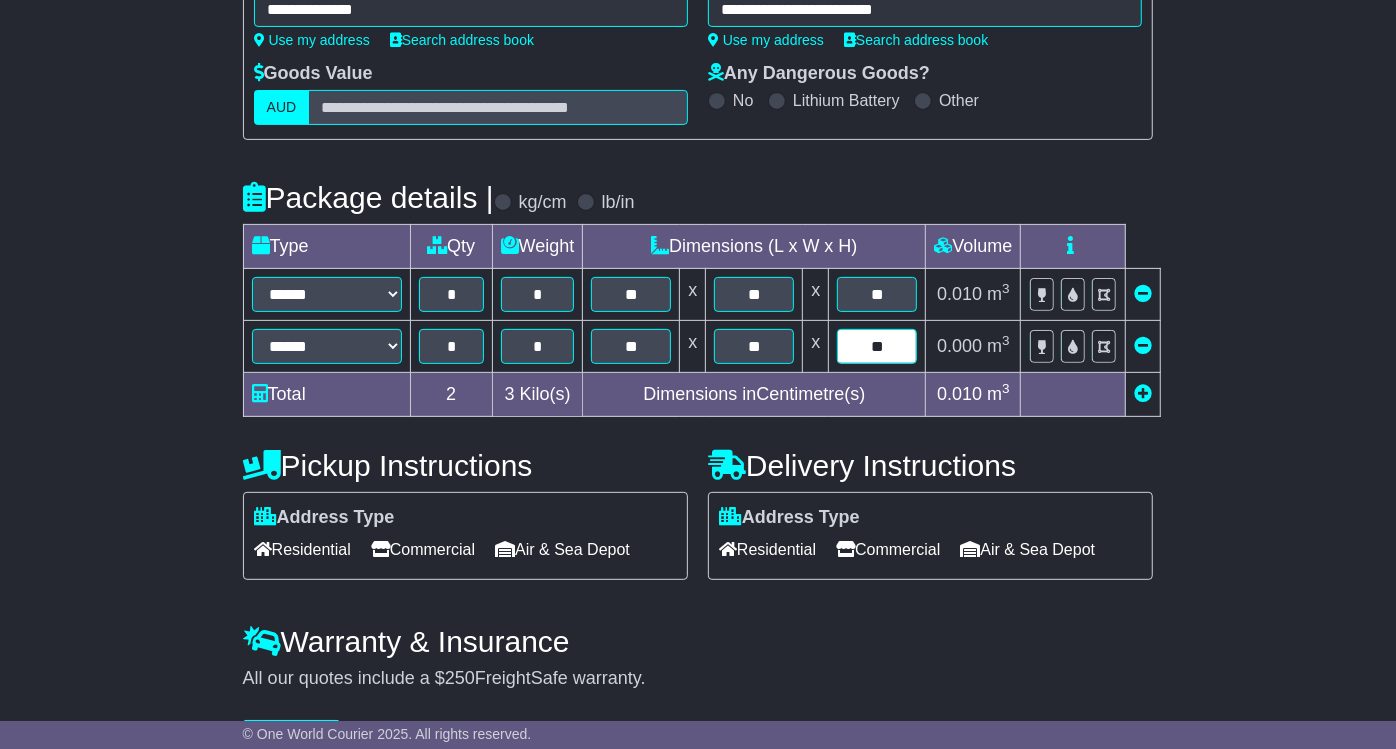 type on "**" 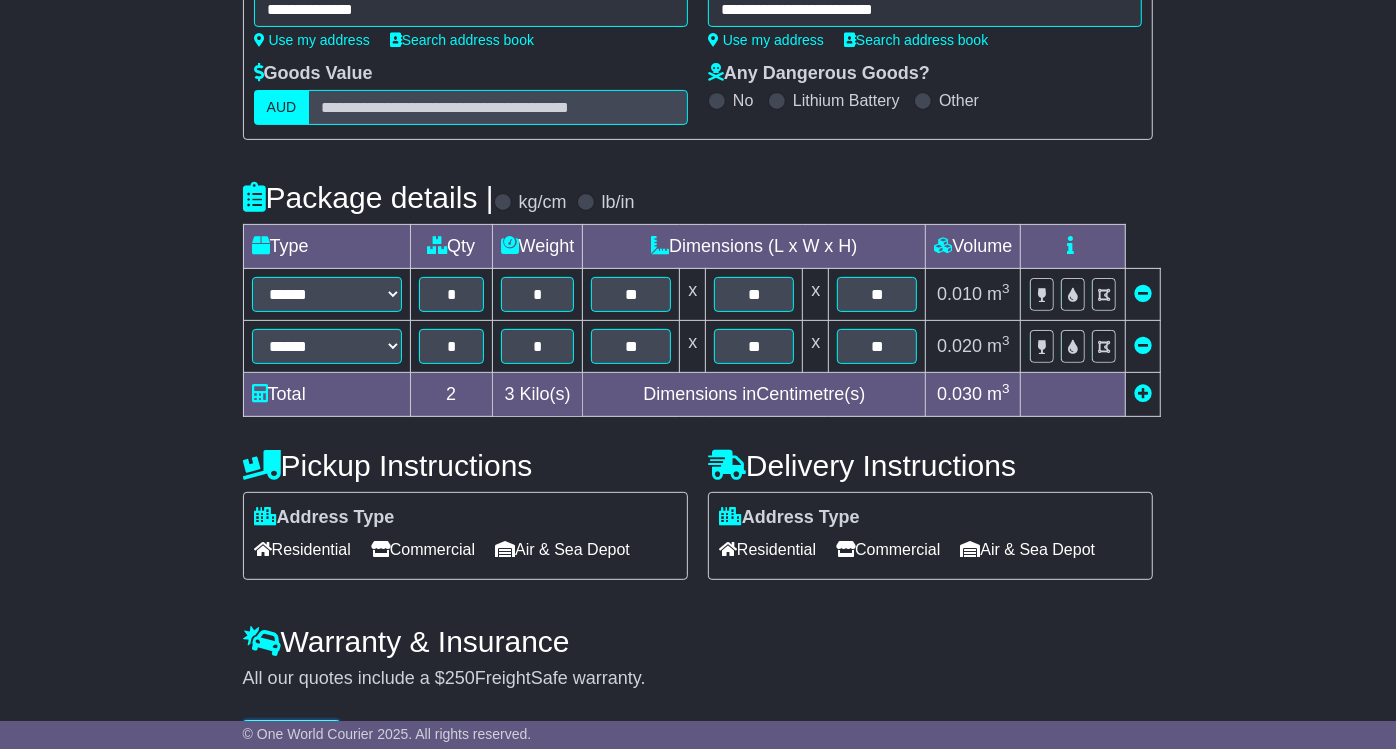 scroll, scrollTop: 306, scrollLeft: 0, axis: vertical 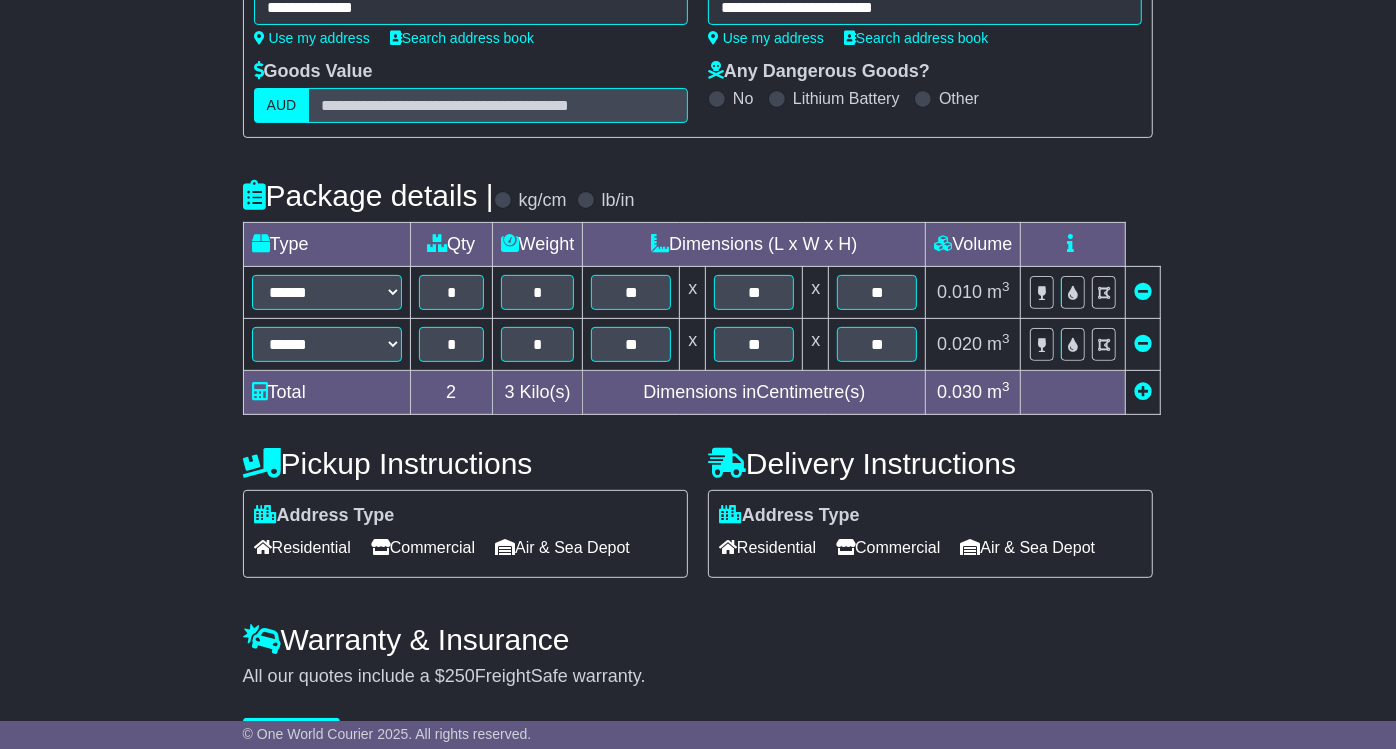 drag, startPoint x: 449, startPoint y: 546, endPoint x: 874, endPoint y: 547, distance: 425.0012 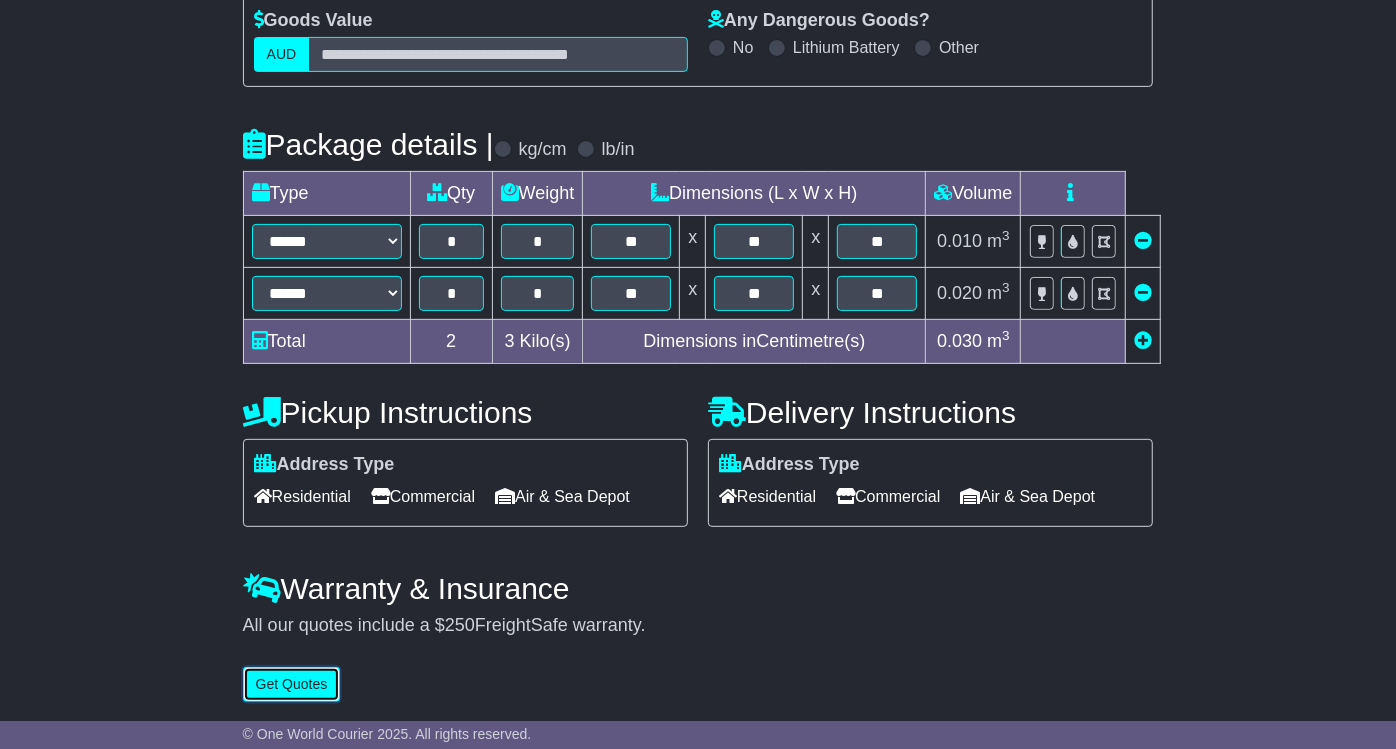 click on "Get Quotes" at bounding box center [292, 684] 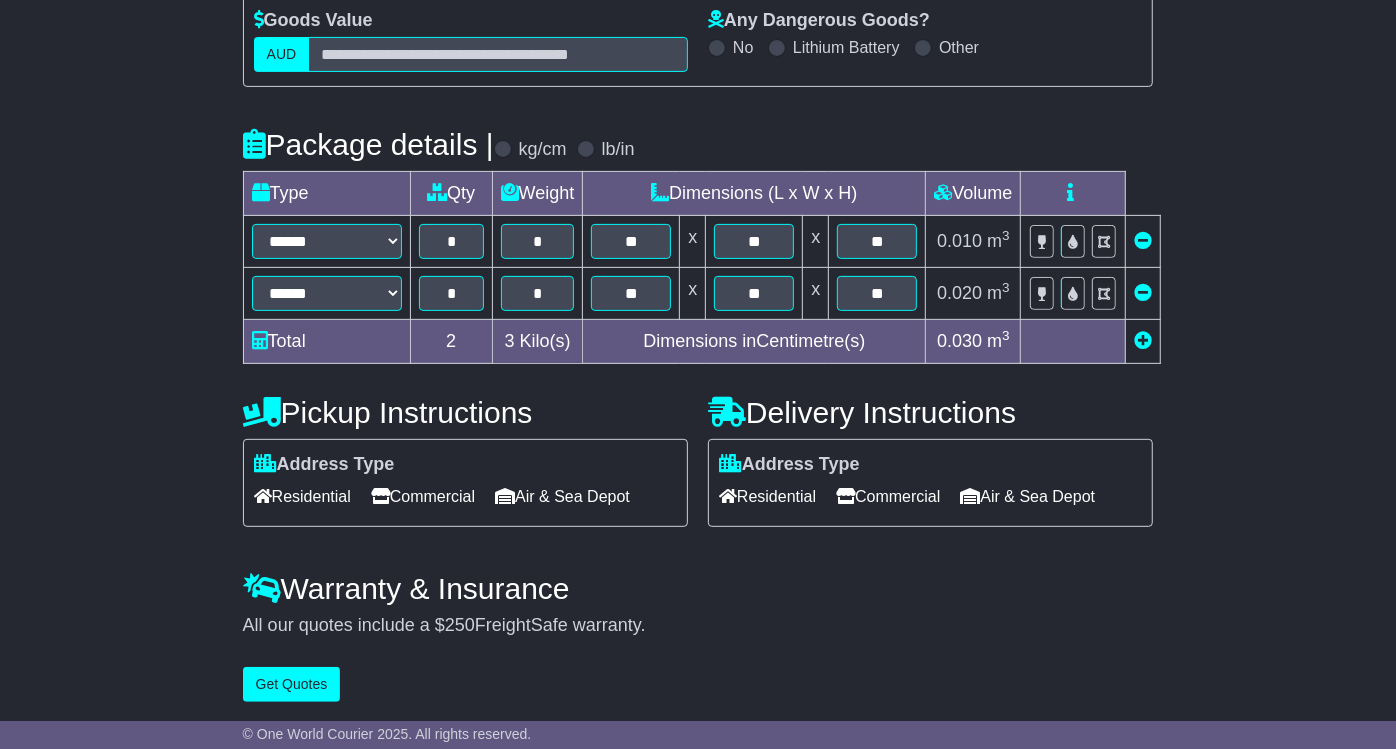 scroll, scrollTop: 0, scrollLeft: 0, axis: both 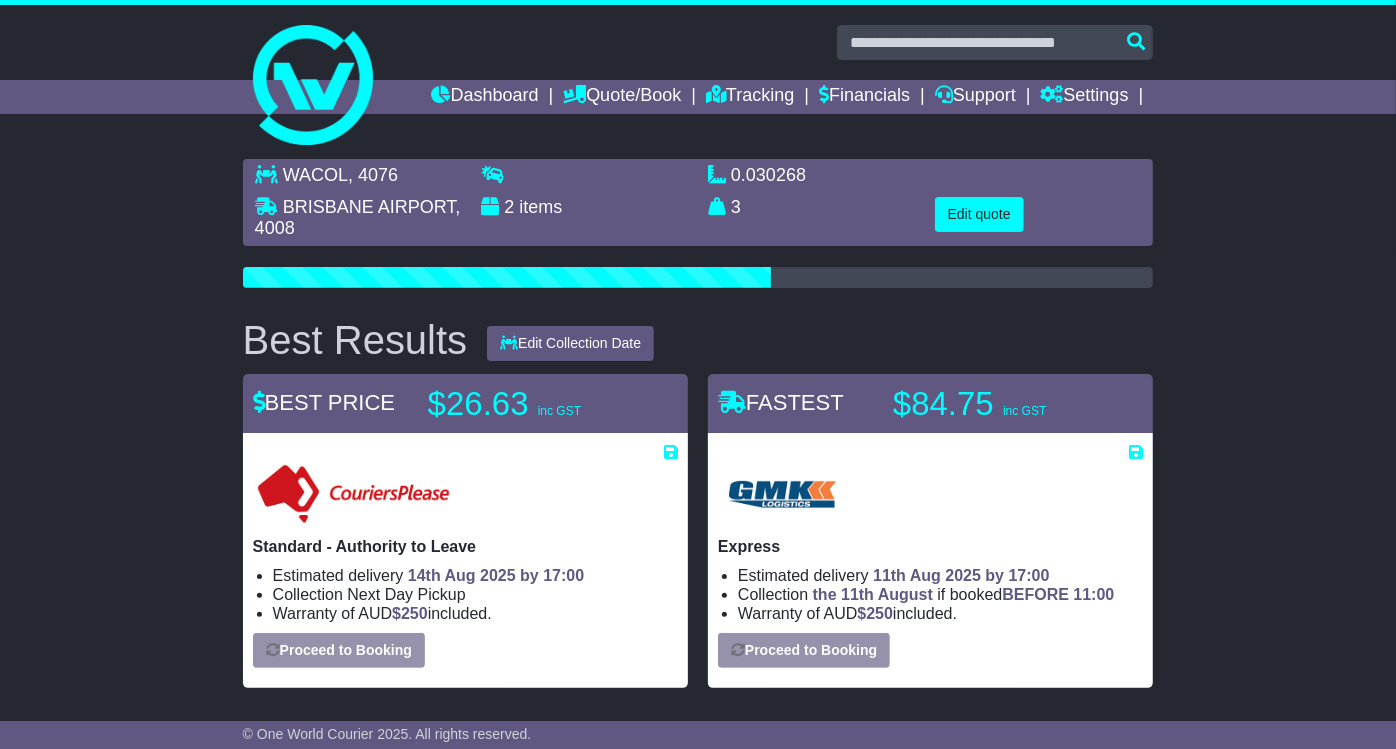 click on "WACOL , 4076
BRISBANE AIRPORT , 4008
2   items
0.030268
m 3
in 3
3  kg(s)  lb(s)" at bounding box center (698, 760) 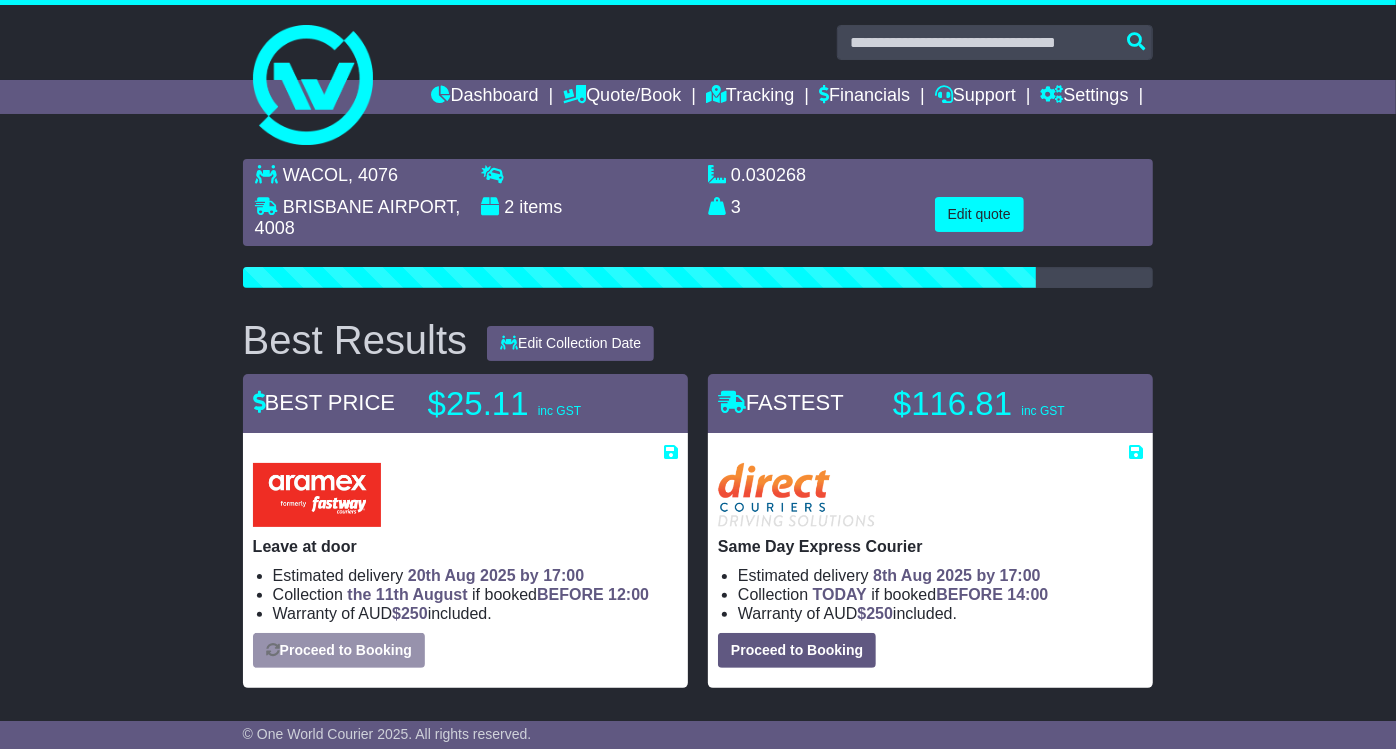 click on "WACOL , 4076
BRISBANE AIRPORT , 4008
2   items
0.030268
m 3
in 3
3  kg(s)  lb(s)" at bounding box center [698, 1638] 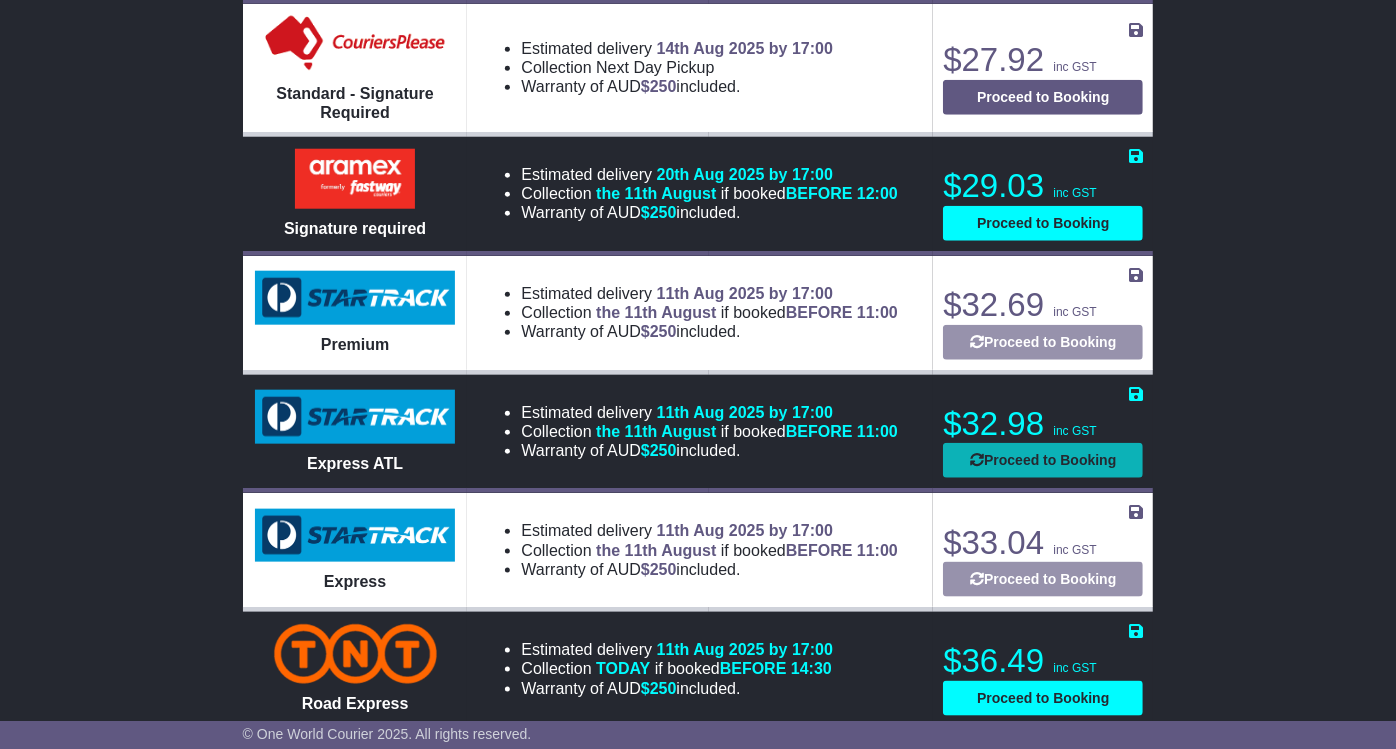 scroll, scrollTop: 1444, scrollLeft: 0, axis: vertical 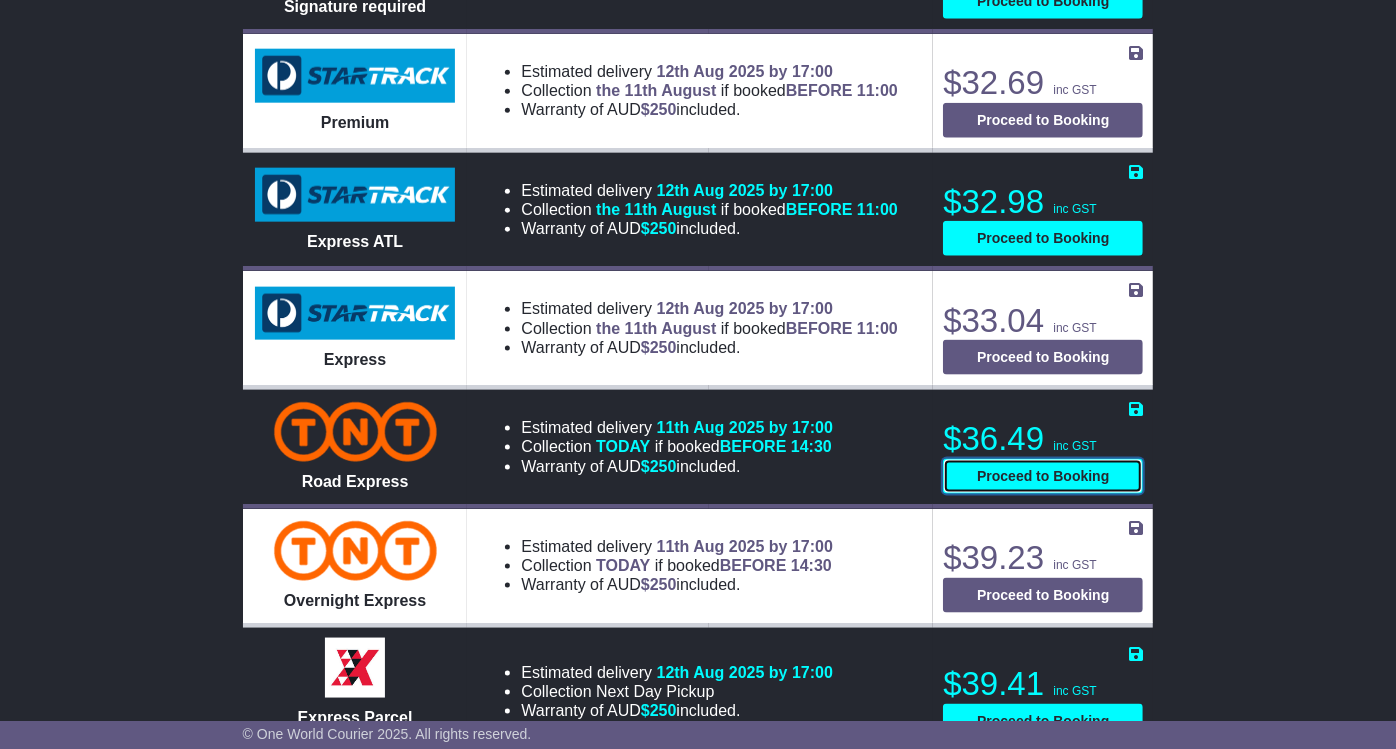 click on "Proceed to Booking" at bounding box center (1043, 476) 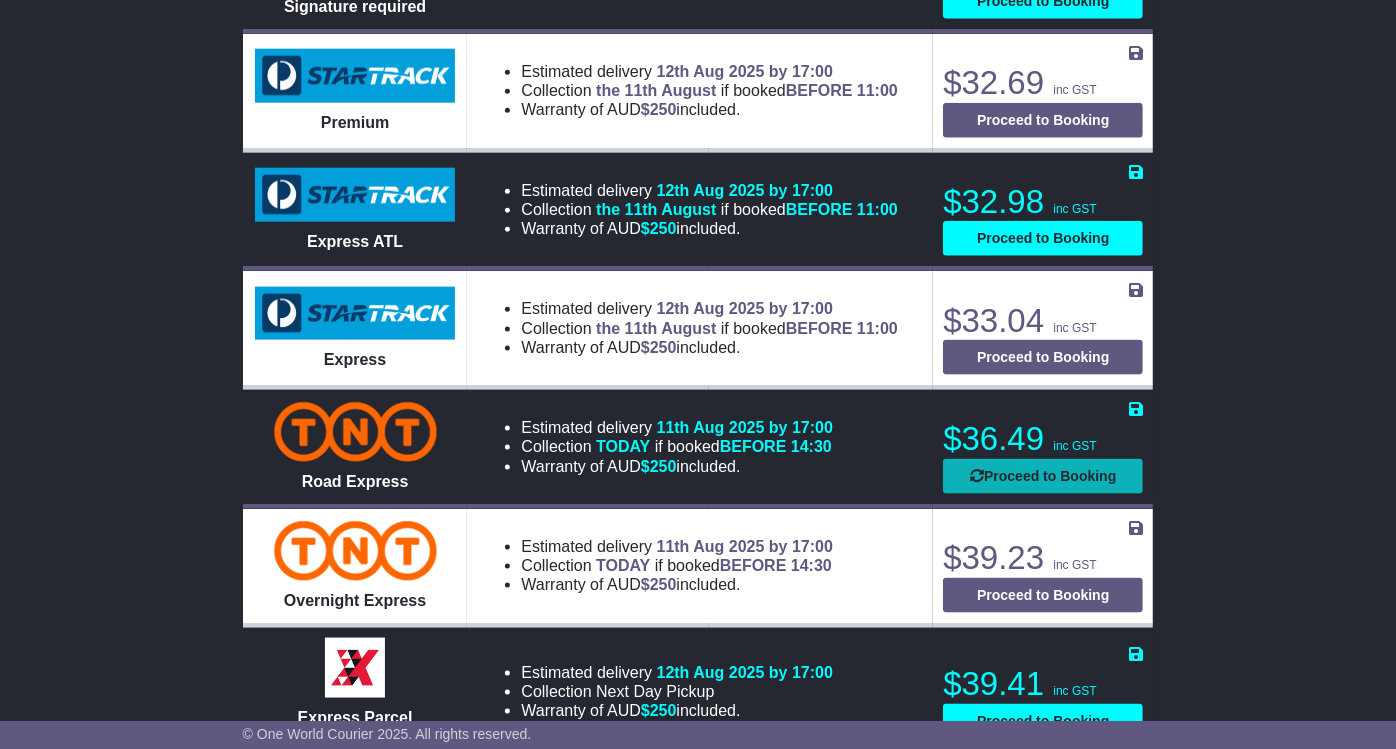 select on "*****" 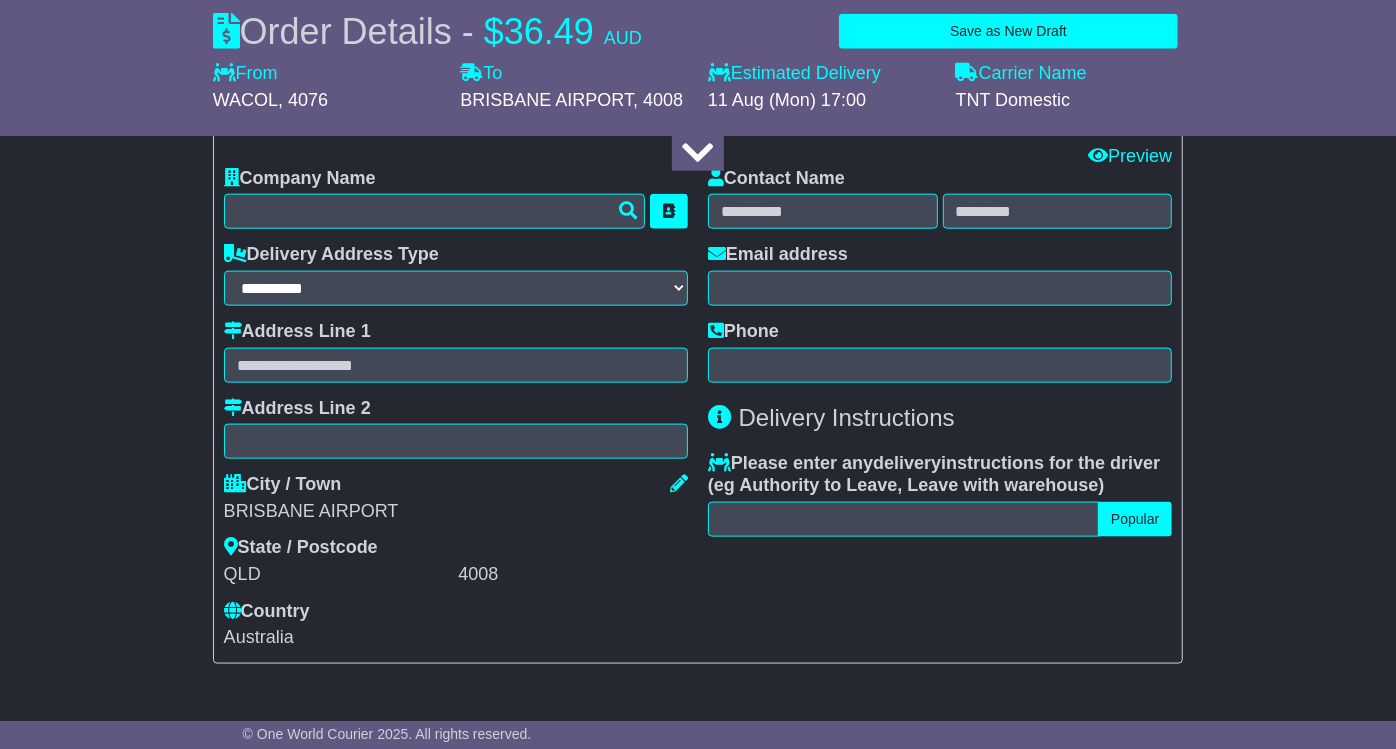 select 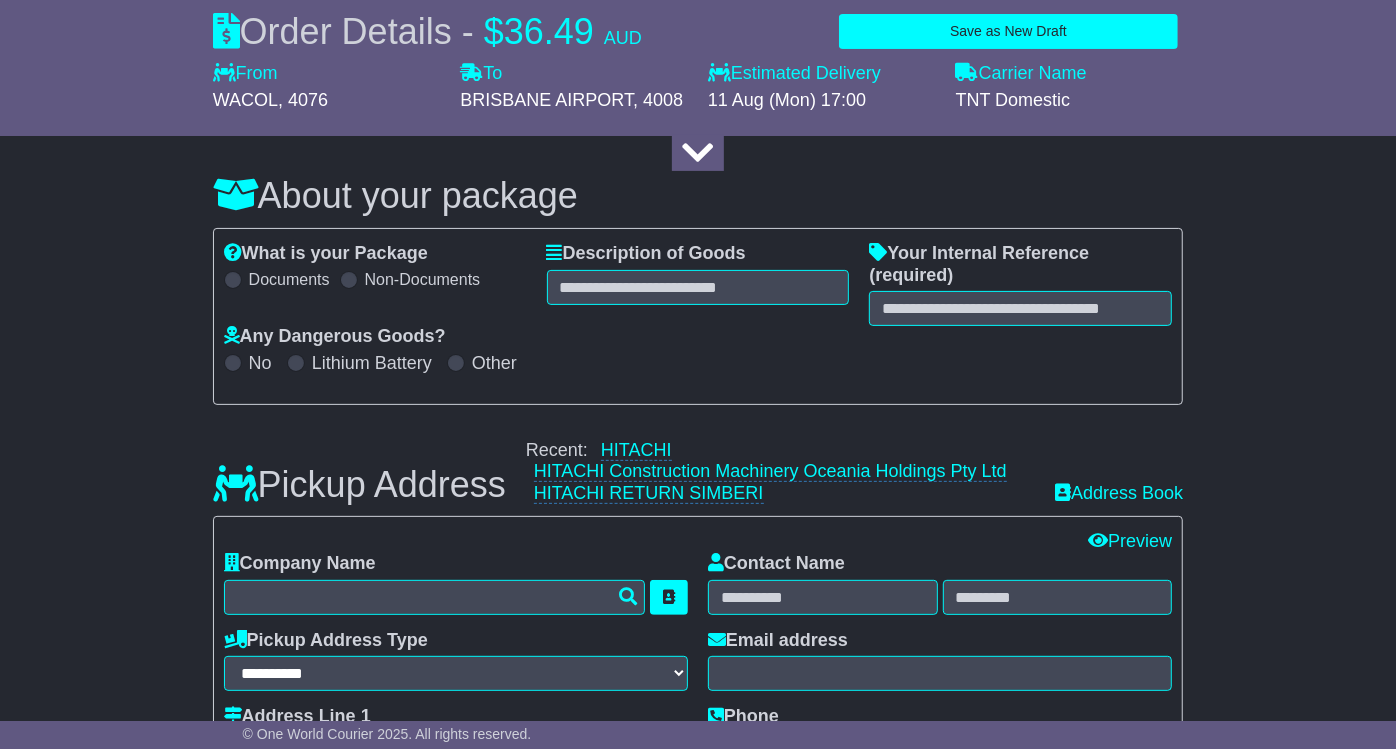 scroll, scrollTop: 0, scrollLeft: 0, axis: both 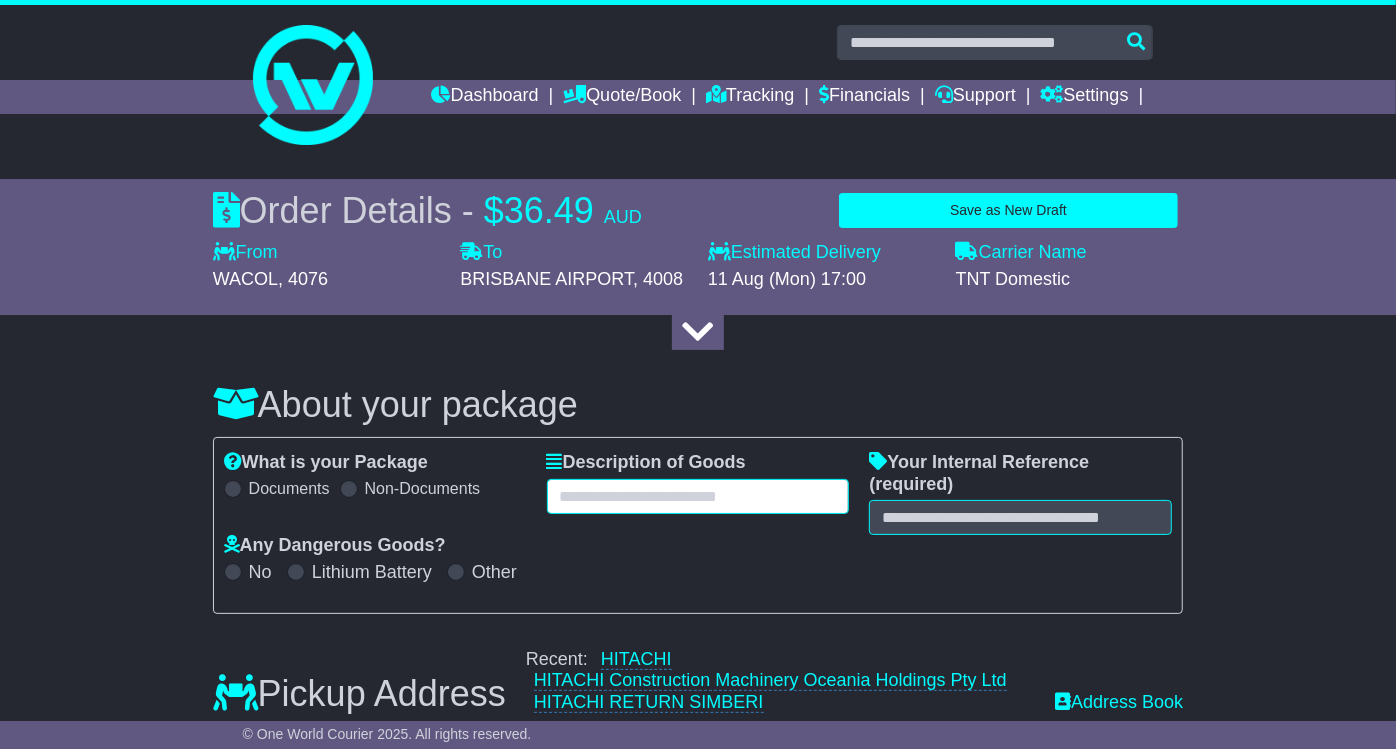 drag, startPoint x: 630, startPoint y: 497, endPoint x: 644, endPoint y: 491, distance: 15.231546 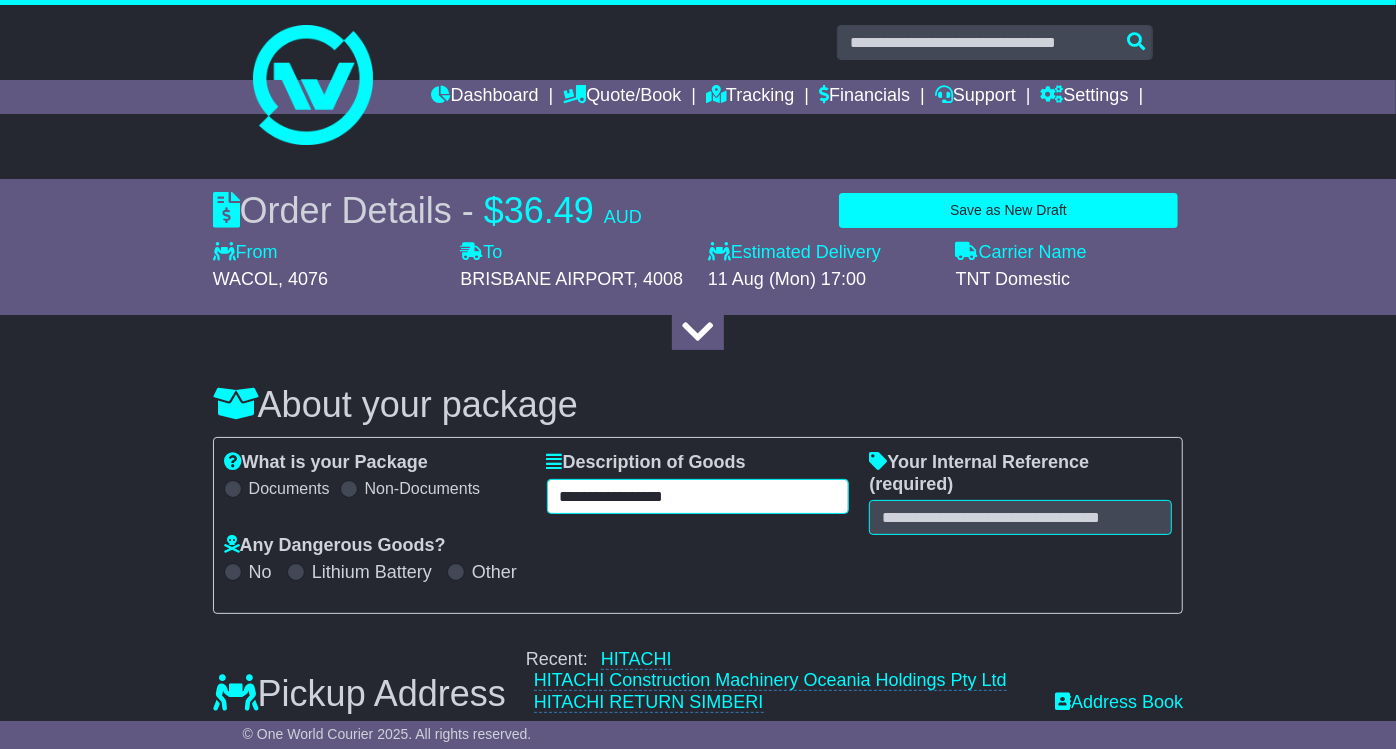 drag, startPoint x: 771, startPoint y: 488, endPoint x: 782, endPoint y: 485, distance: 11.401754 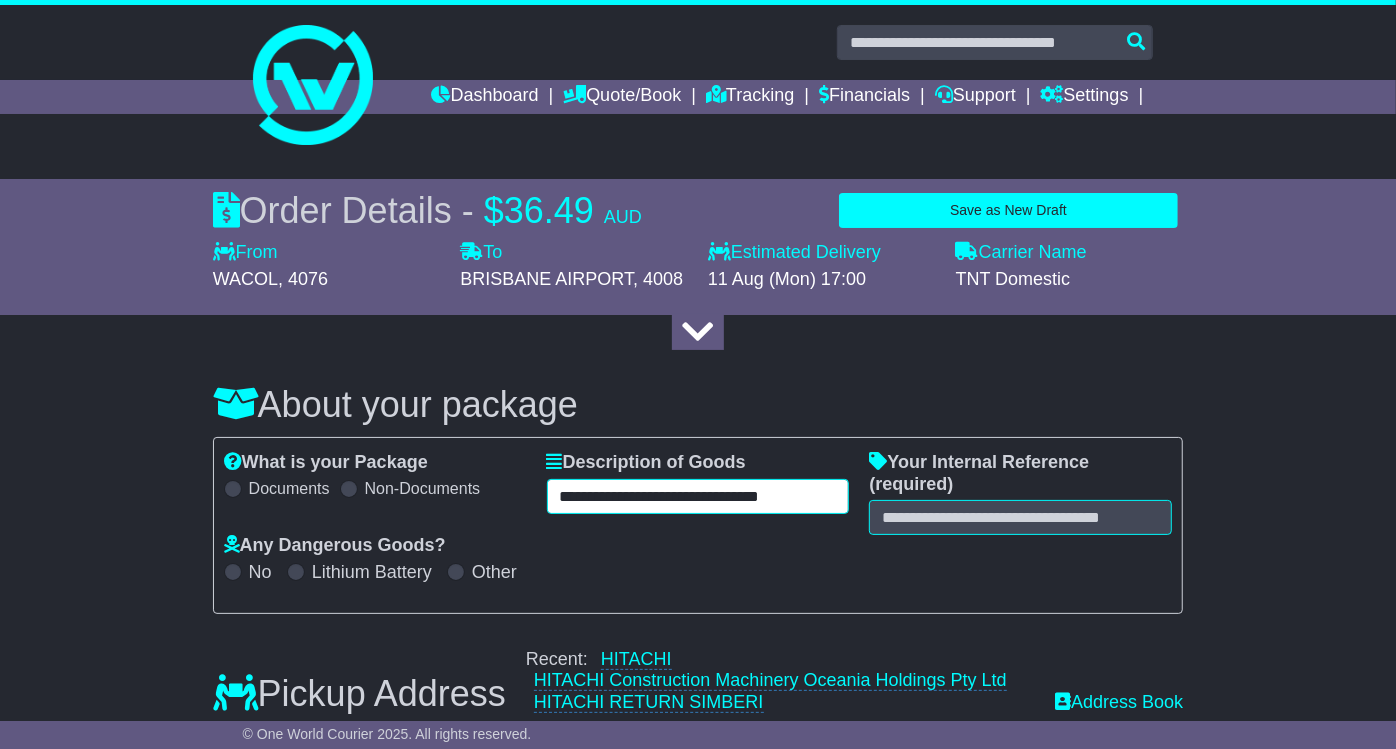 scroll, scrollTop: 0, scrollLeft: 27, axis: horizontal 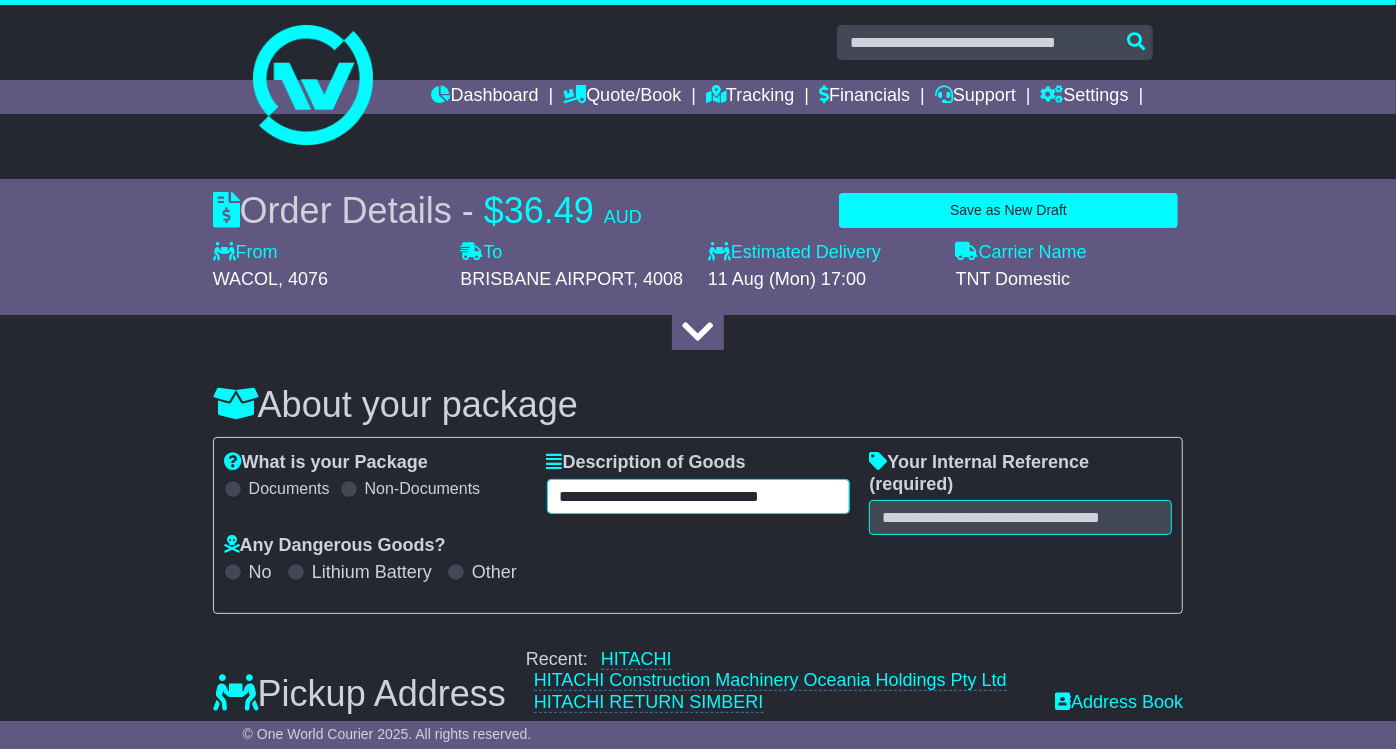 type on "**********" 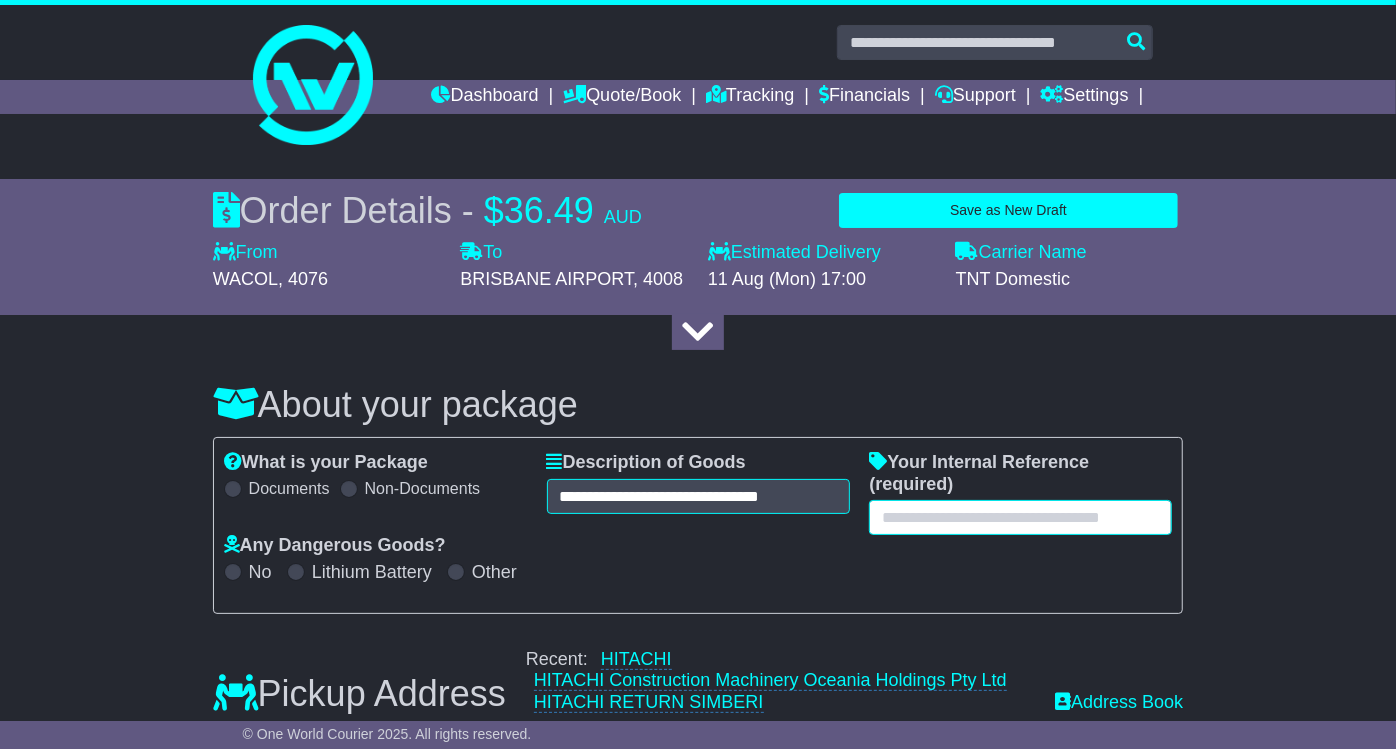 scroll, scrollTop: 0, scrollLeft: 0, axis: both 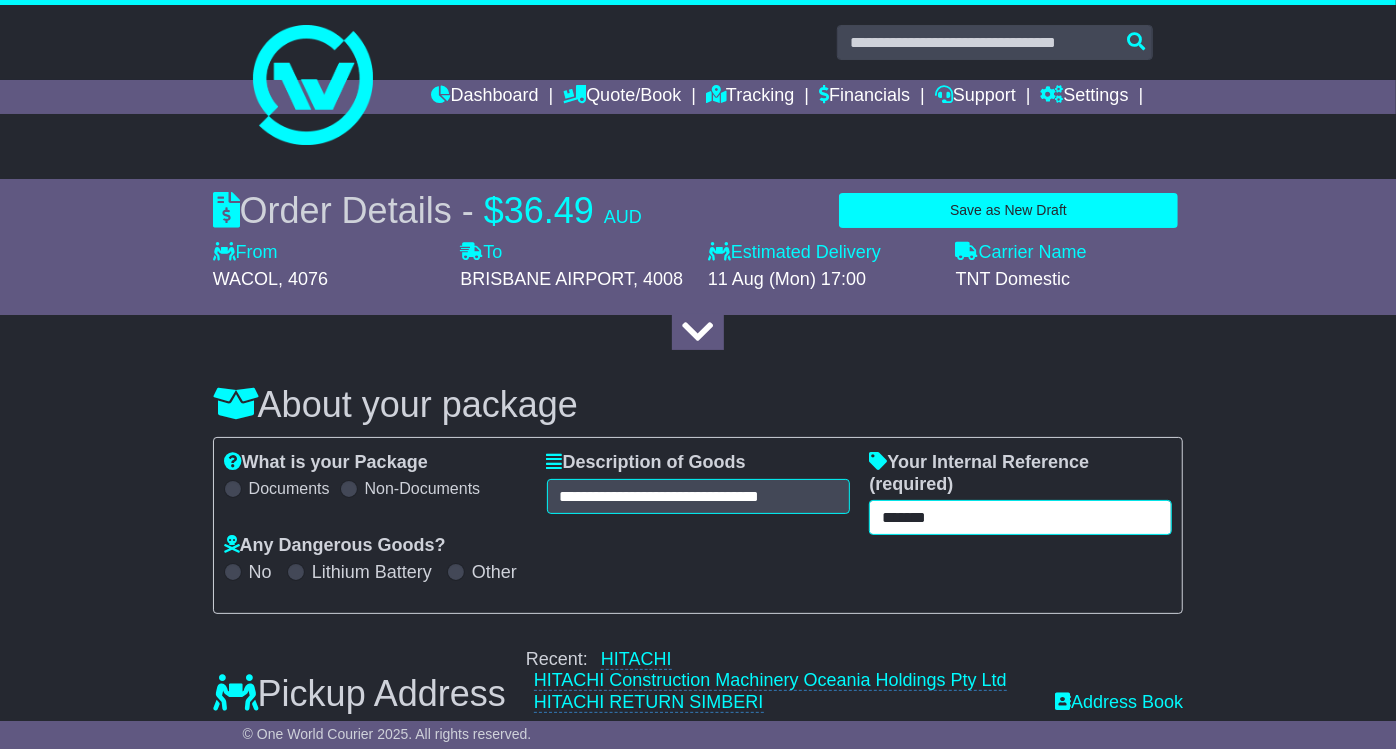 type on "*******" 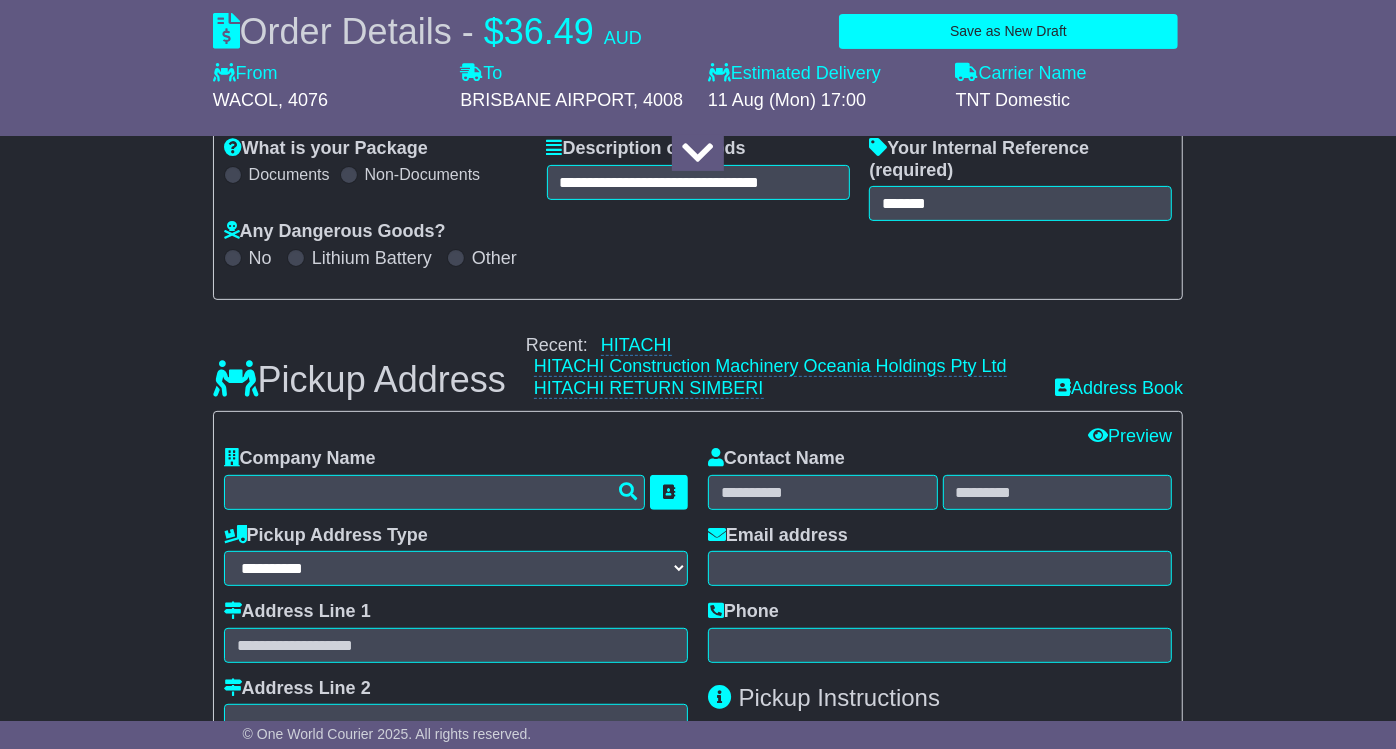 scroll, scrollTop: 333, scrollLeft: 0, axis: vertical 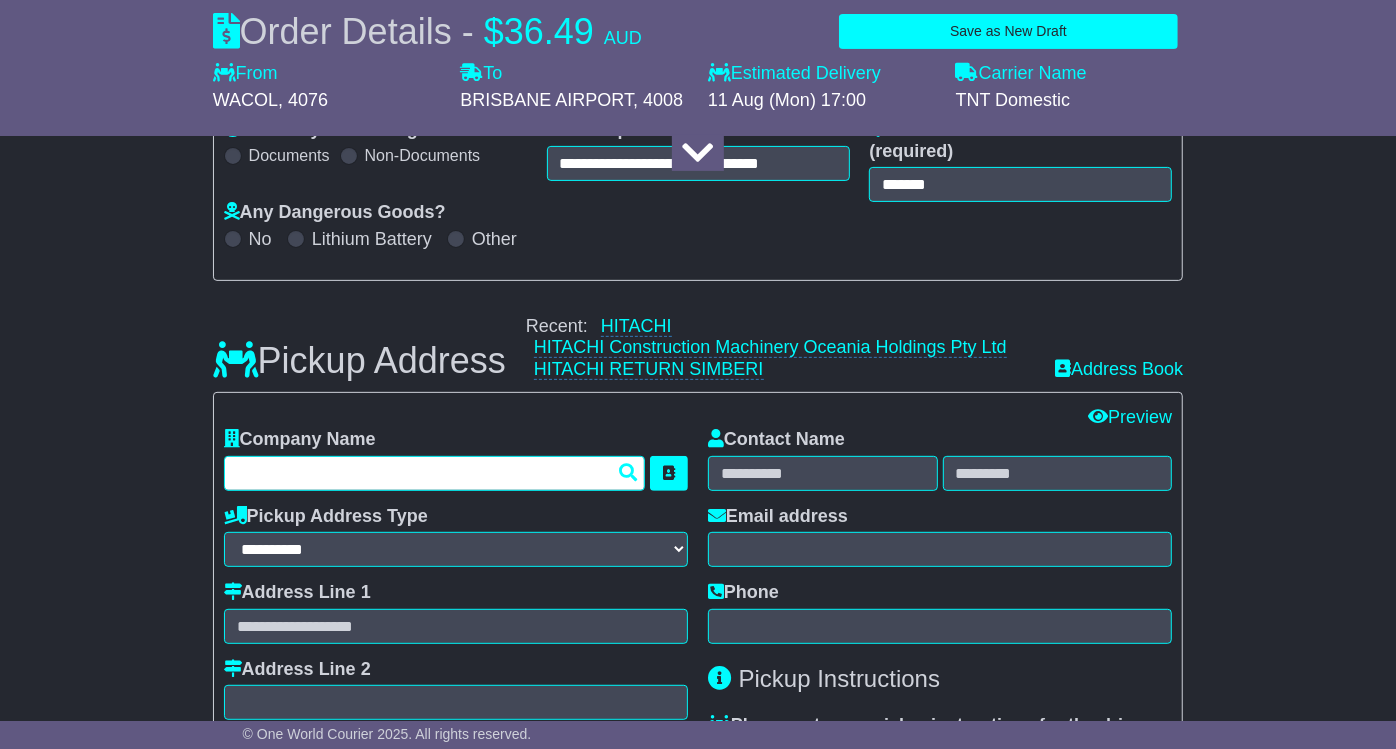 click at bounding box center [434, 473] 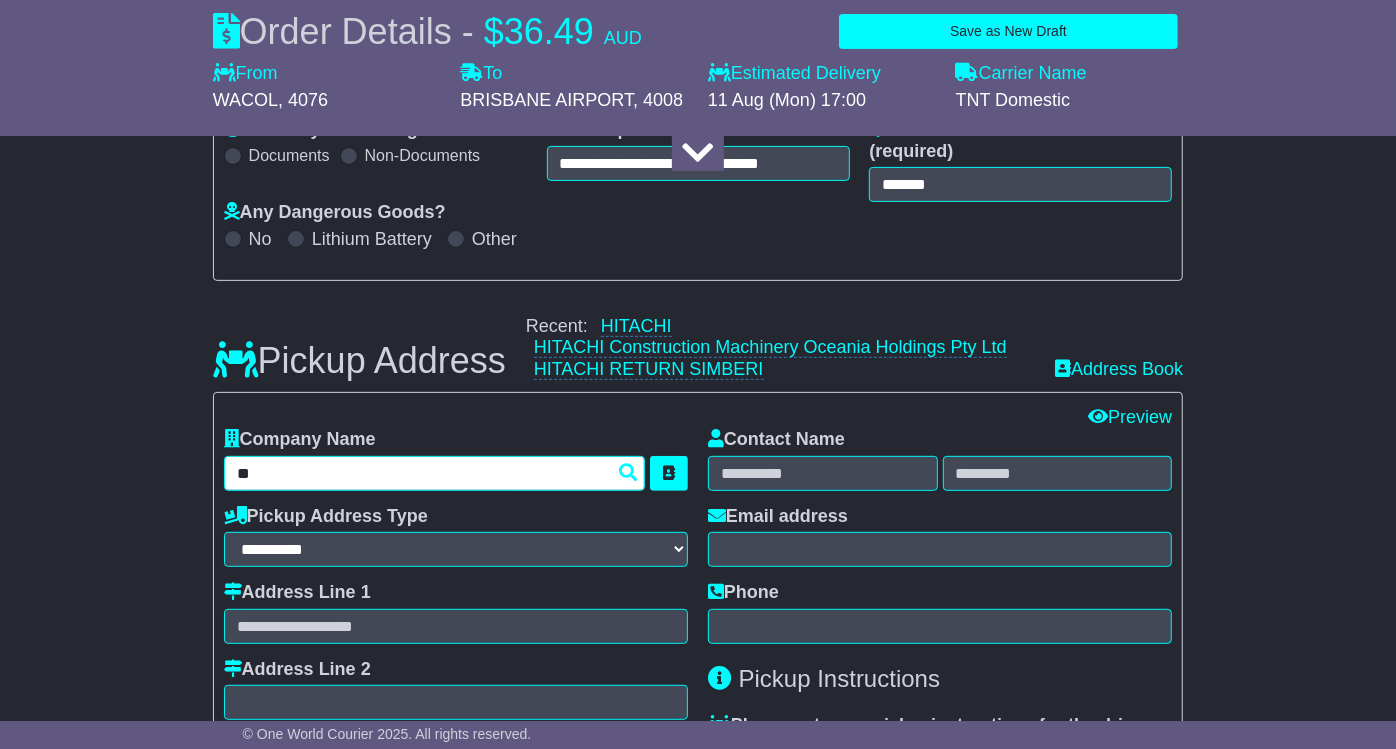 type on "*" 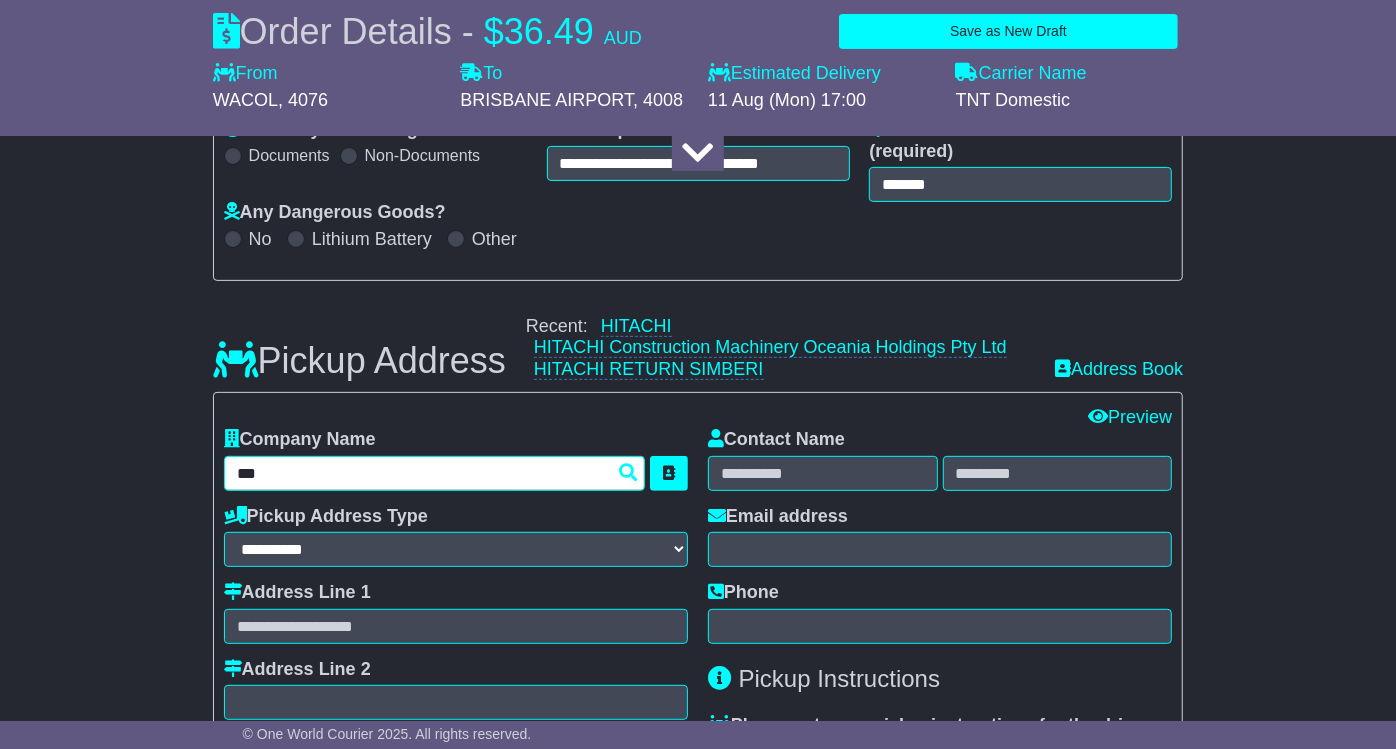 type on "****" 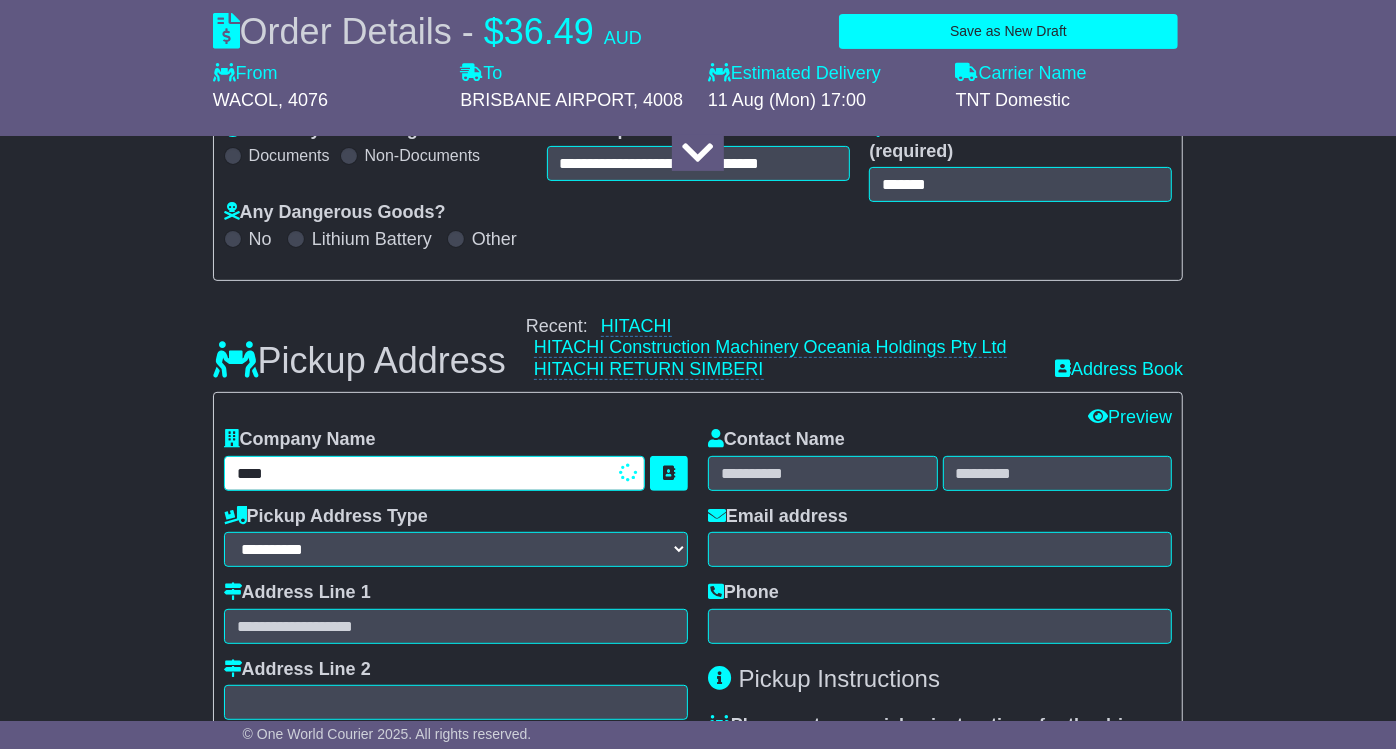 type on "**********" 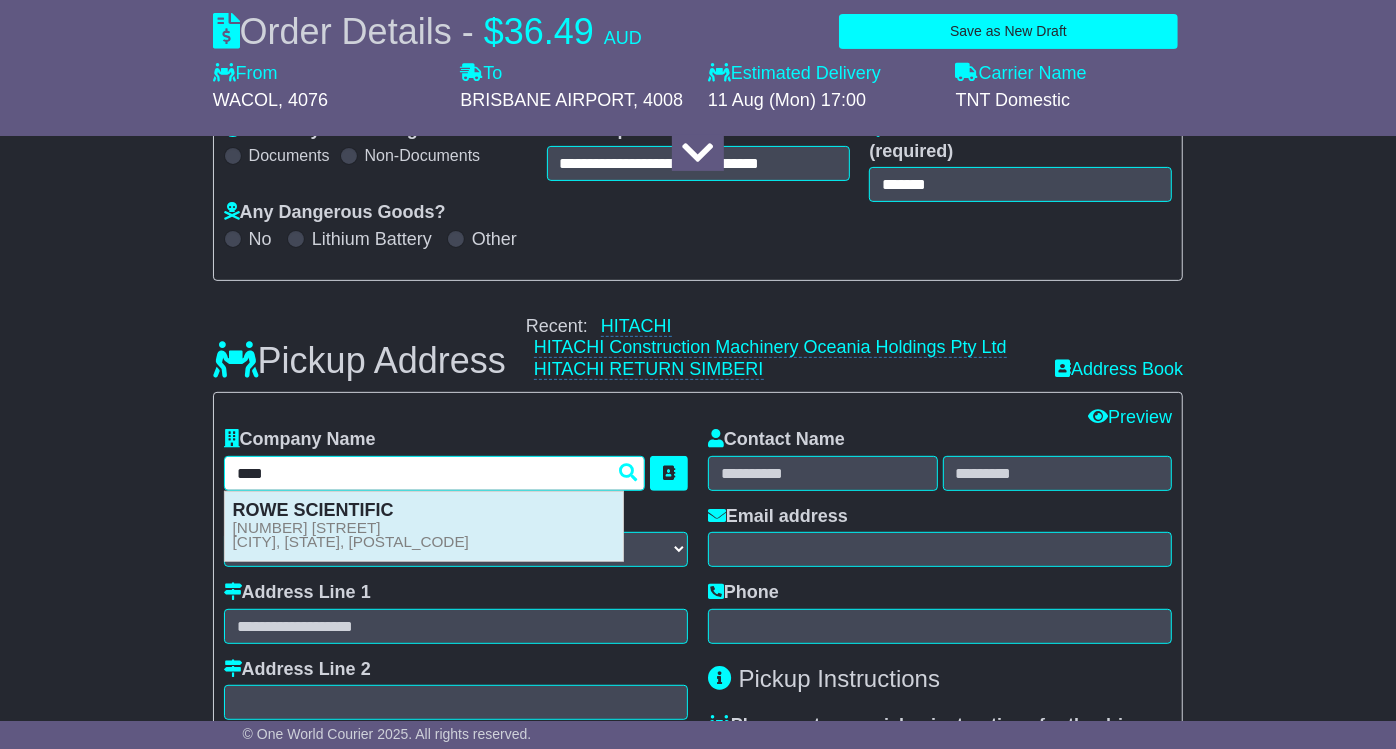 click on "55 WESTGATE STREET   WACOL, QLD, 4076" at bounding box center (351, 535) 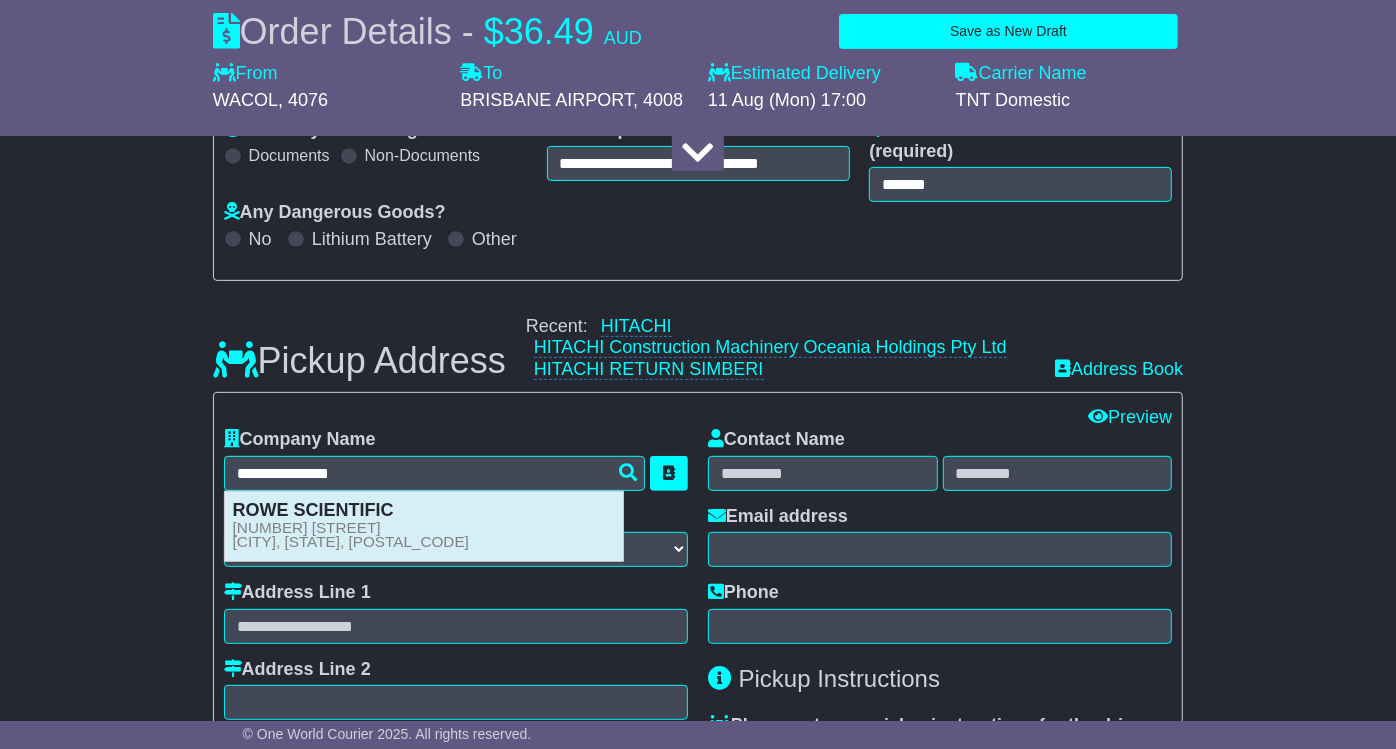 type 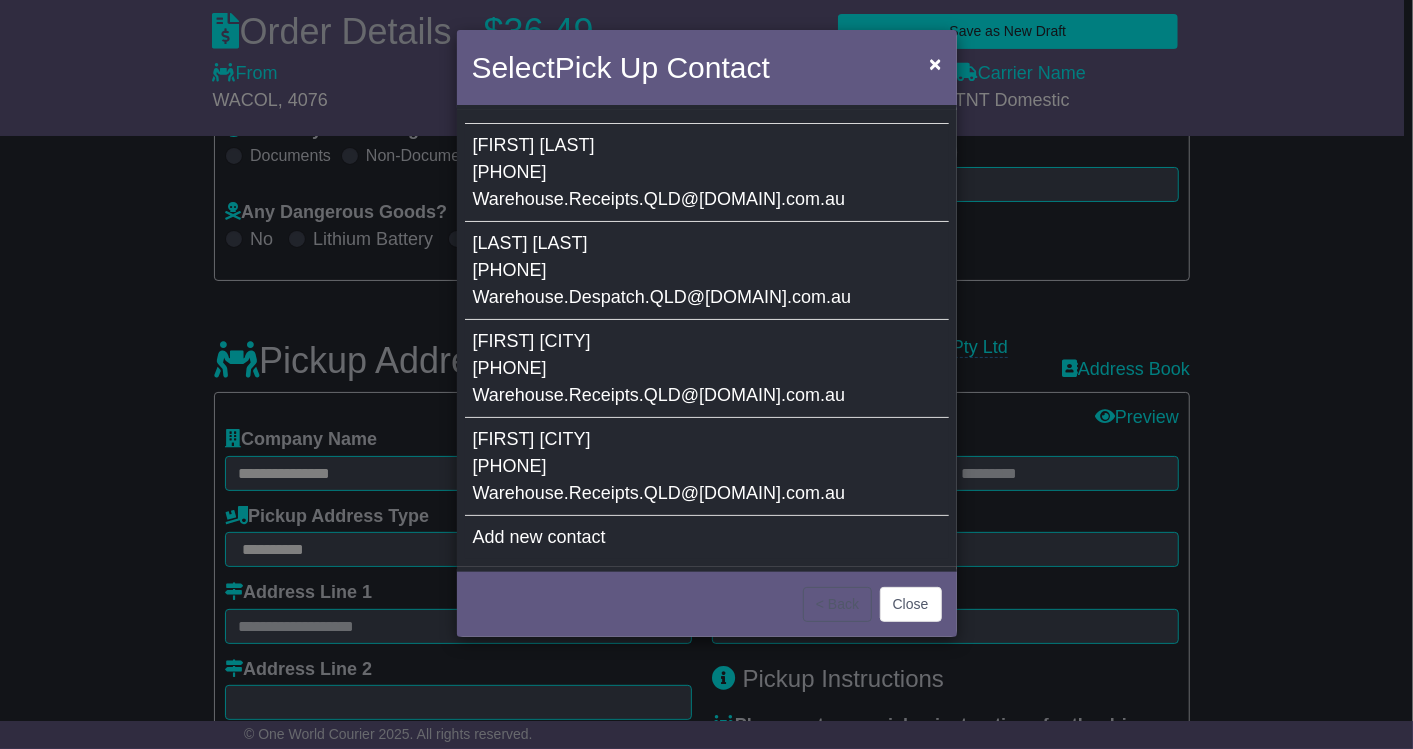click on "07 3376 9411" at bounding box center (510, 270) 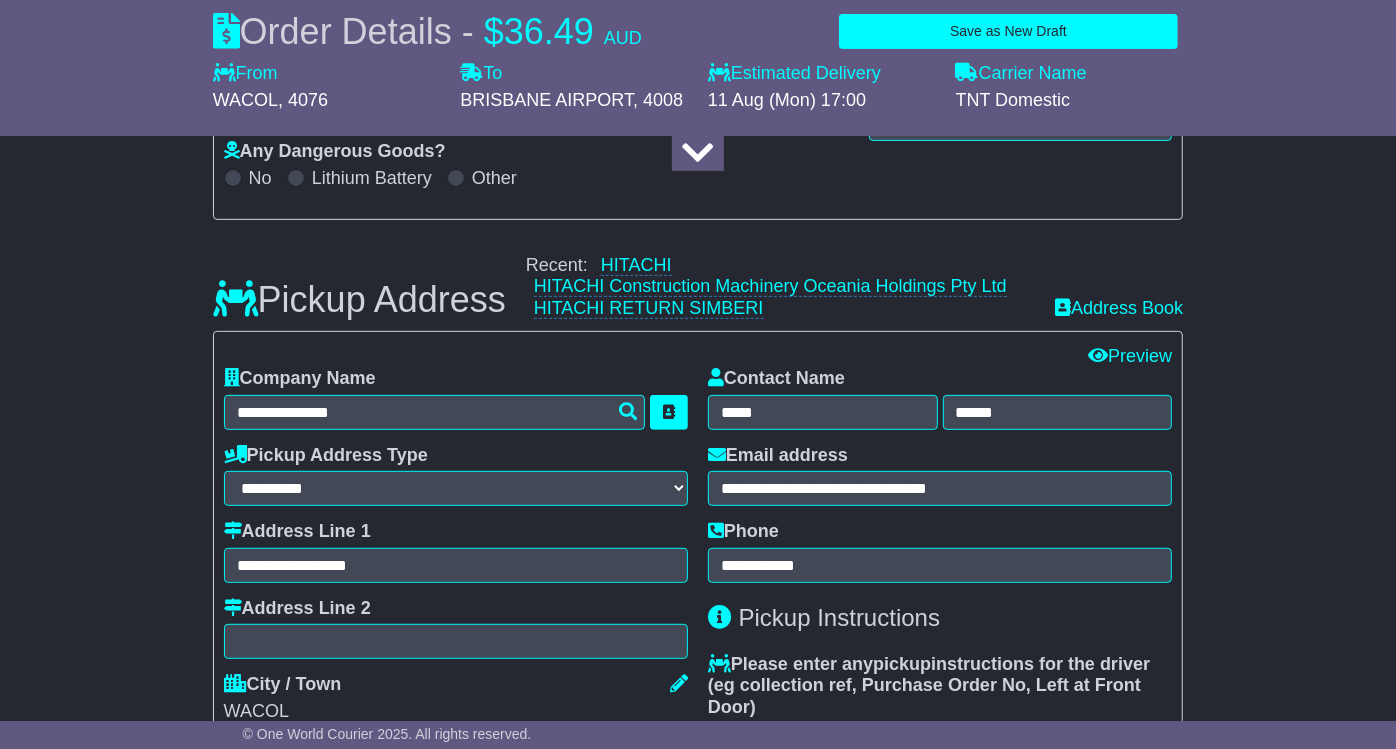 scroll, scrollTop: 444, scrollLeft: 0, axis: vertical 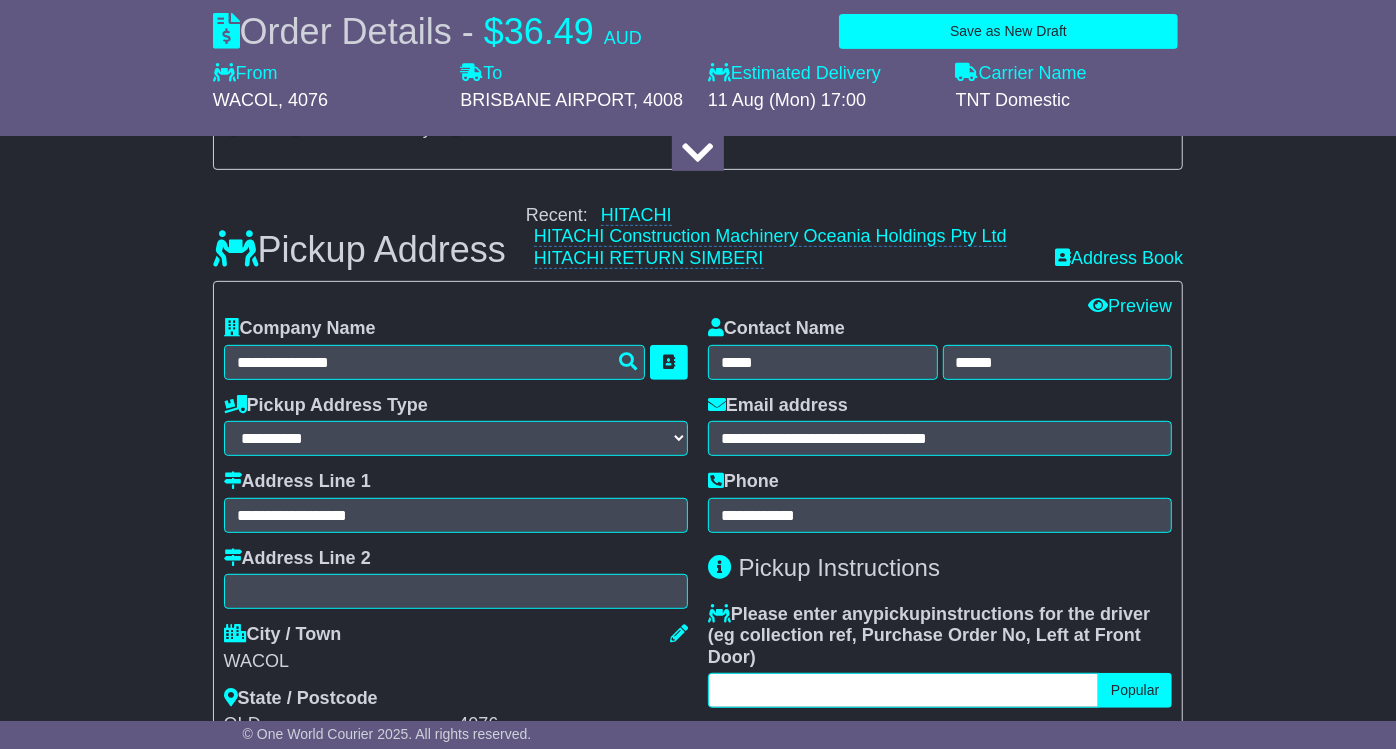 click at bounding box center (903, 690) 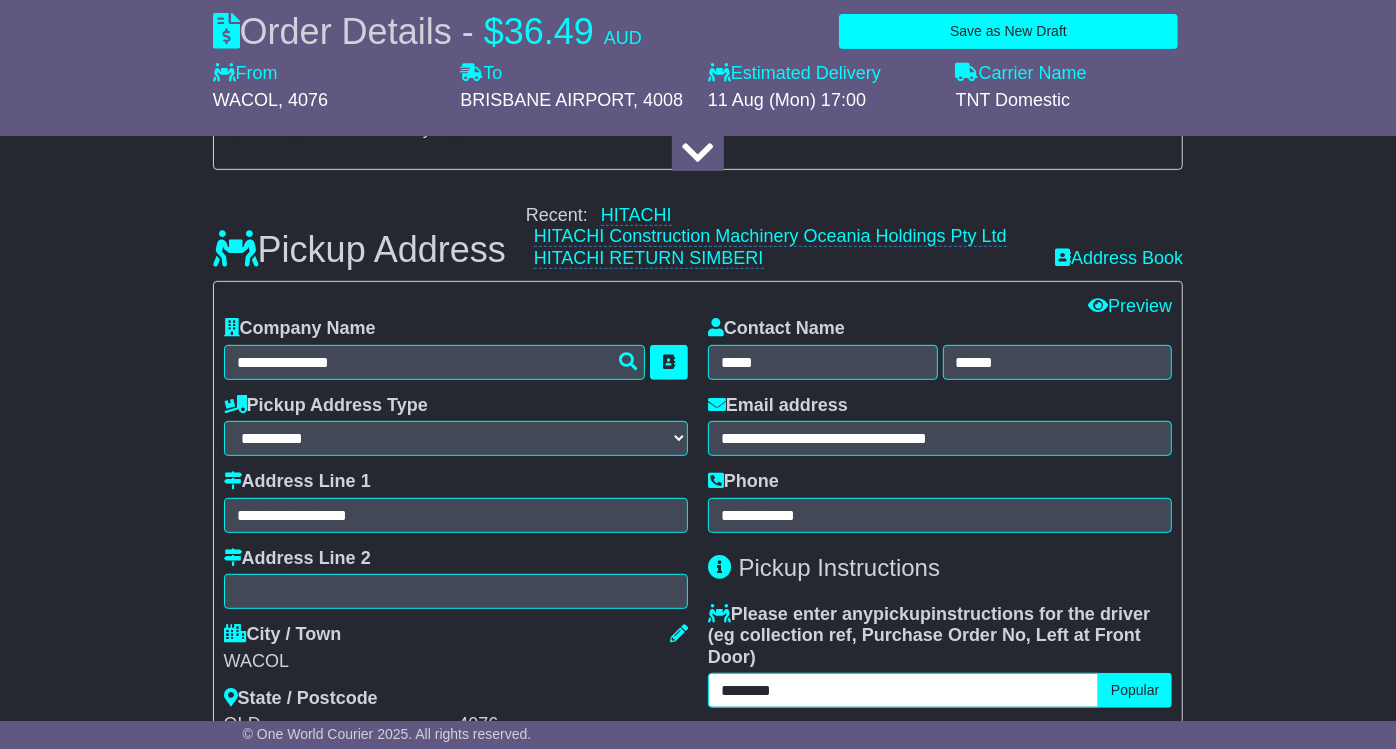 click on "********" at bounding box center (903, 690) 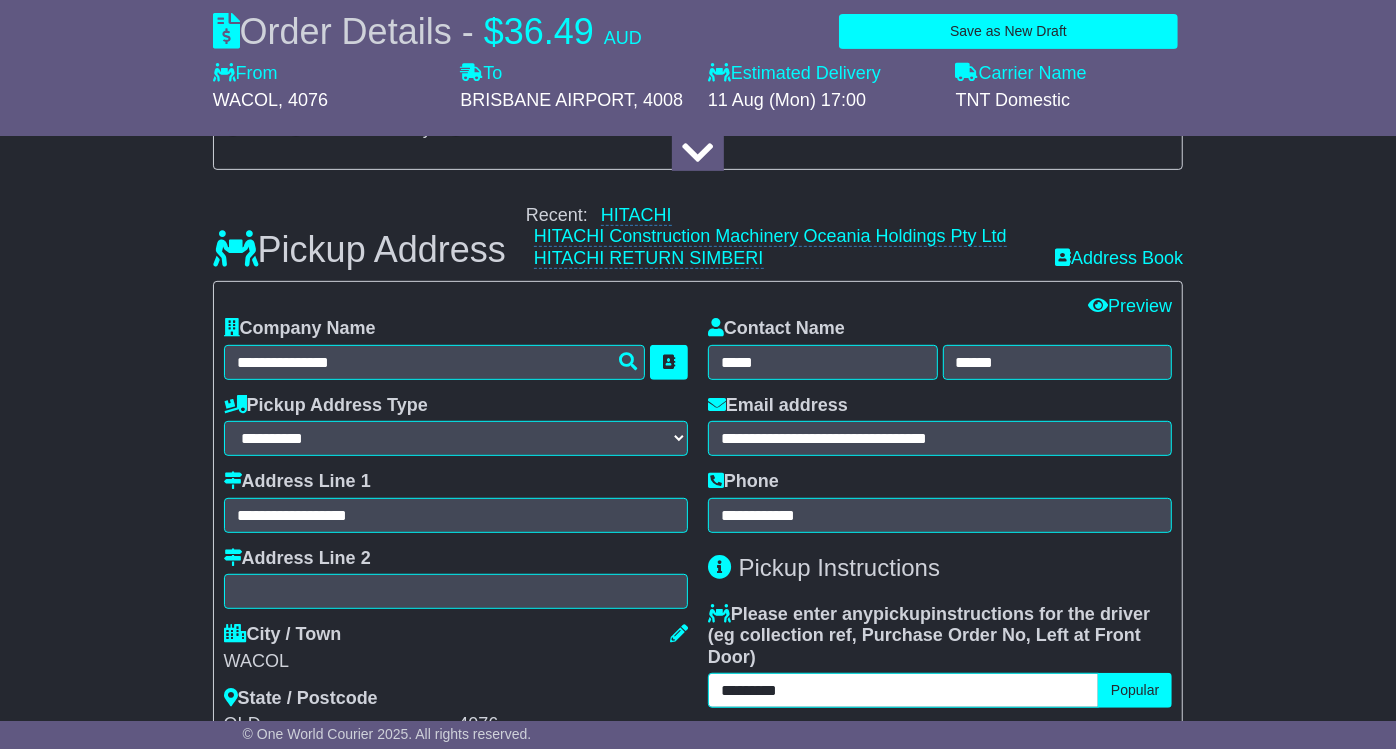 paste on "********" 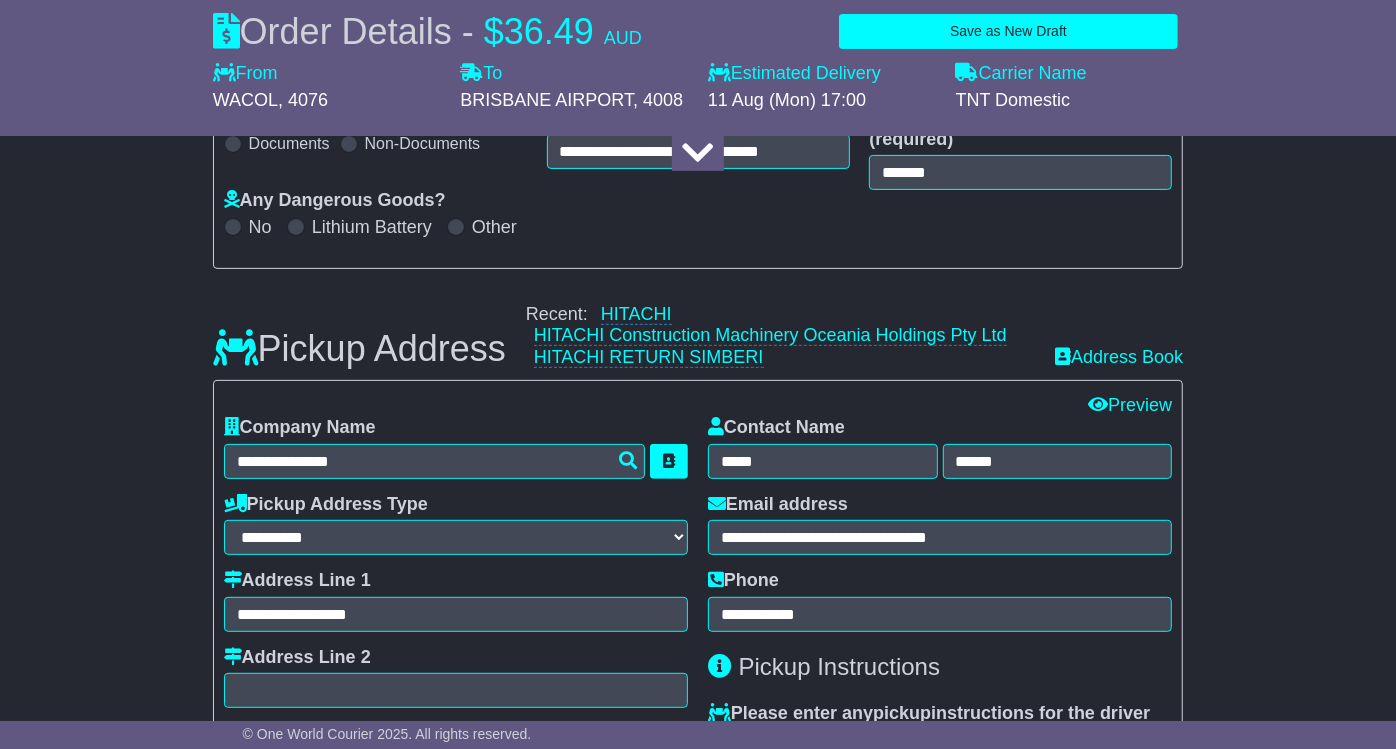 scroll, scrollTop: 222, scrollLeft: 0, axis: vertical 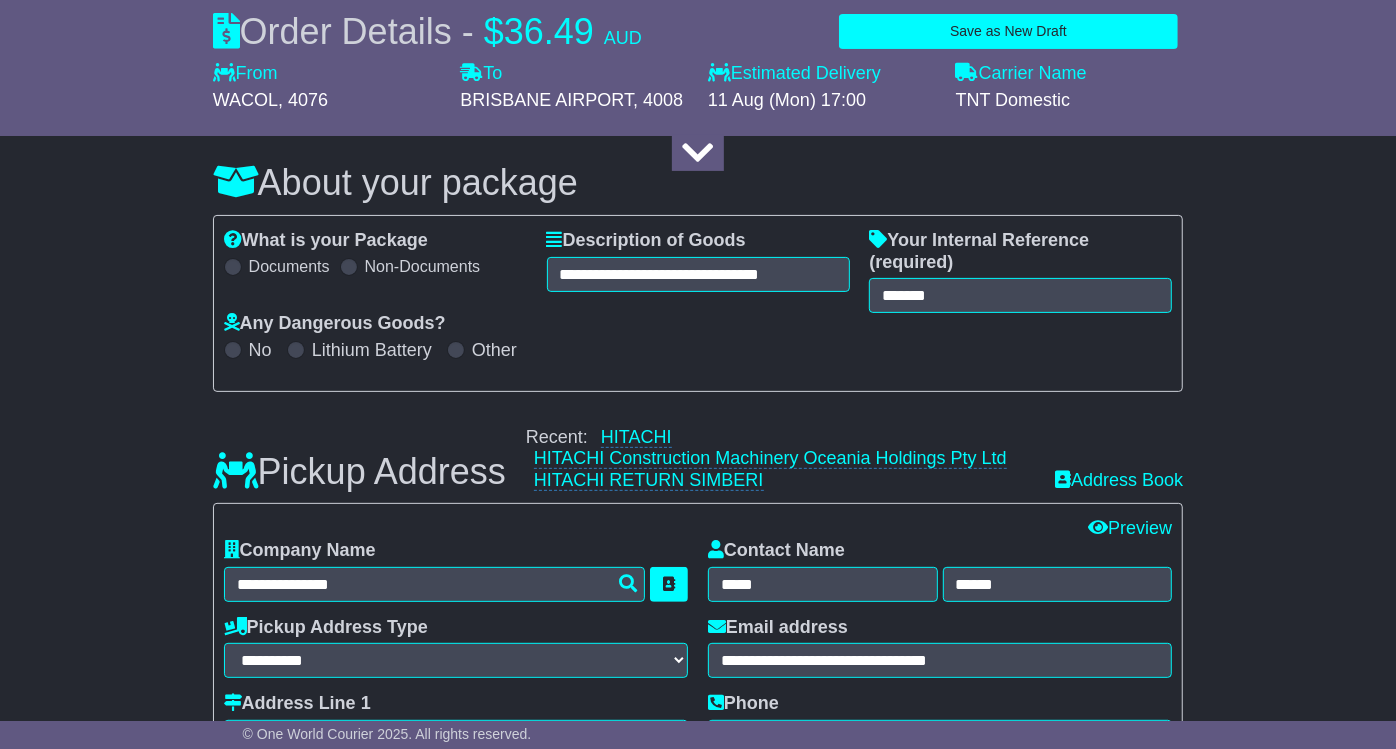 type on "**********" 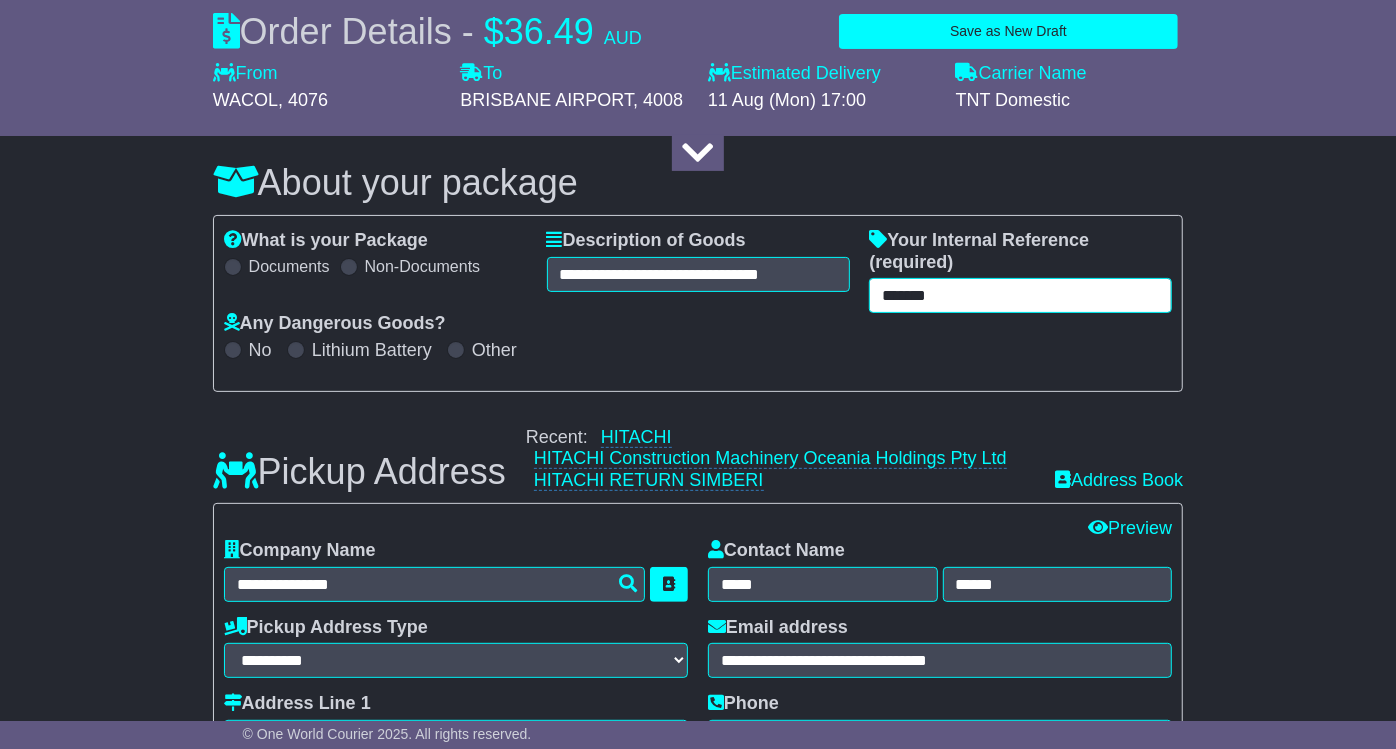 click on "*******" at bounding box center (1020, 295) 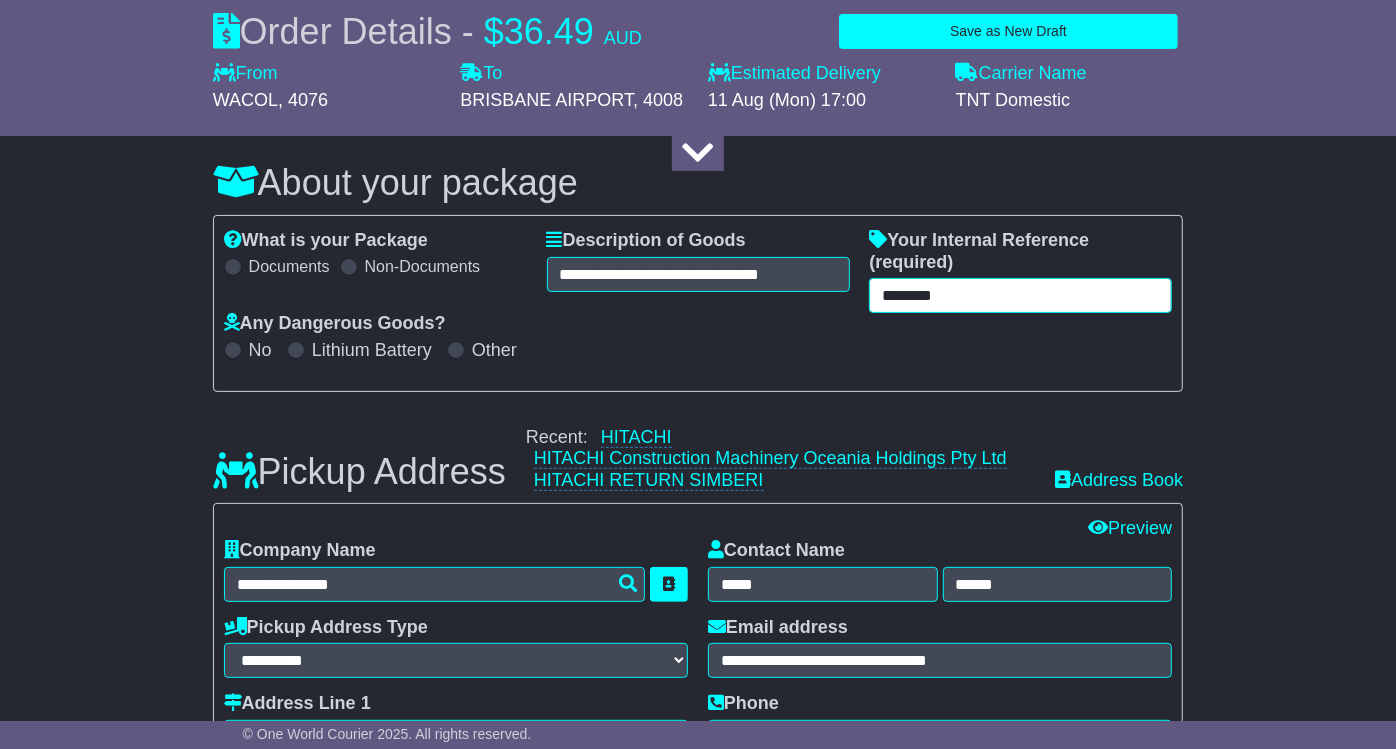 paste on "*******" 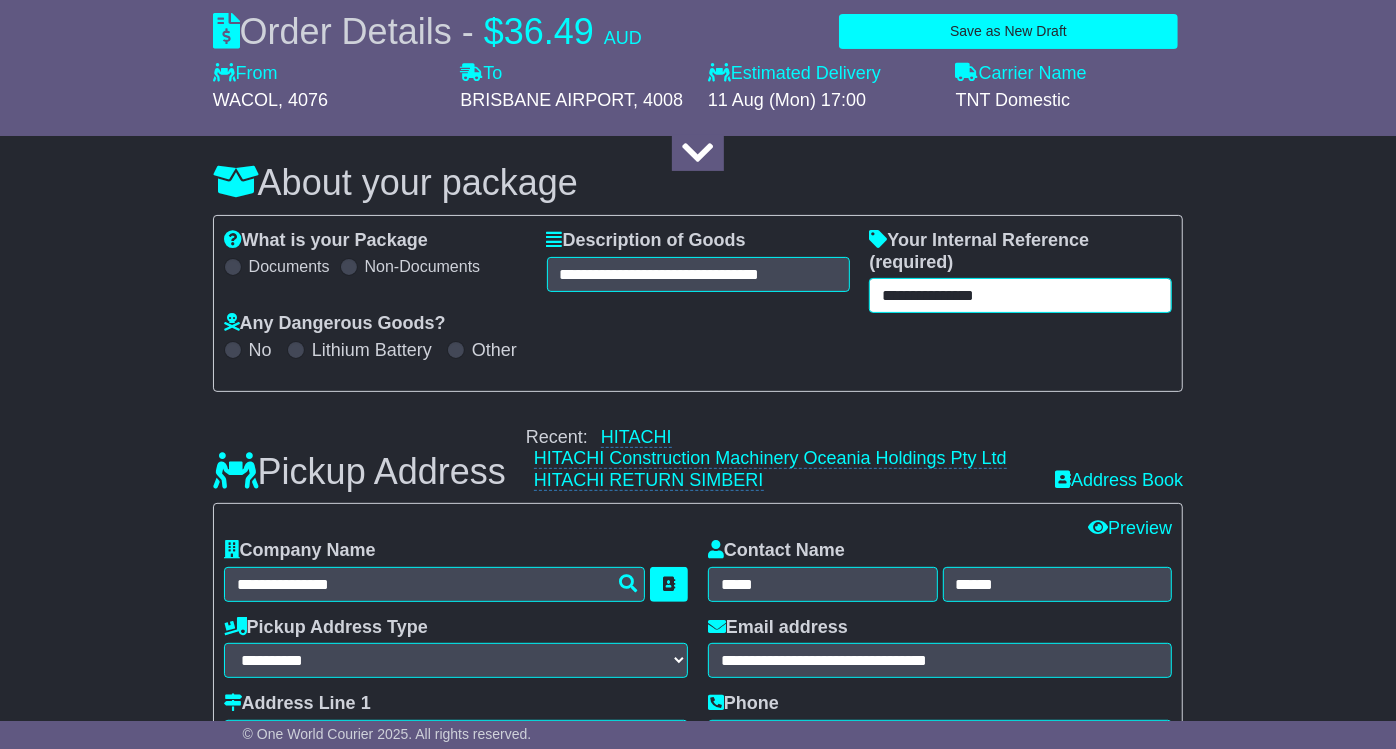 drag, startPoint x: 1069, startPoint y: 264, endPoint x: 480, endPoint y: 277, distance: 589.14343 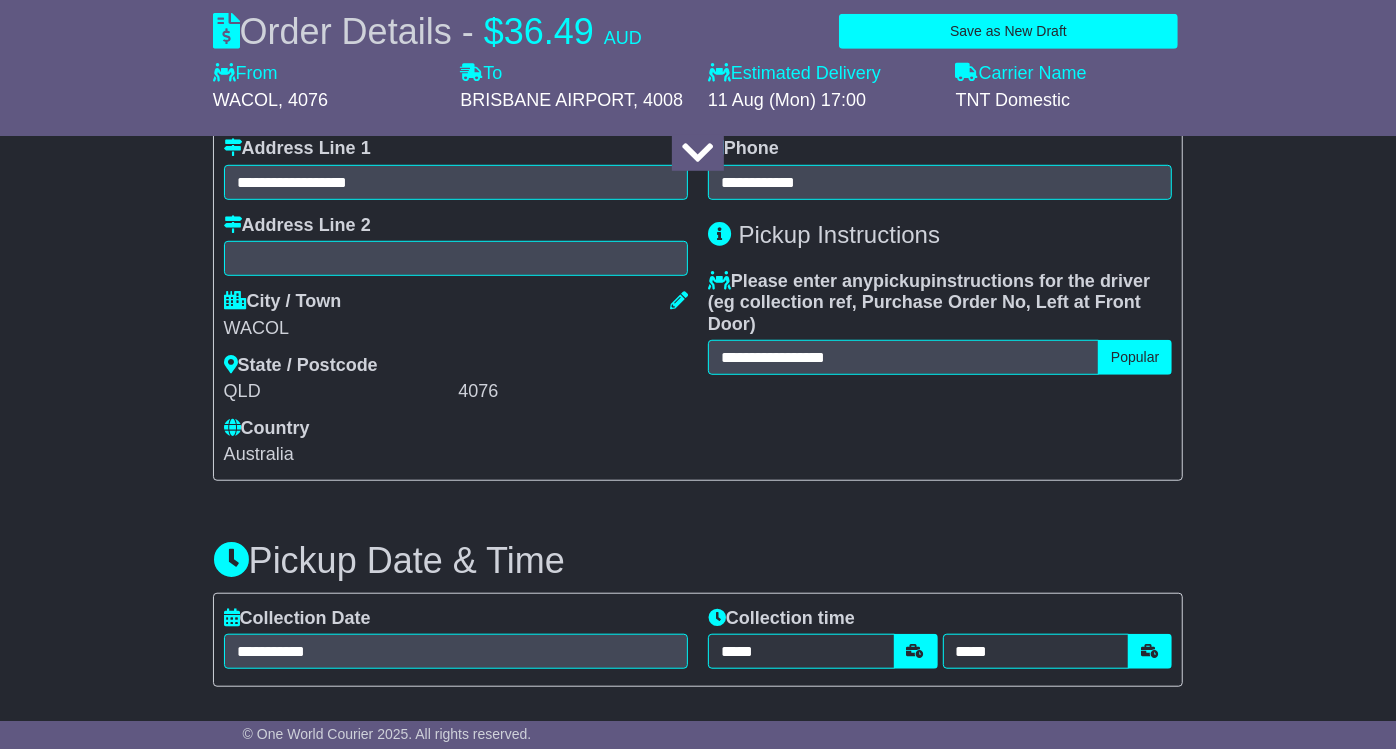 scroll, scrollTop: 888, scrollLeft: 0, axis: vertical 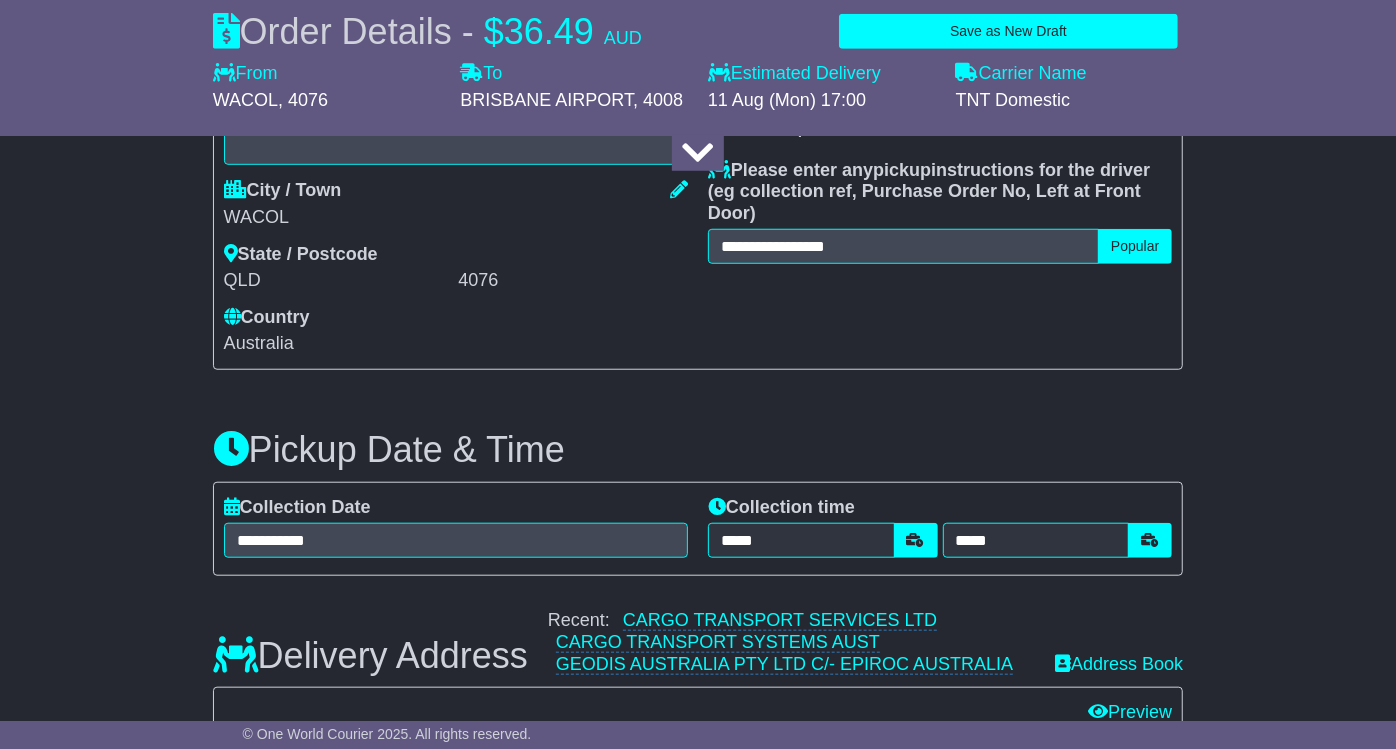 type on "**********" 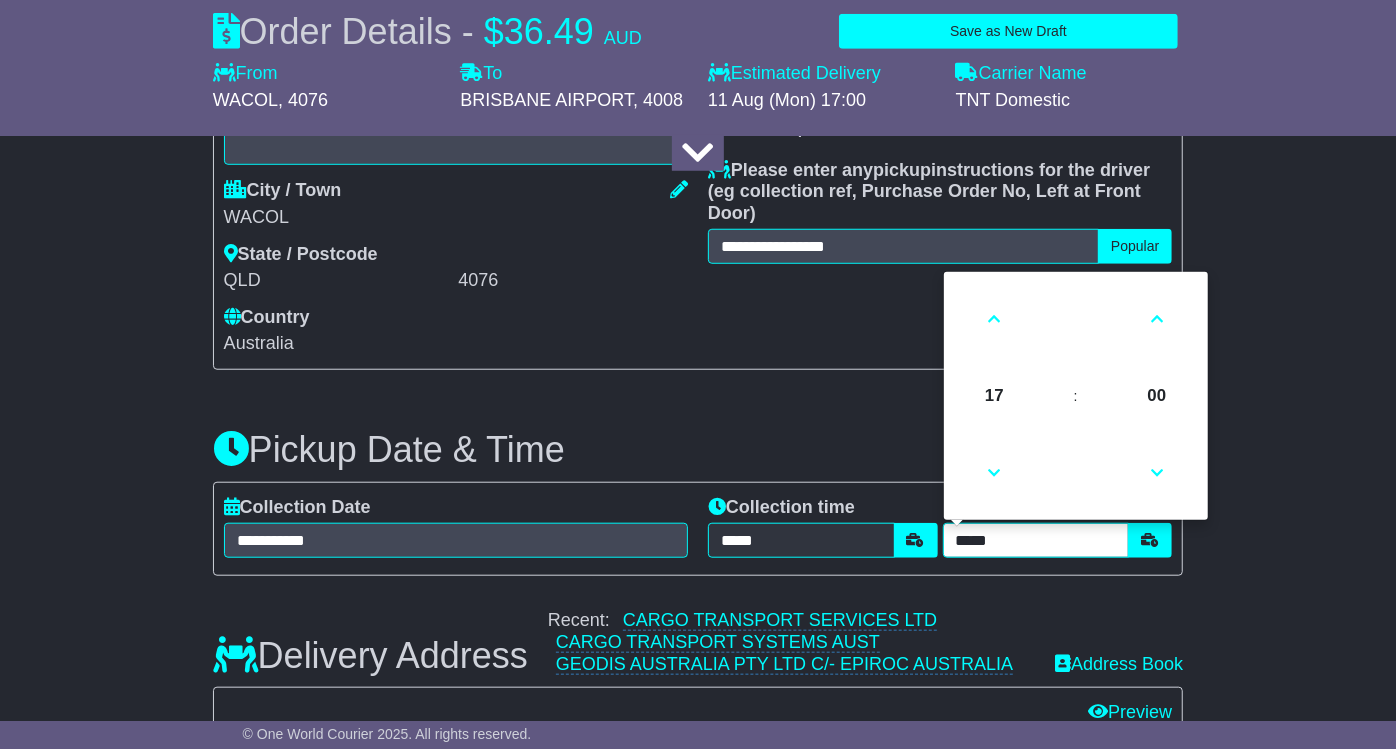 click on "*****" at bounding box center (1036, 540) 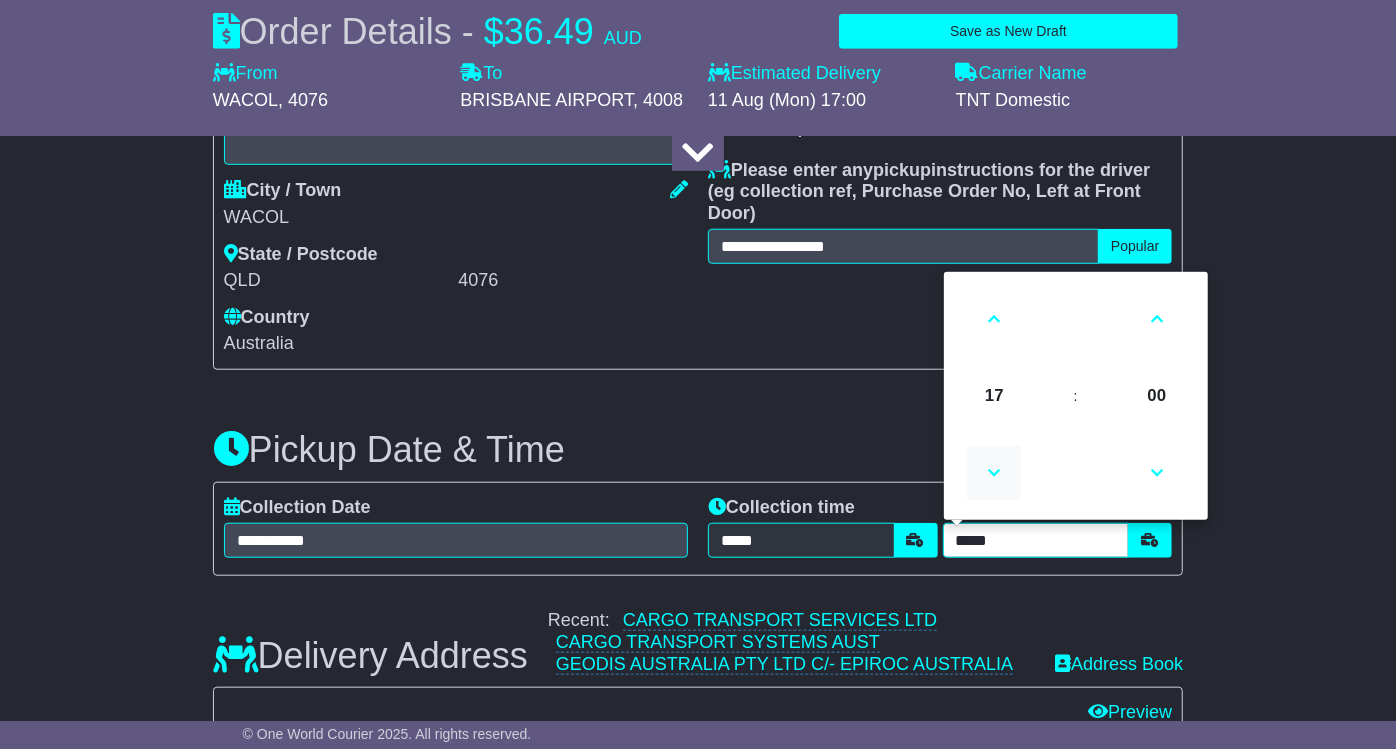 click at bounding box center [994, 473] 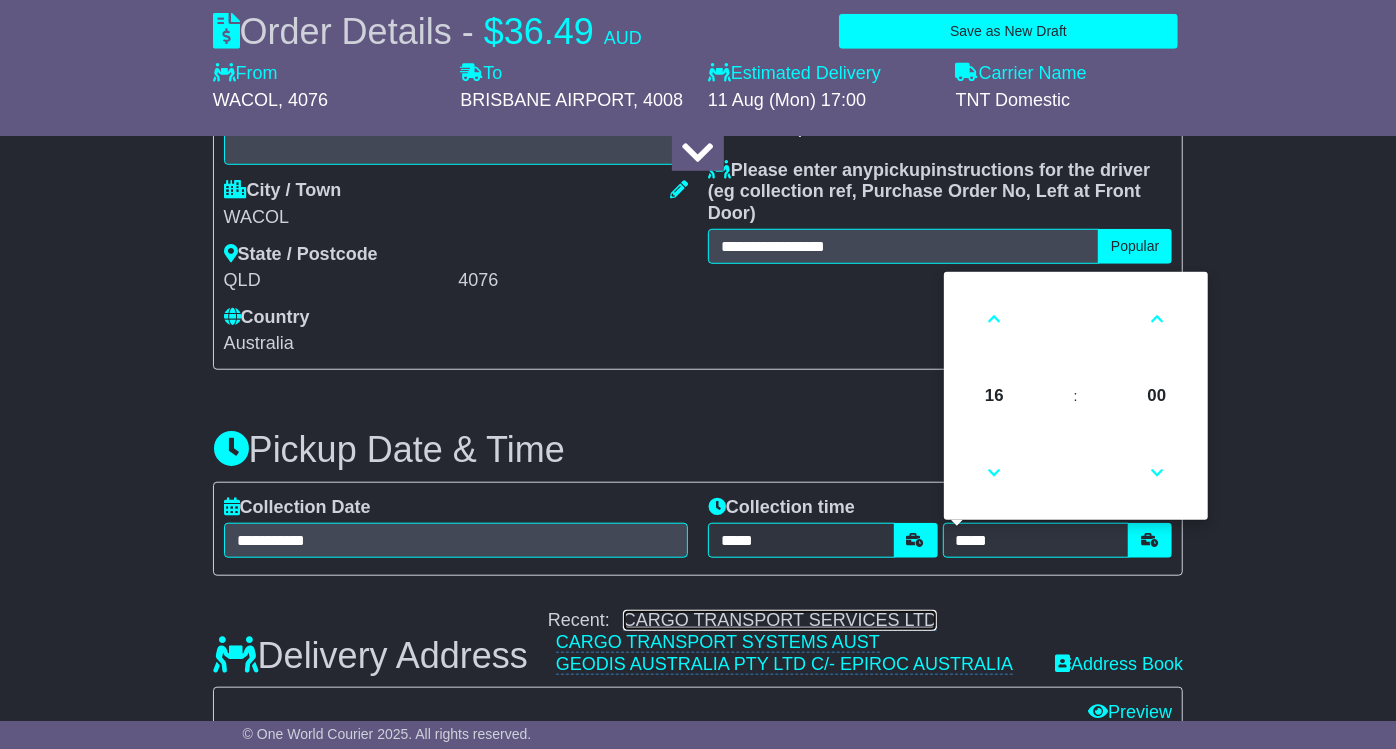 click on "CARGO TRANSPORT SERVICES LTD" at bounding box center (780, 620) 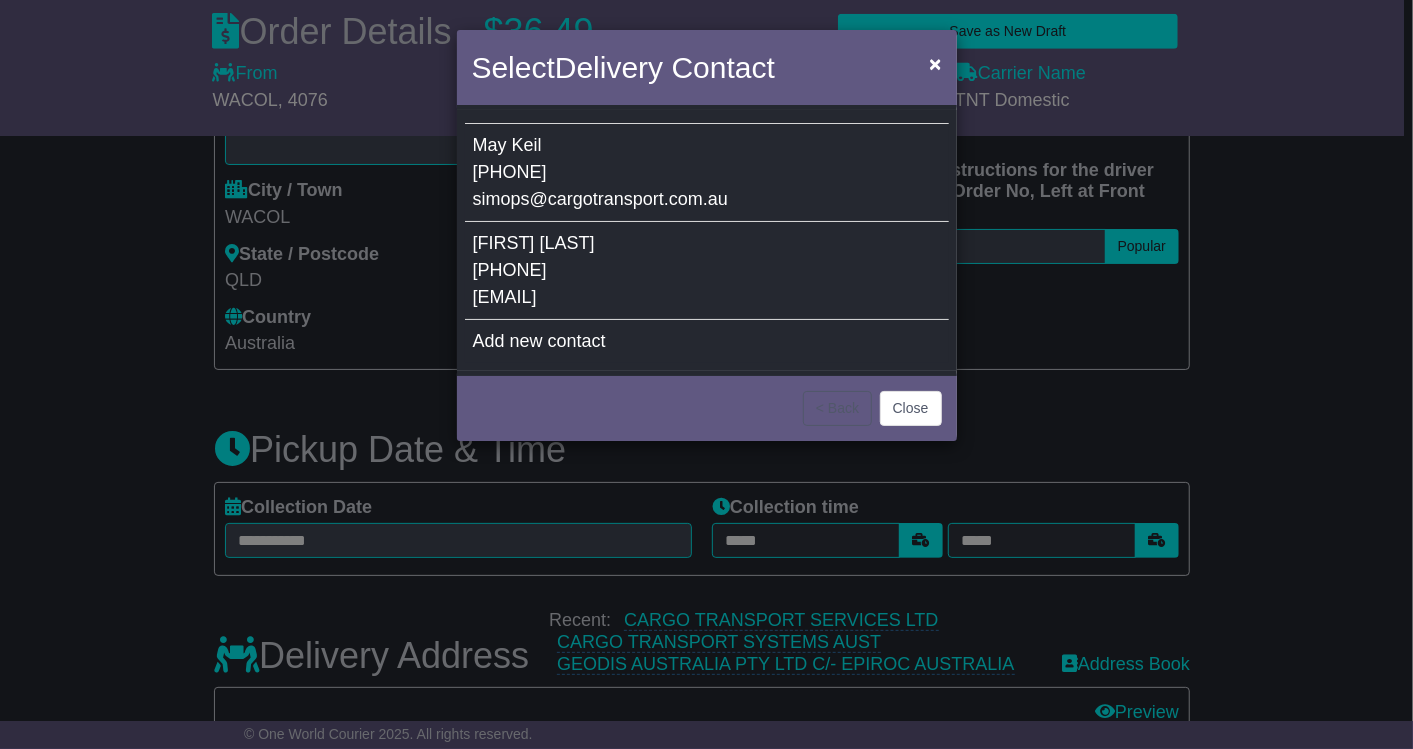click on "JULIE   MCKINNEY
0487215806
jvmckinneyphoto@gmail.com" at bounding box center [707, 271] 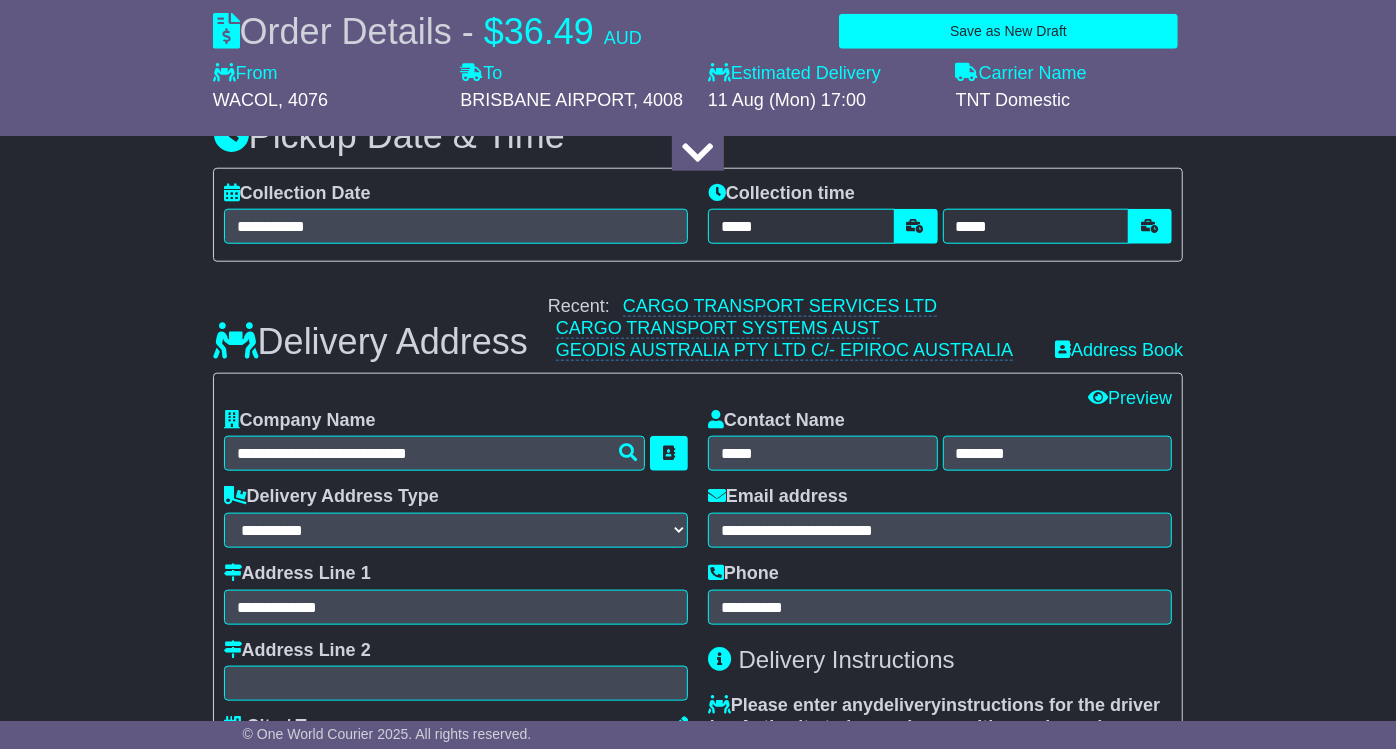 scroll, scrollTop: 1555, scrollLeft: 0, axis: vertical 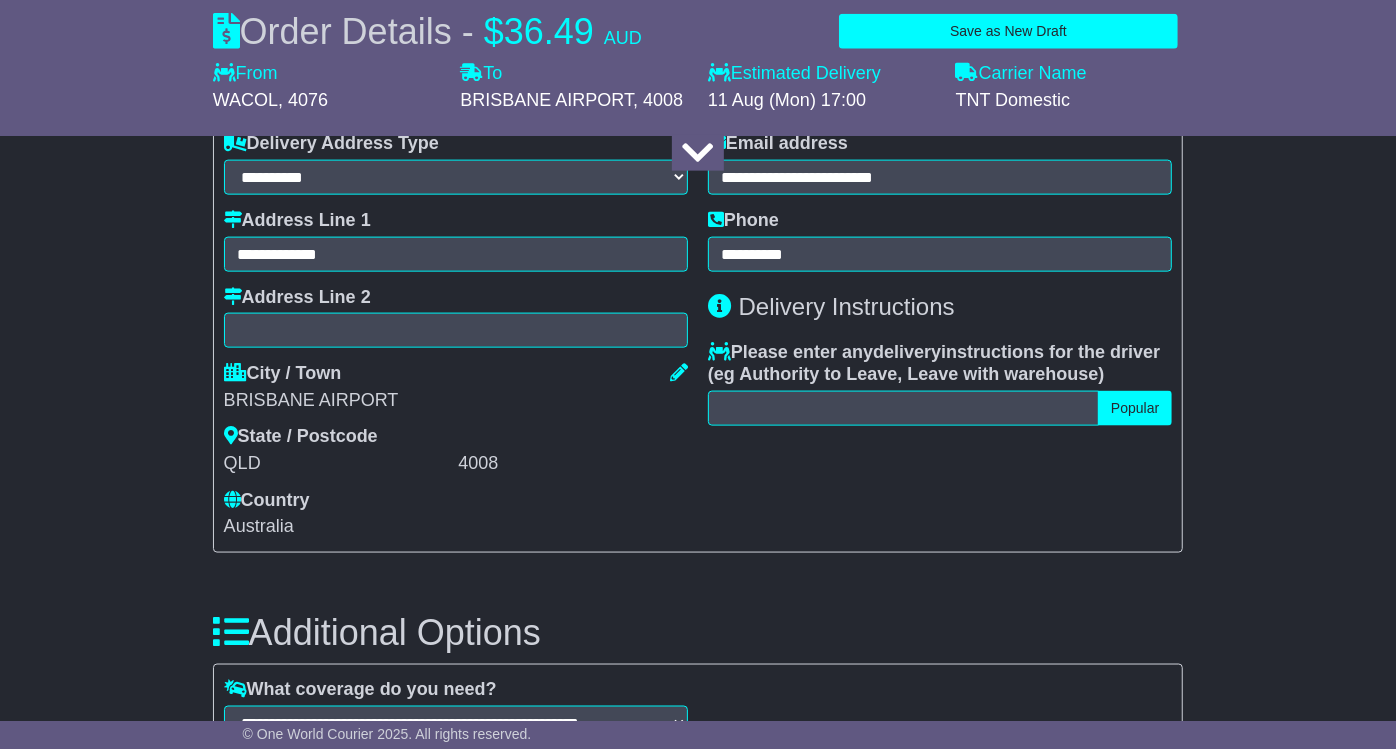 click on "eg Authority to Leave, Leave with warehouse" at bounding box center (906, 374) 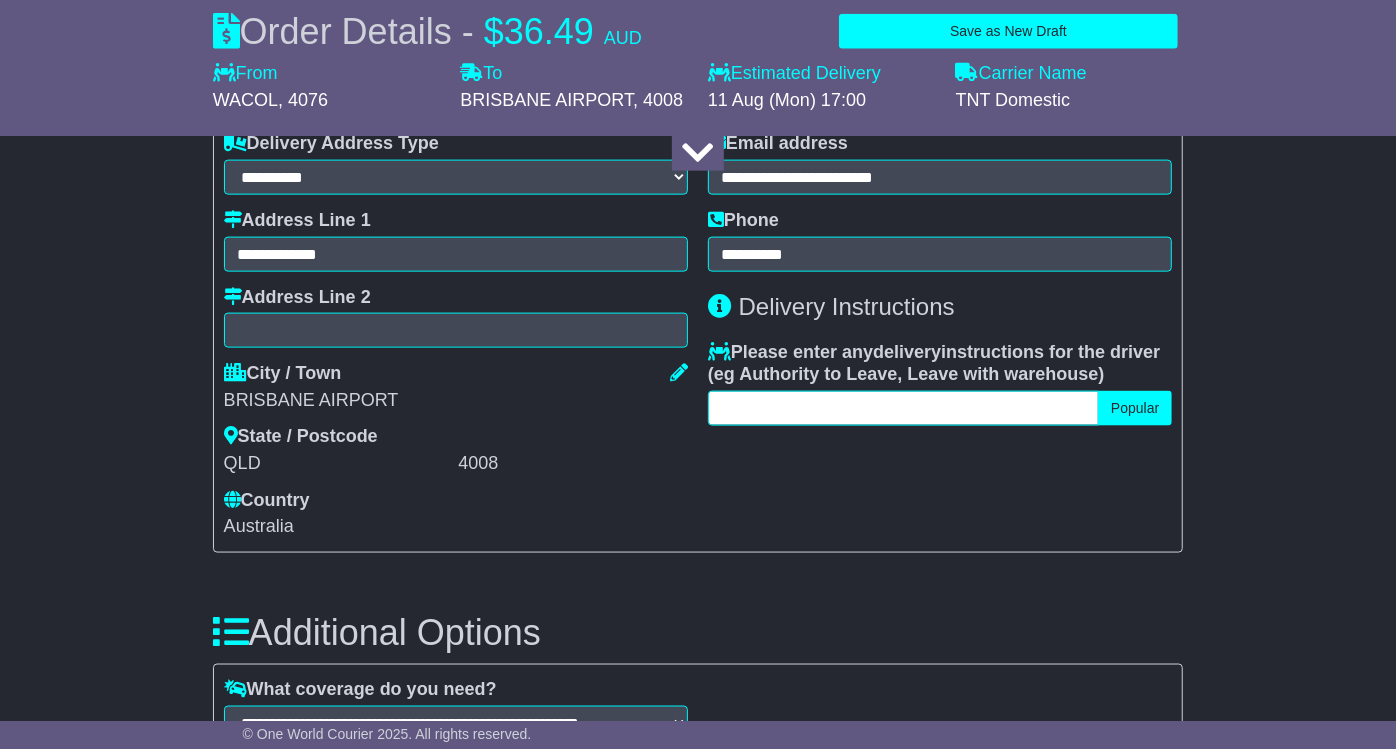 click at bounding box center (903, 408) 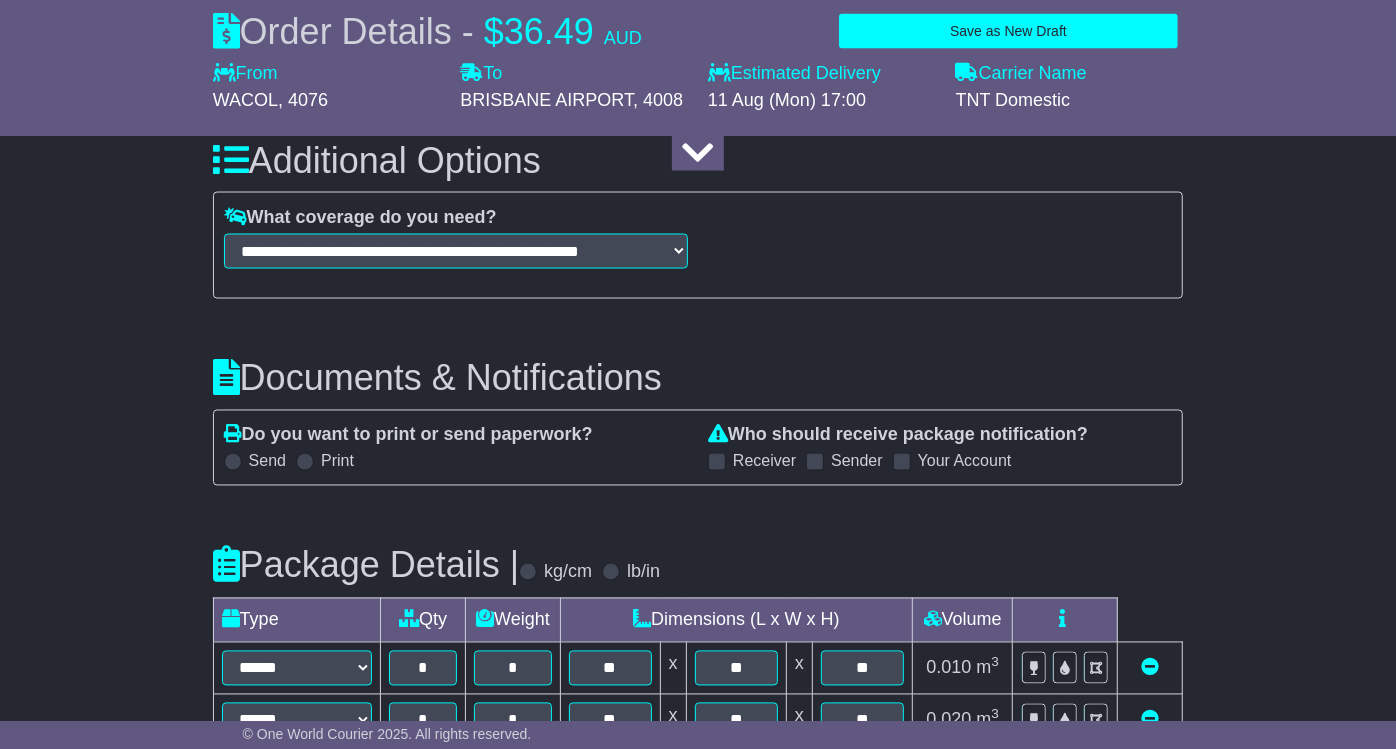 scroll, scrollTop: 2410, scrollLeft: 0, axis: vertical 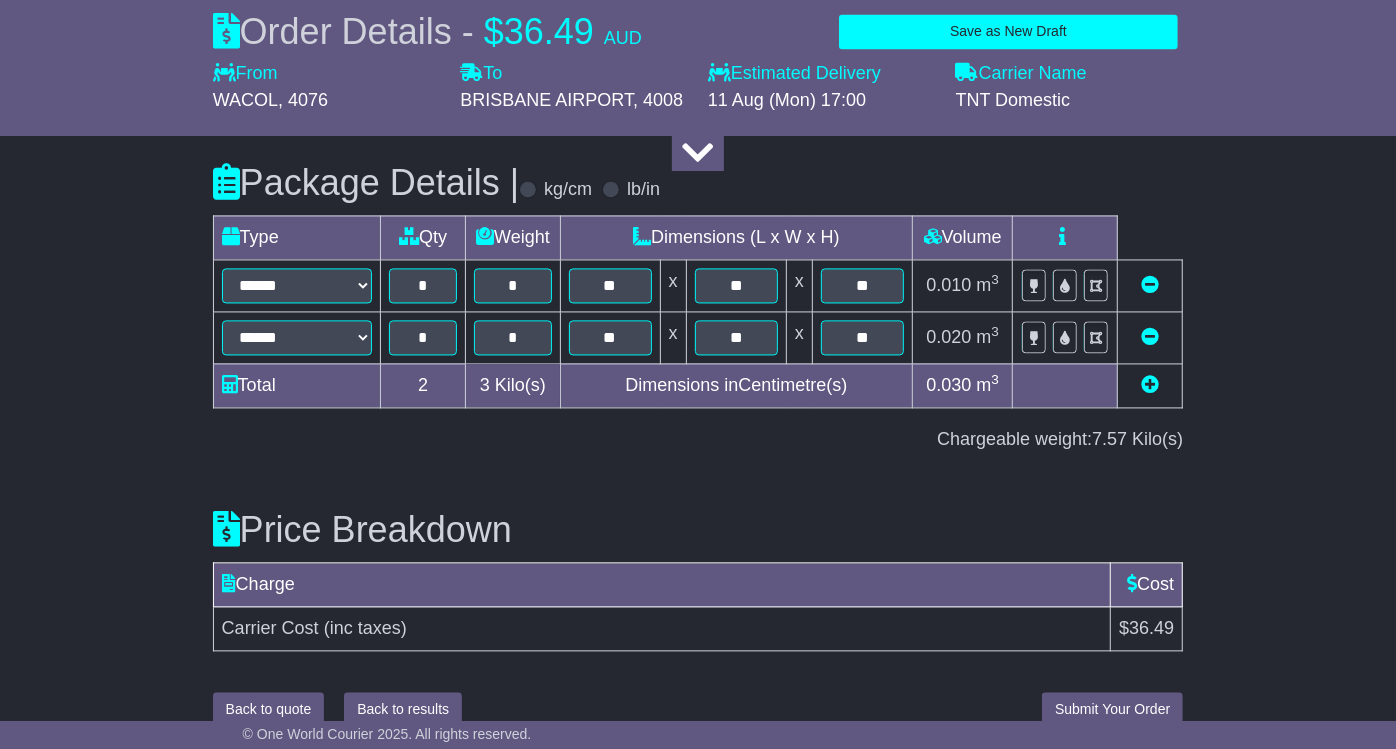 type on "**********" 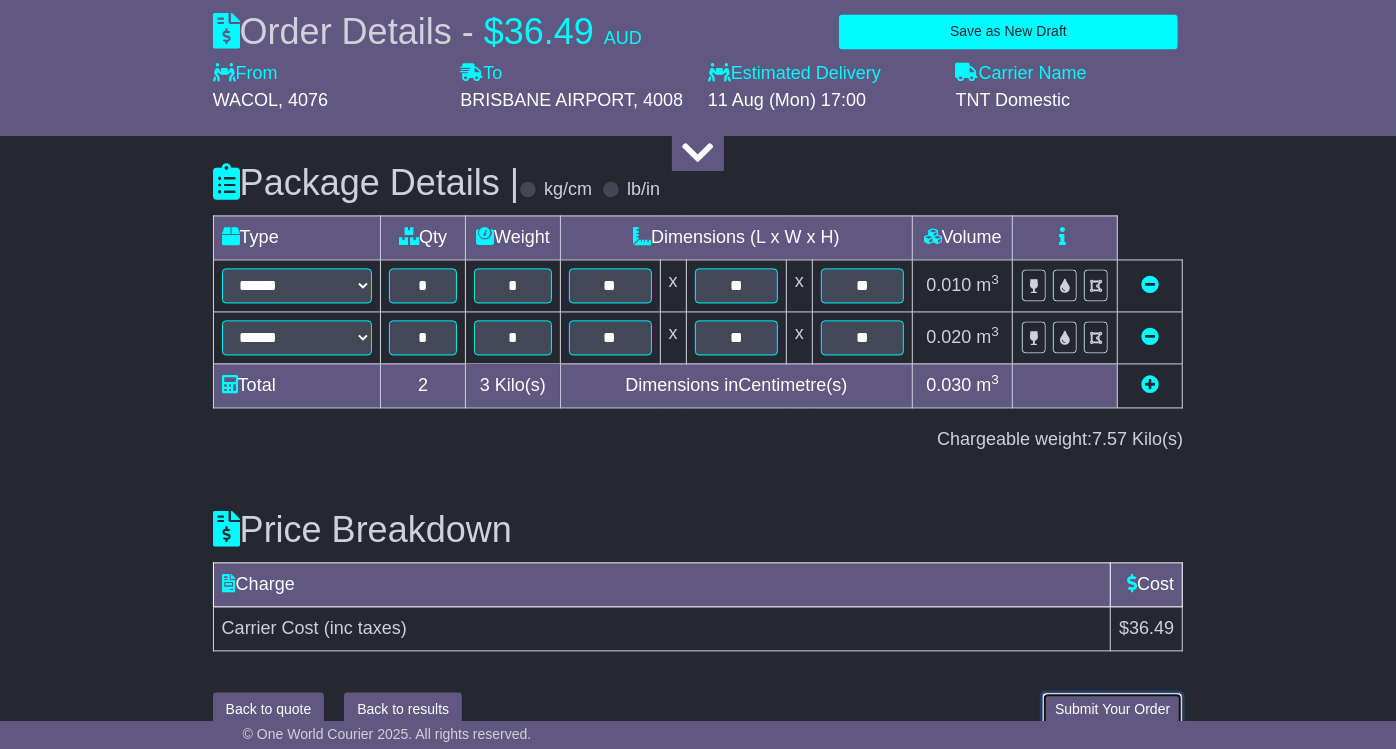 click on "Submit Your Order" at bounding box center (1112, 709) 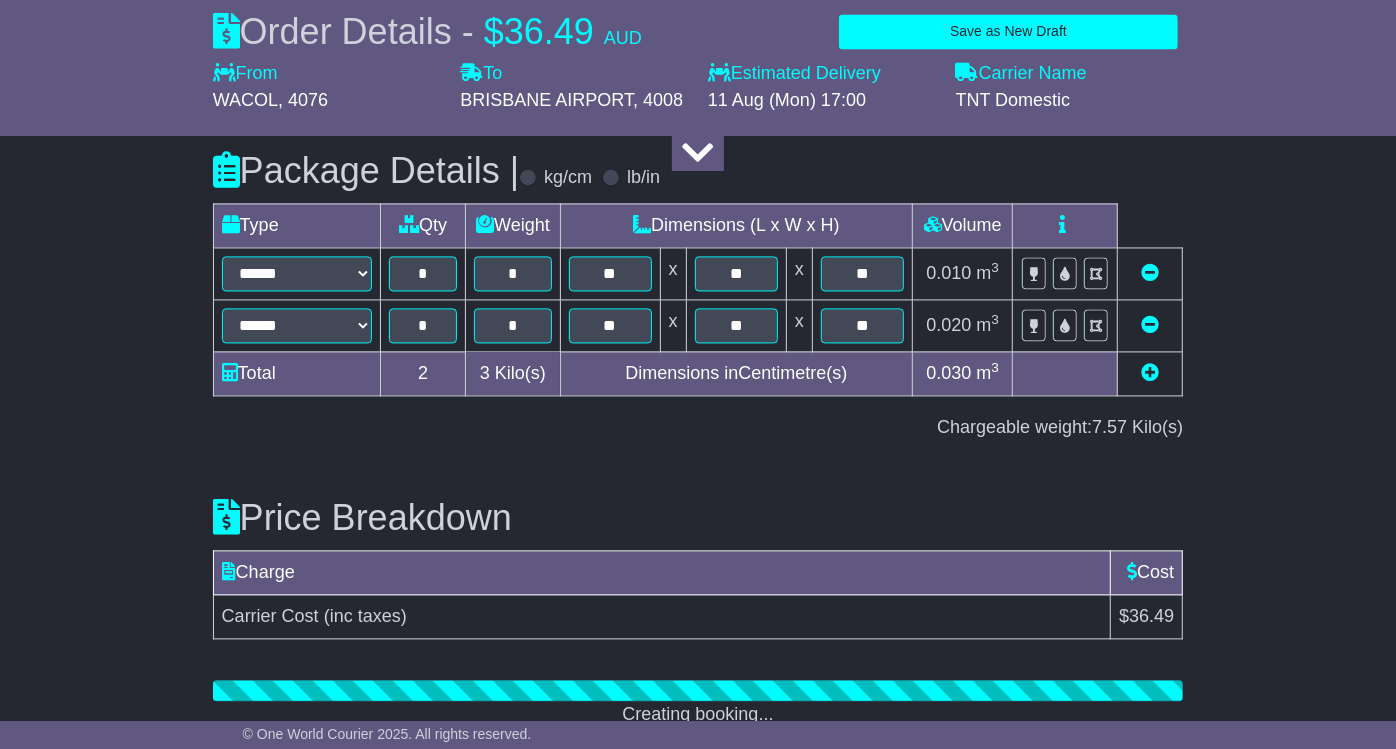scroll, scrollTop: 2485, scrollLeft: 0, axis: vertical 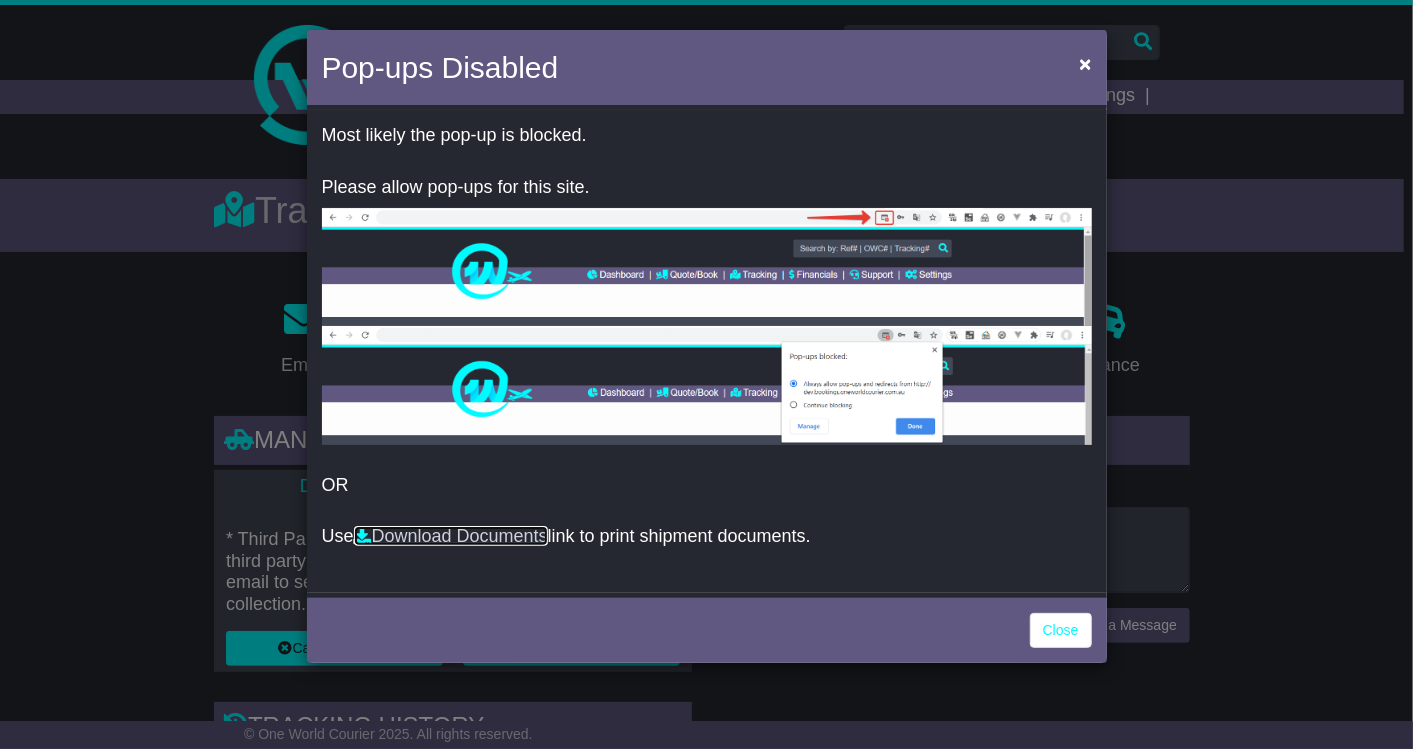 click on "Download Documents" at bounding box center (451, 536) 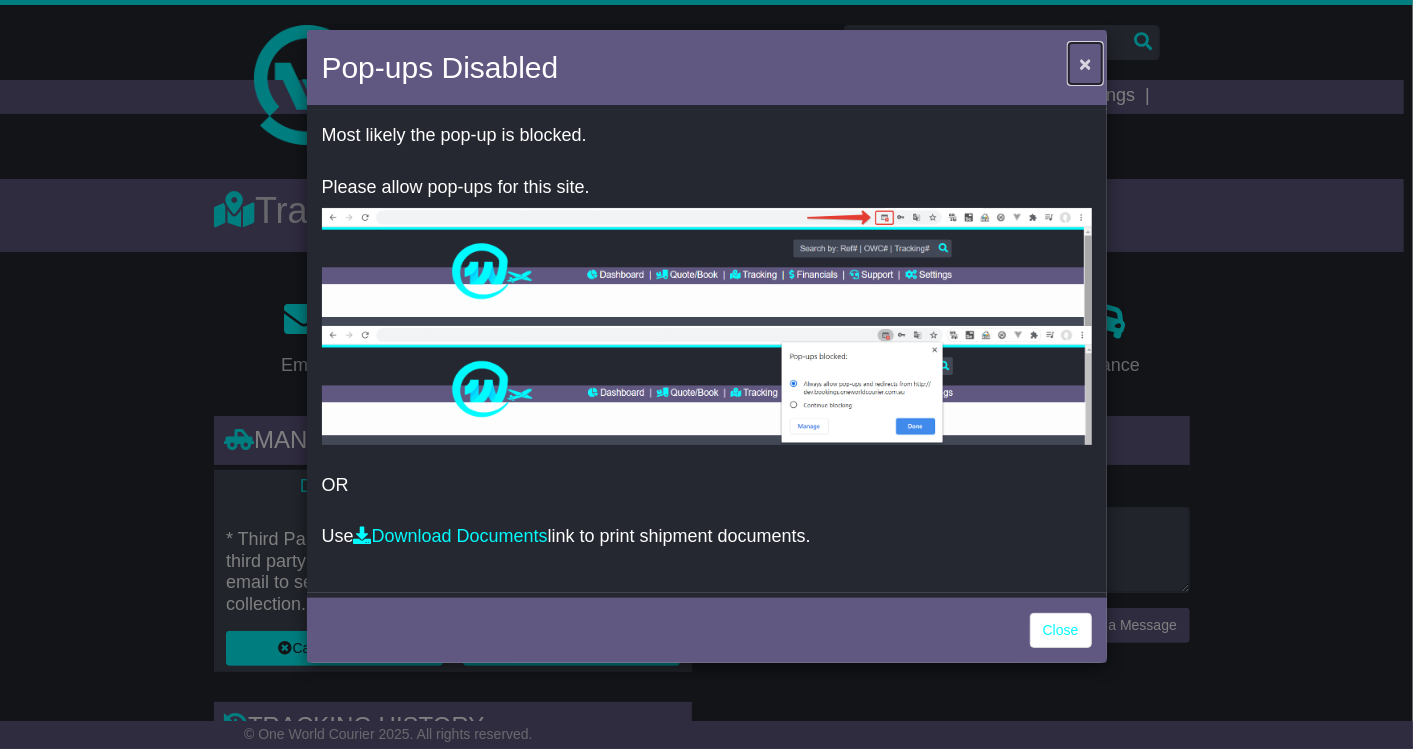 click on "×" at bounding box center (1085, 63) 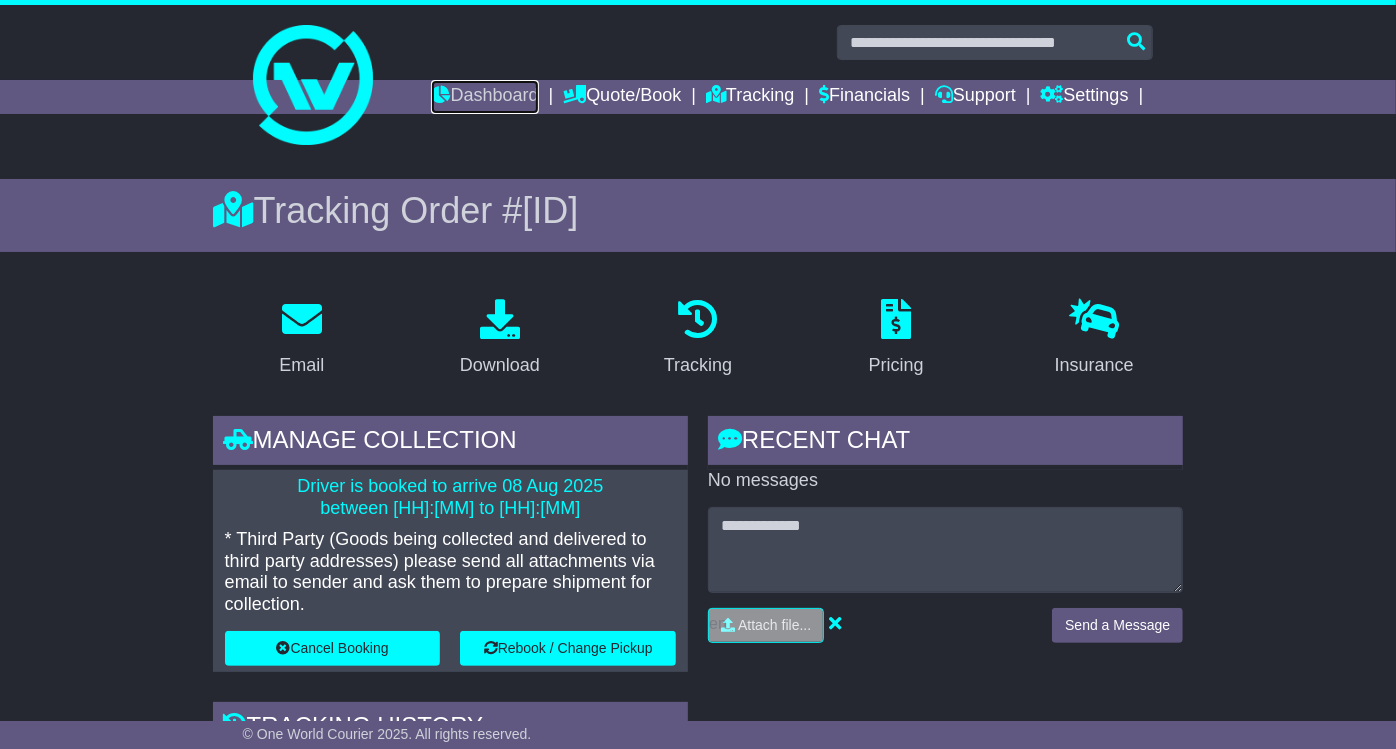 drag, startPoint x: 476, startPoint y: 87, endPoint x: 723, endPoint y: 12, distance: 258.13562 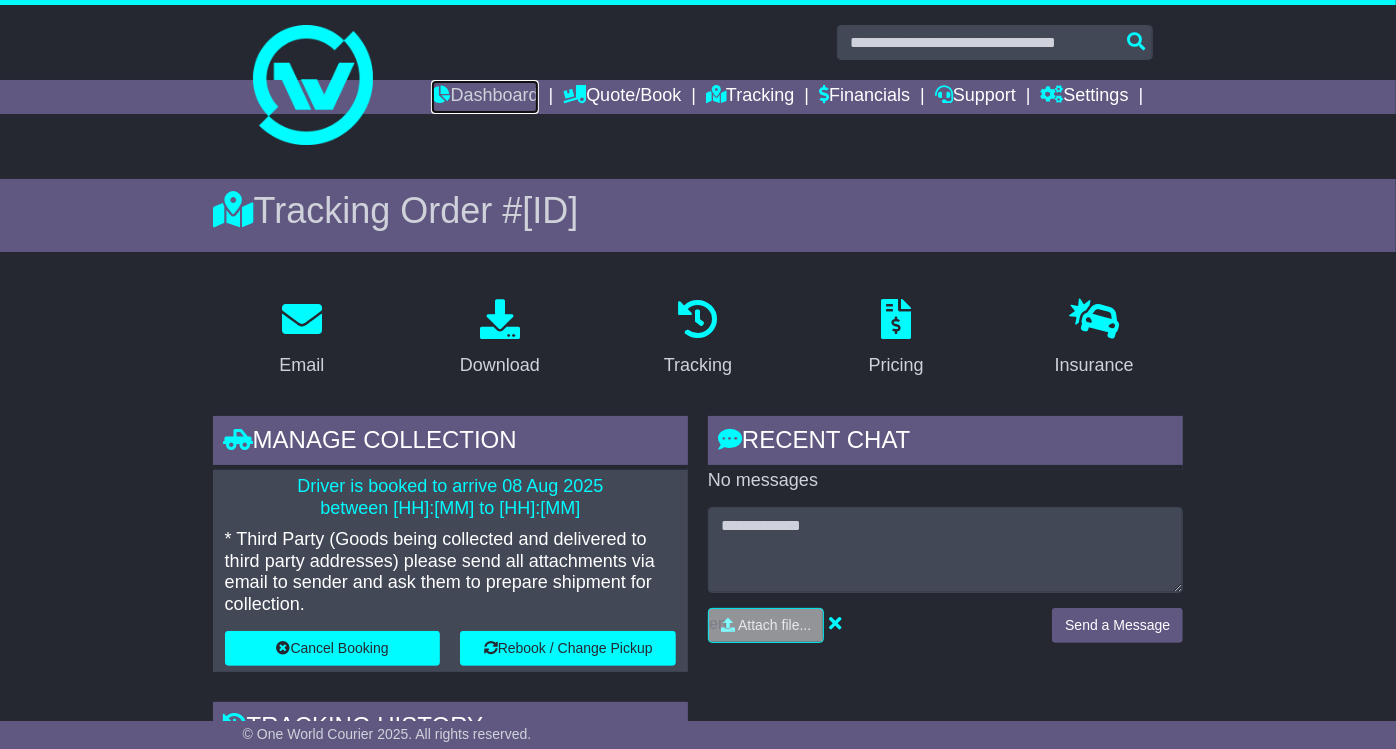 click on "Dashboard" at bounding box center (484, 97) 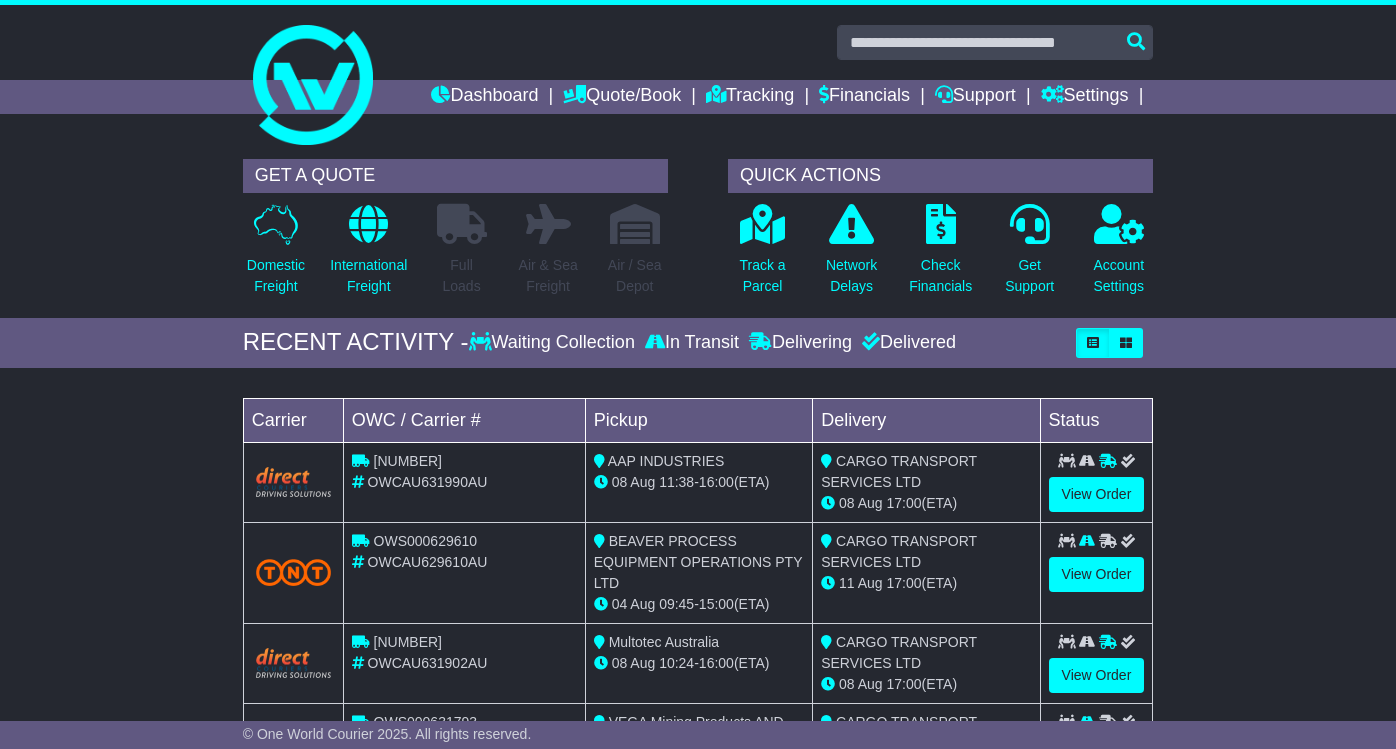 scroll, scrollTop: 0, scrollLeft: 0, axis: both 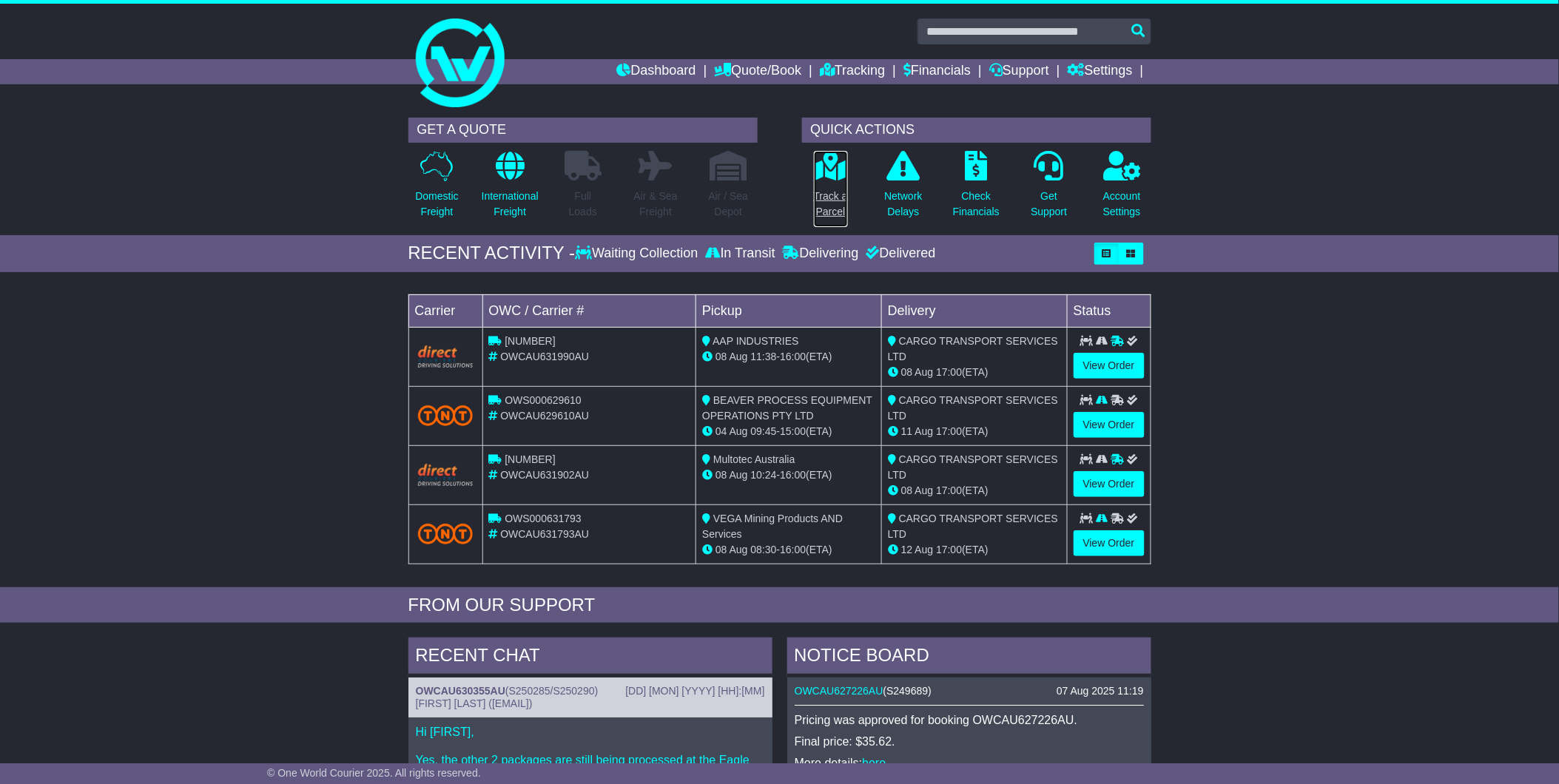 click on "Track a Parcel" at bounding box center [831, 189] 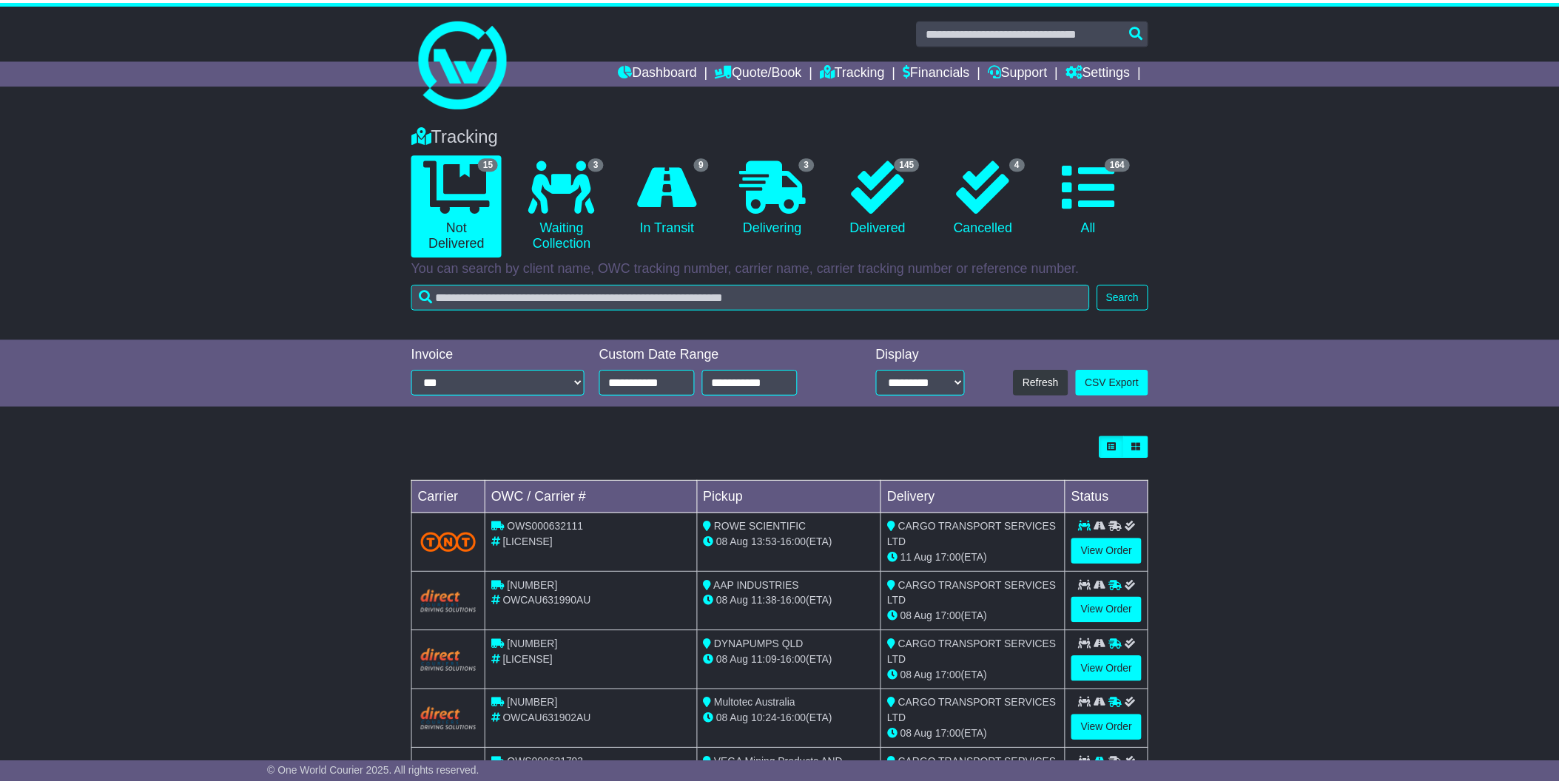 scroll, scrollTop: 0, scrollLeft: 0, axis: both 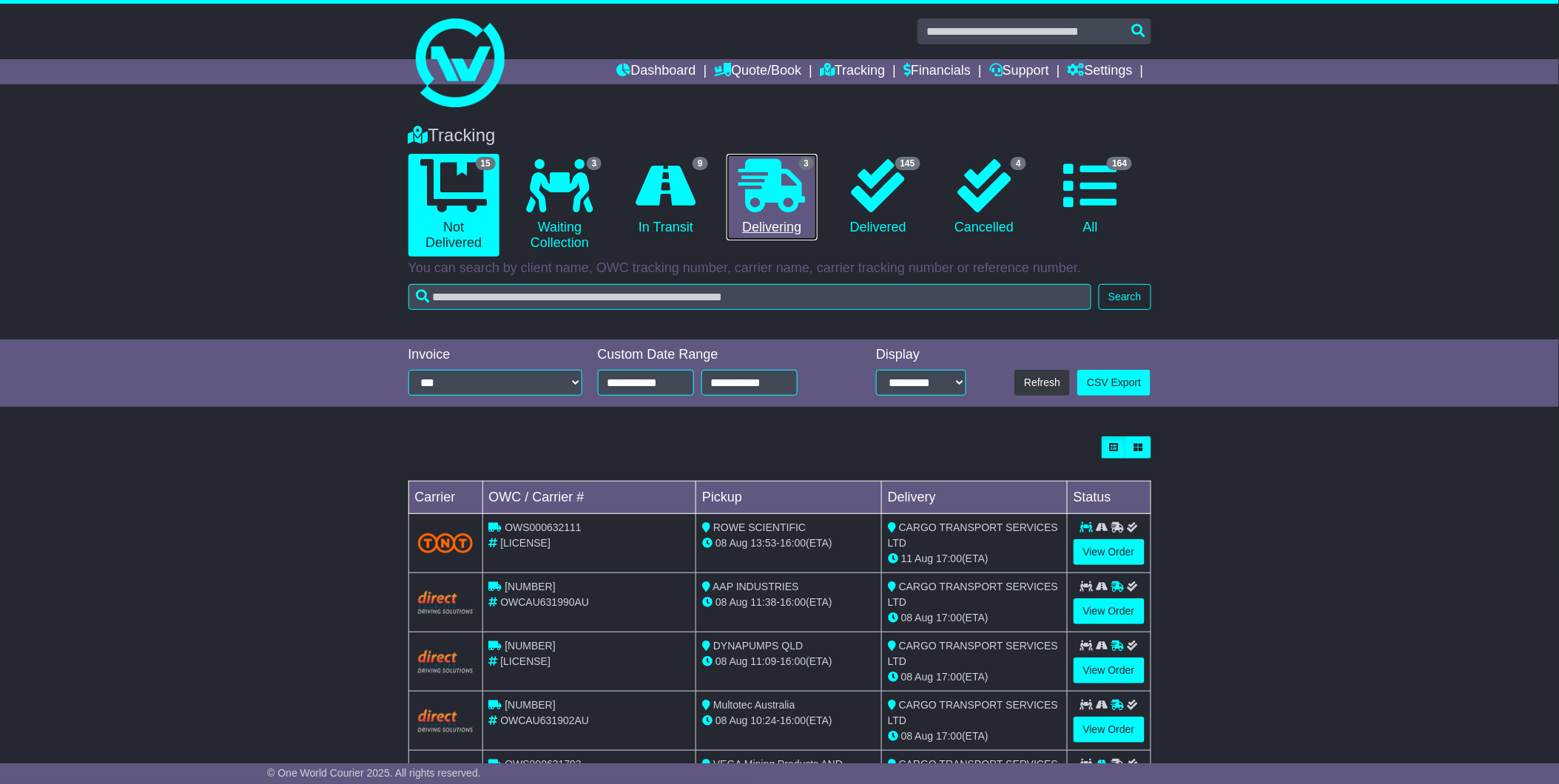 click at bounding box center (772, 186) 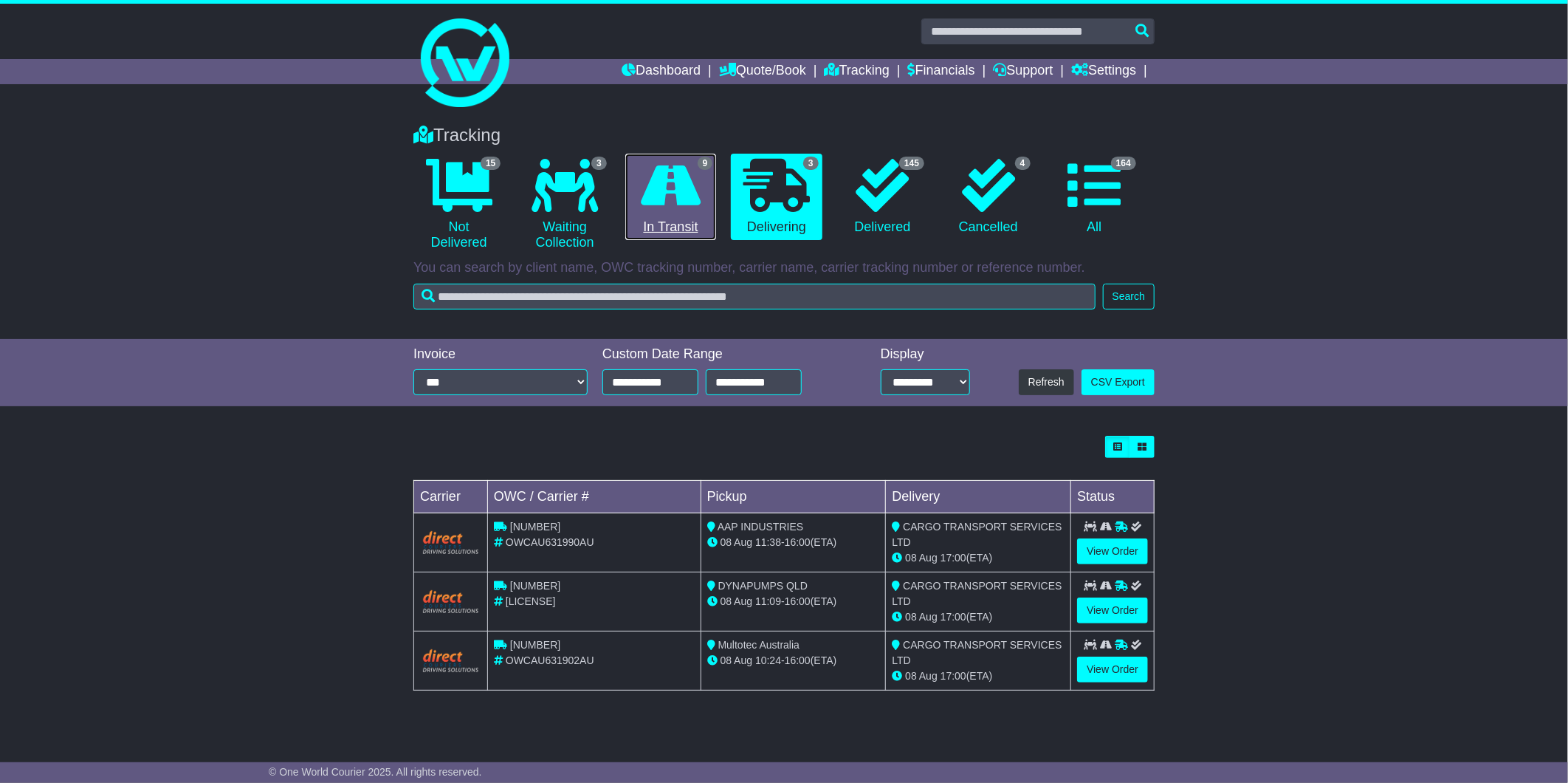 click at bounding box center [670, 185] 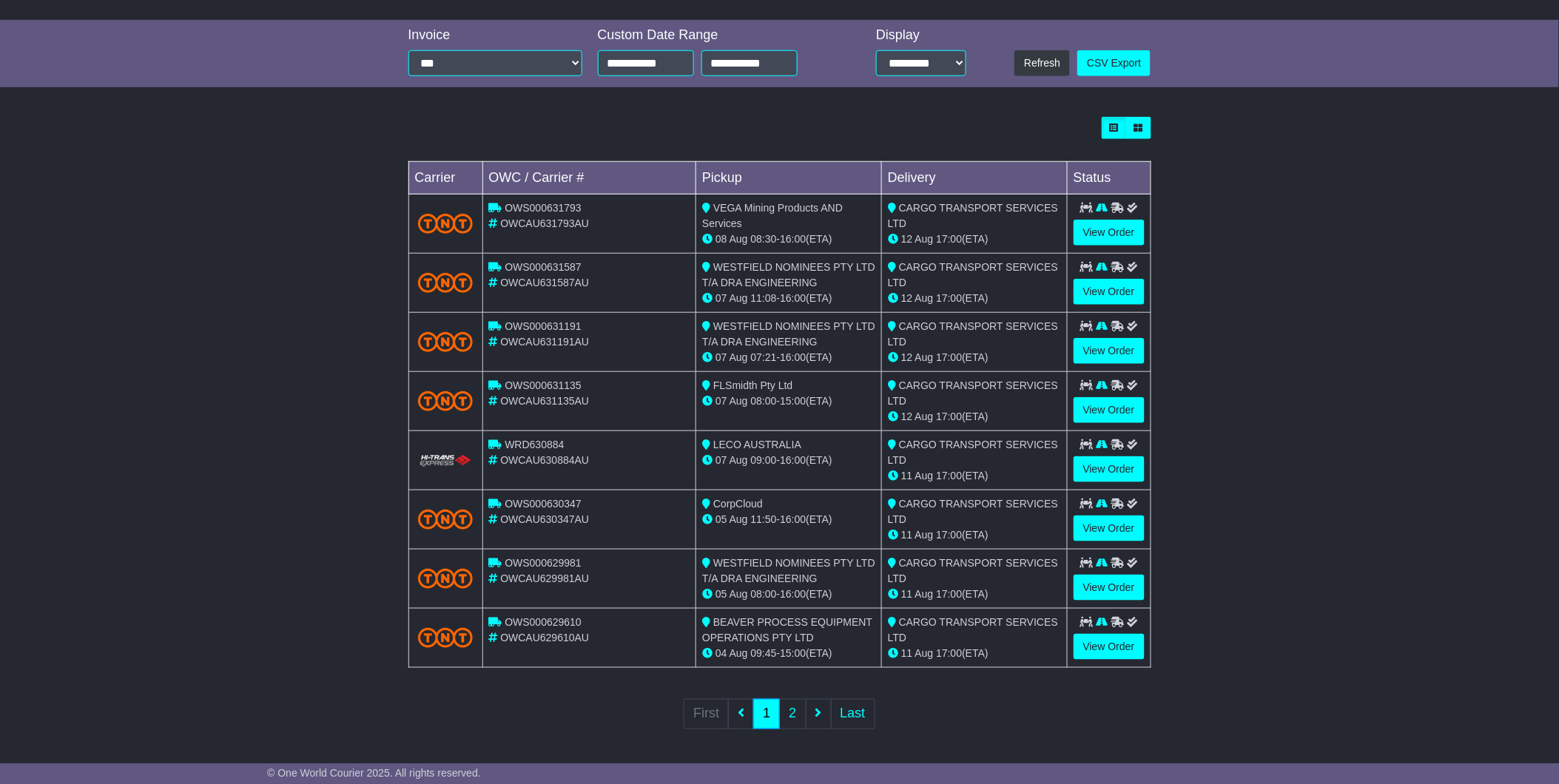 scroll, scrollTop: 321, scrollLeft: 0, axis: vertical 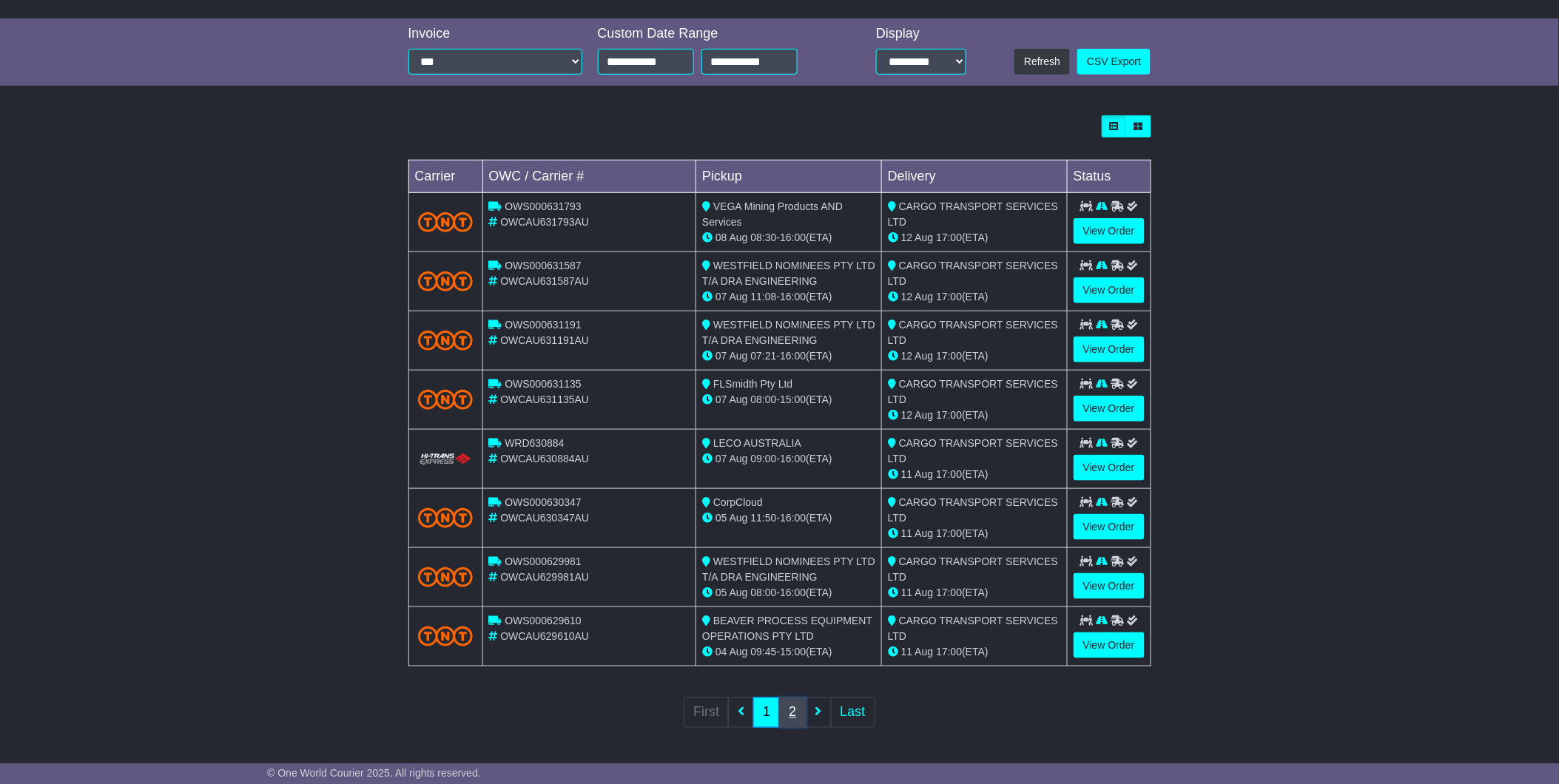 click on "2" at bounding box center [792, 712] 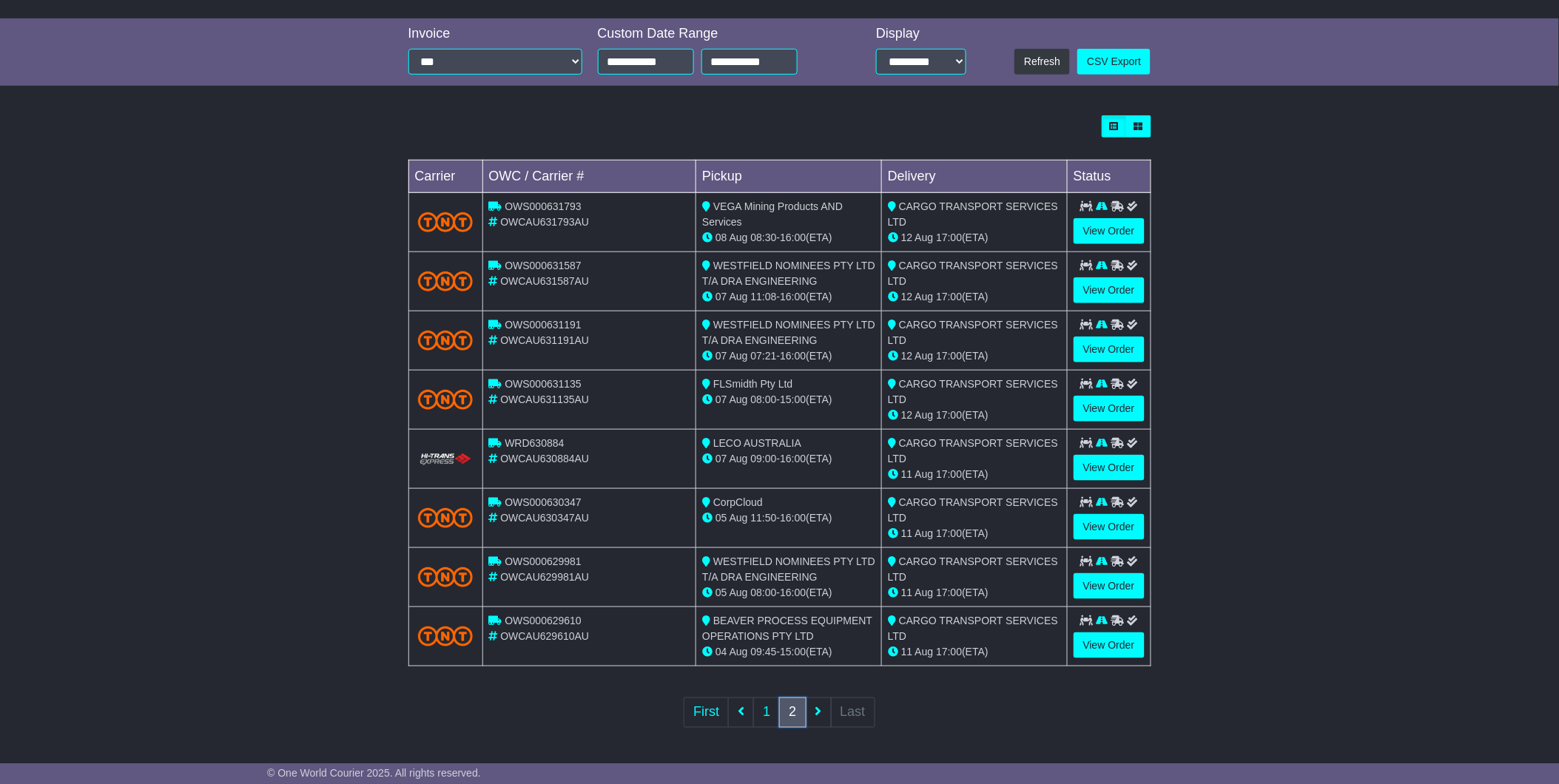 scroll, scrollTop: 0, scrollLeft: 0, axis: both 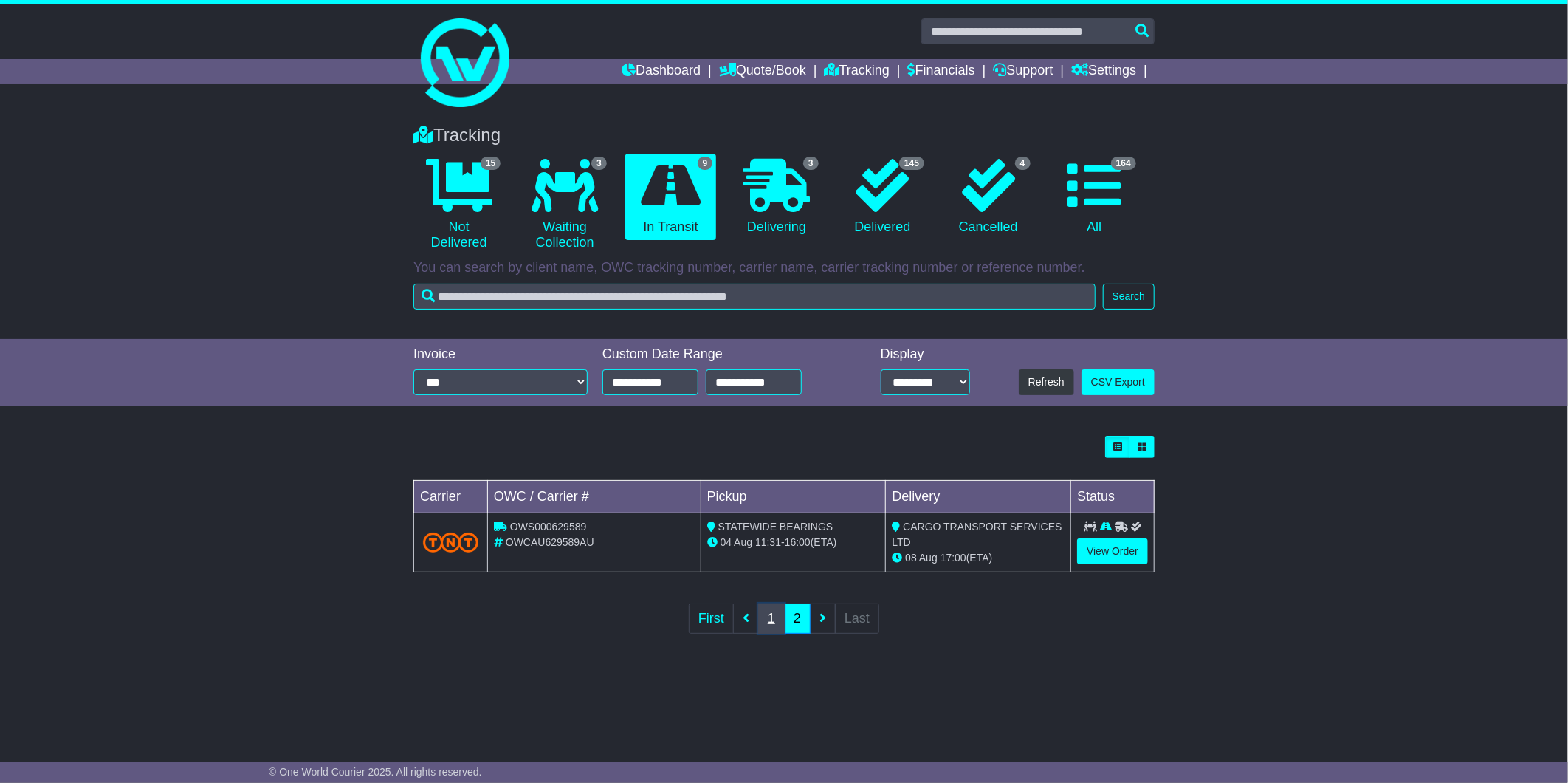 click on "1" at bounding box center (771, 618) 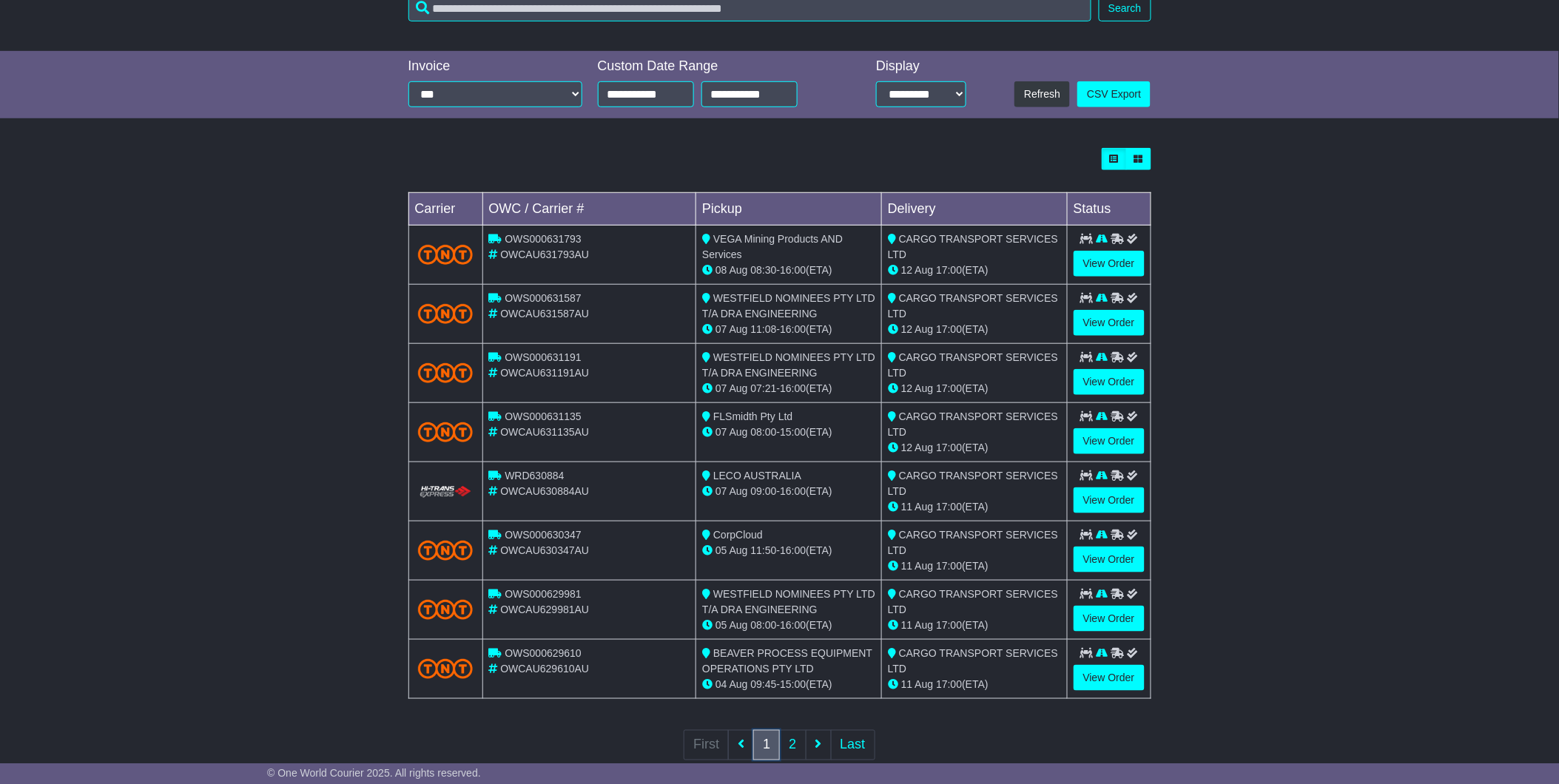 scroll, scrollTop: 321, scrollLeft: 0, axis: vertical 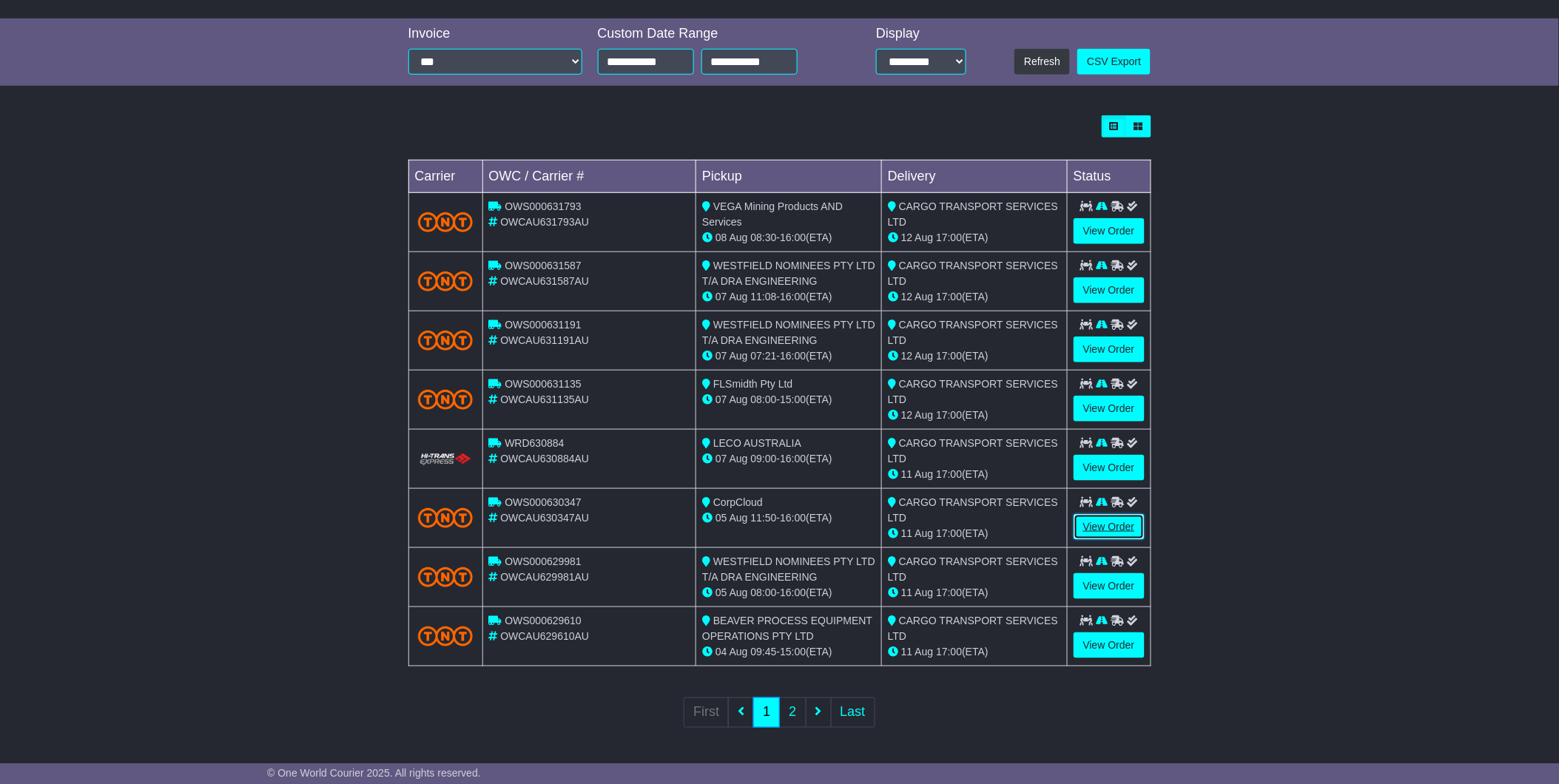 click on "View Order" at bounding box center (1109, 527) 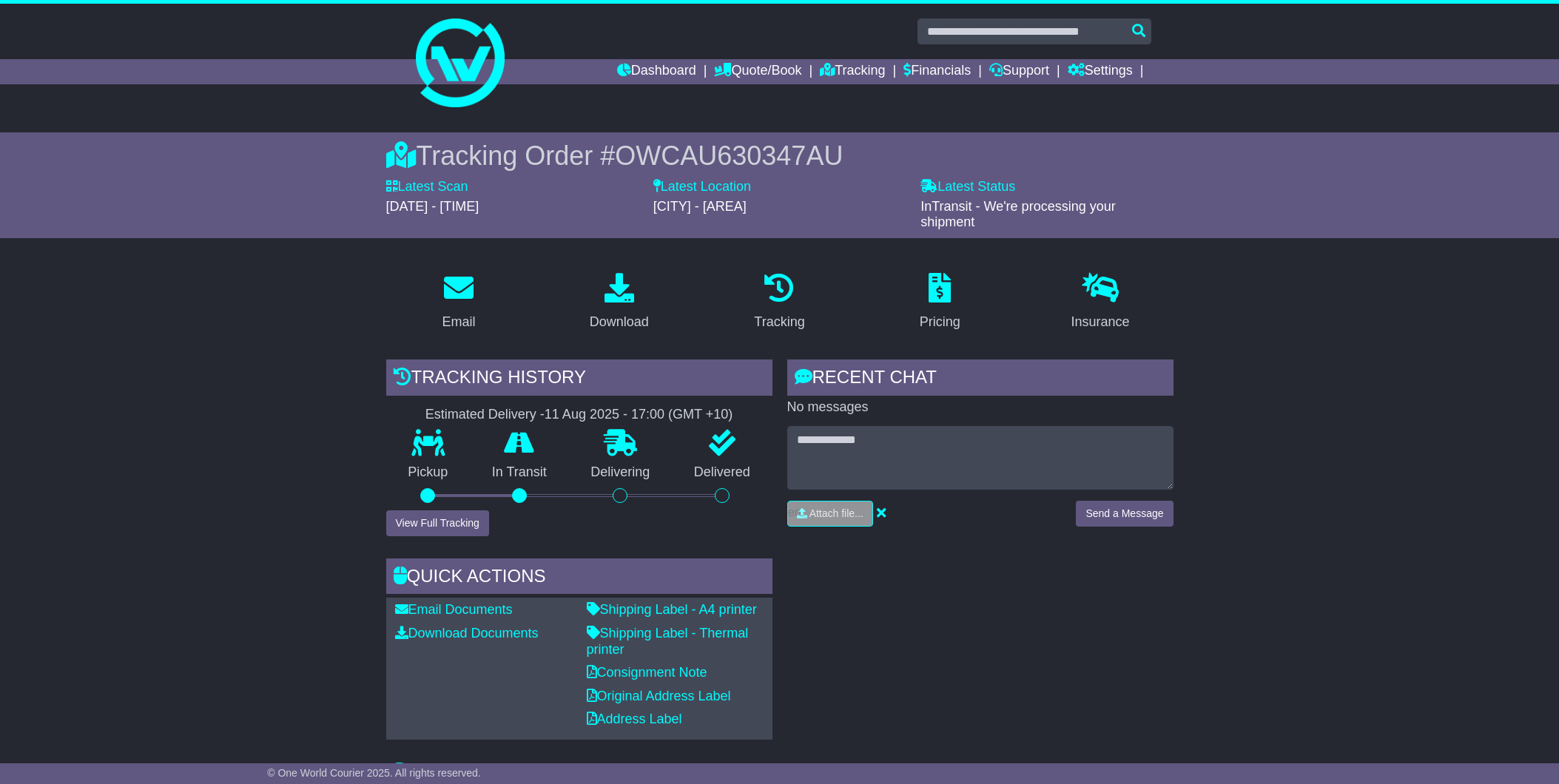scroll, scrollTop: 0, scrollLeft: 0, axis: both 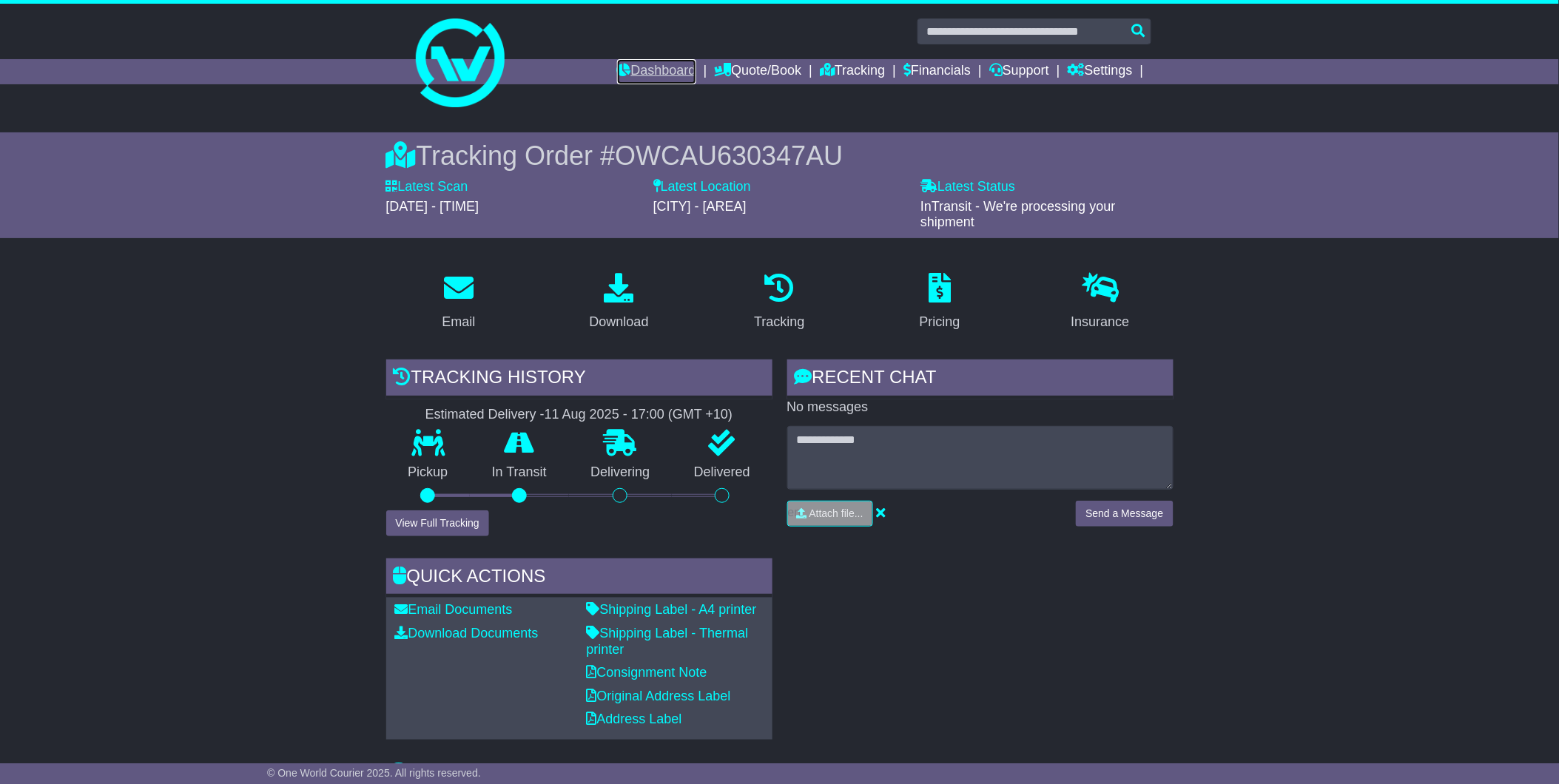 click on "Dashboard" at bounding box center [656, 72] 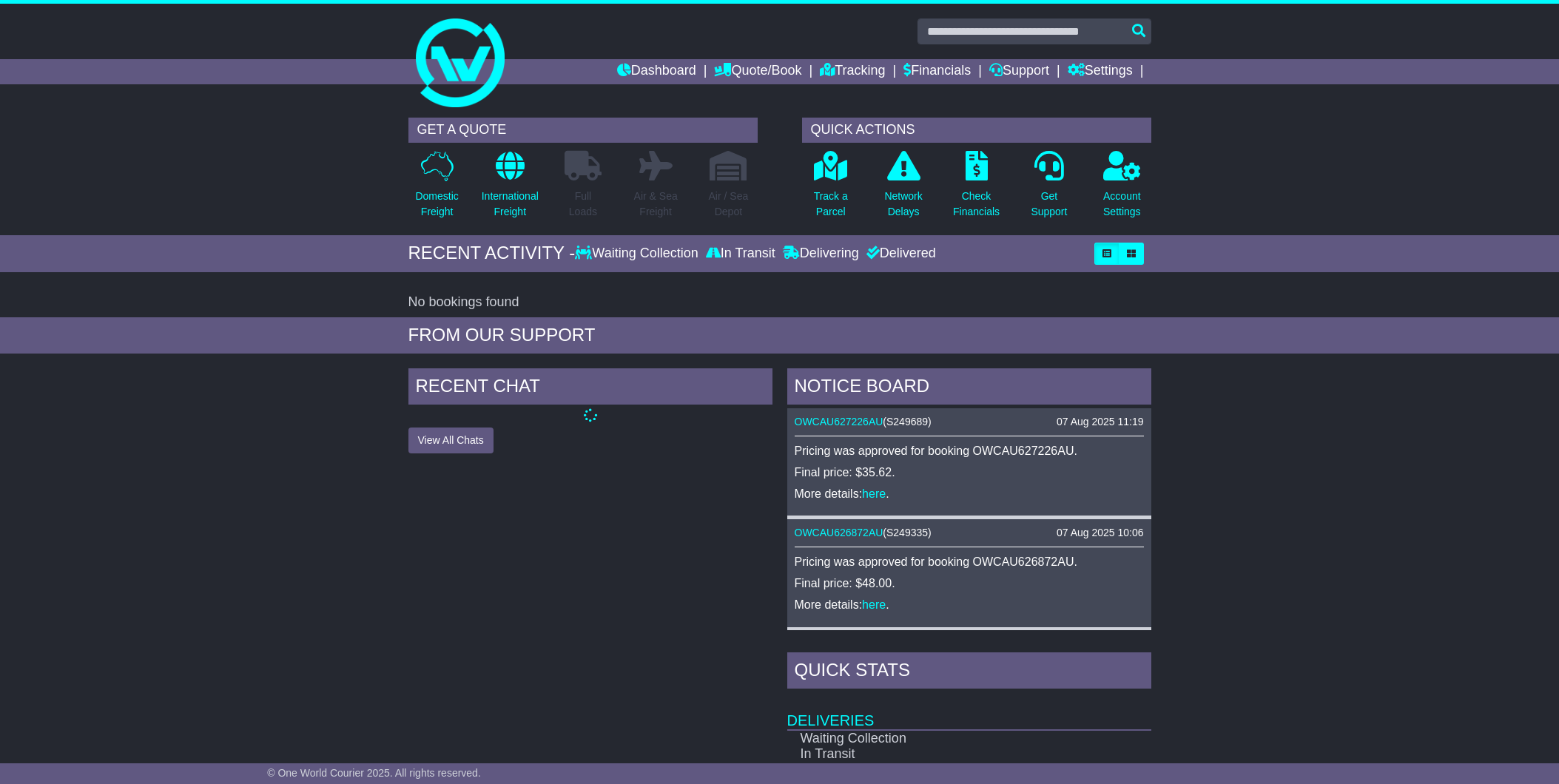 scroll, scrollTop: 0, scrollLeft: 0, axis: both 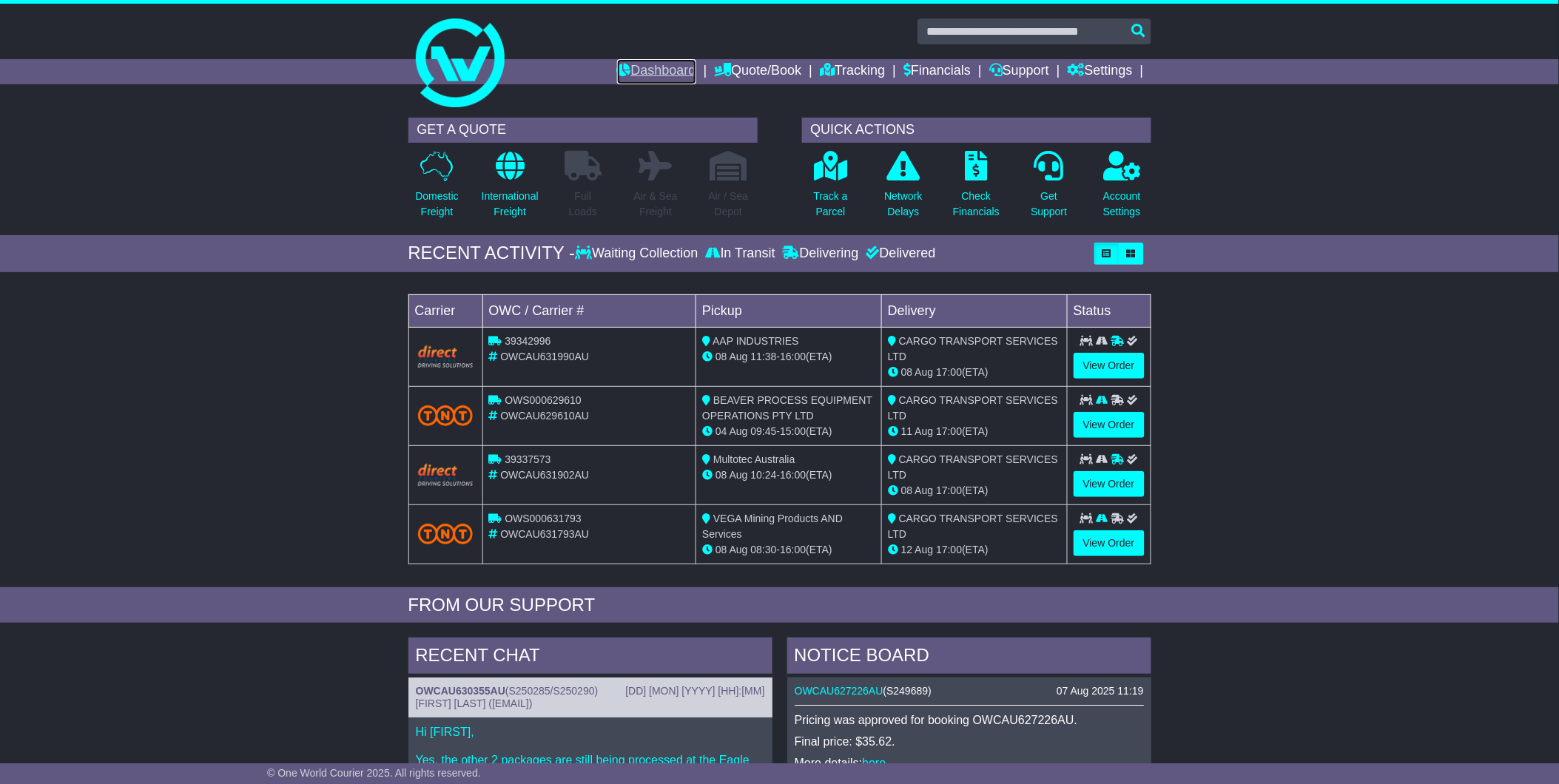 click on "Dashboard" at bounding box center [656, 72] 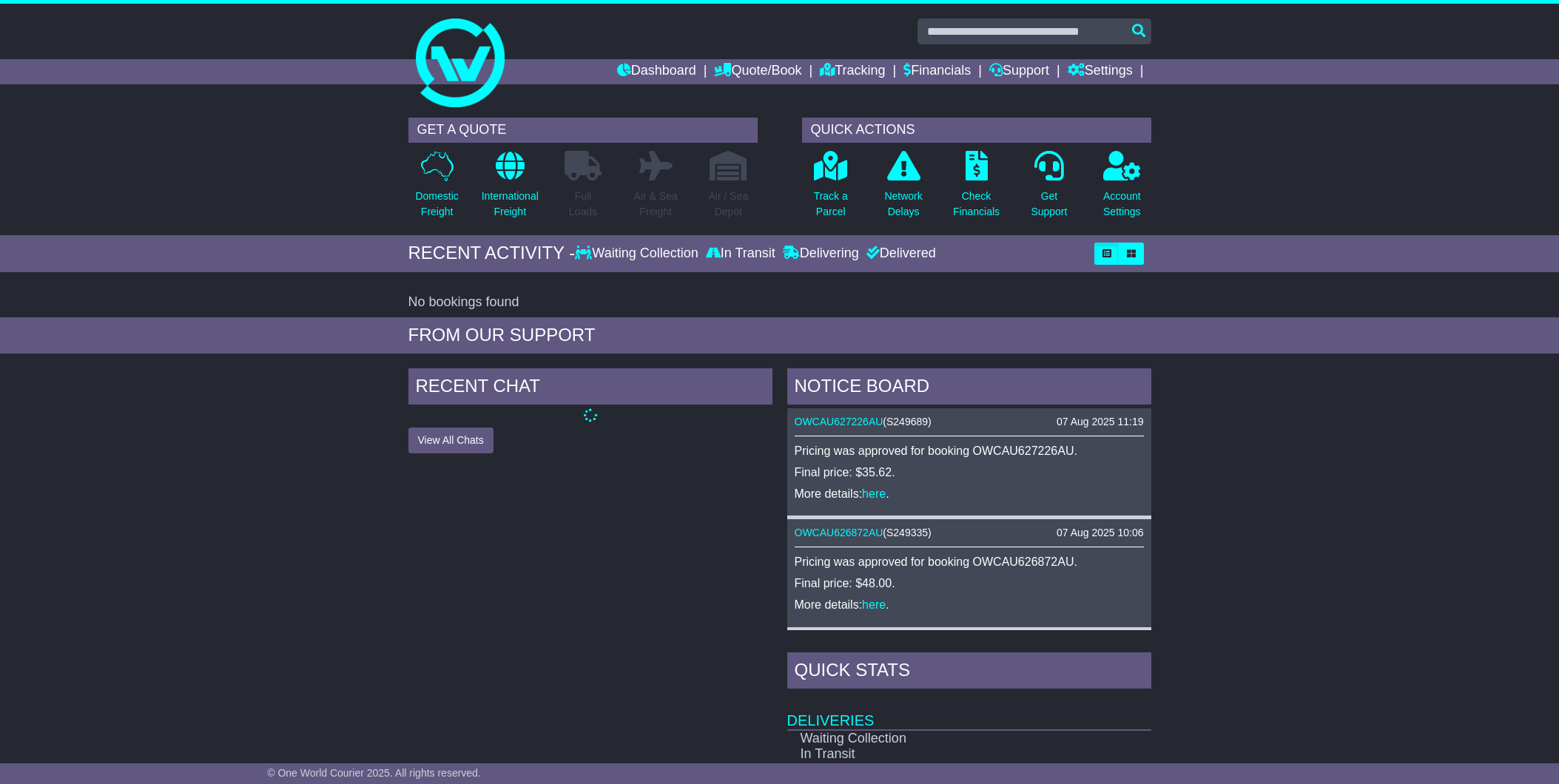 scroll, scrollTop: 0, scrollLeft: 0, axis: both 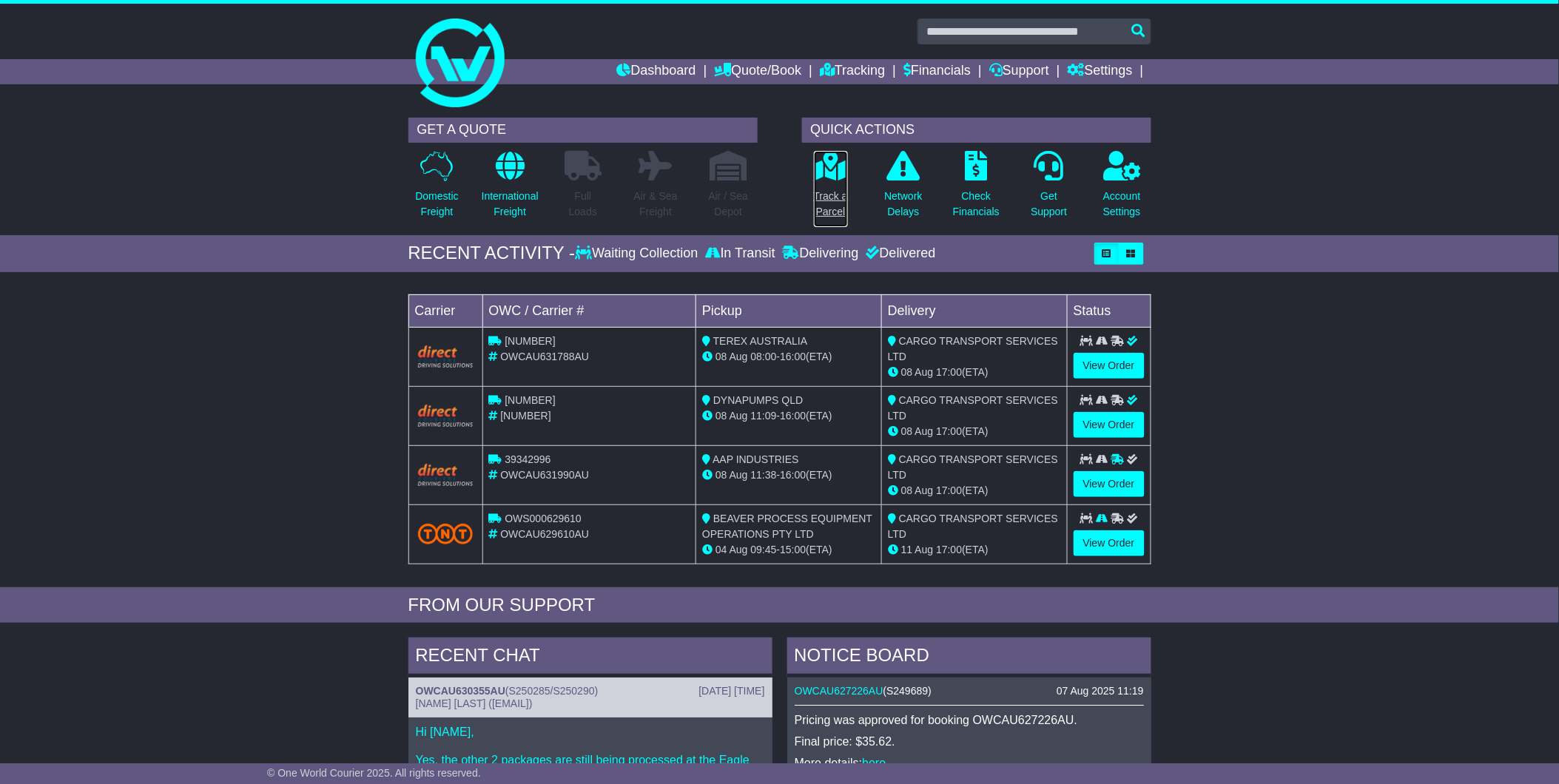 click at bounding box center [830, 166] 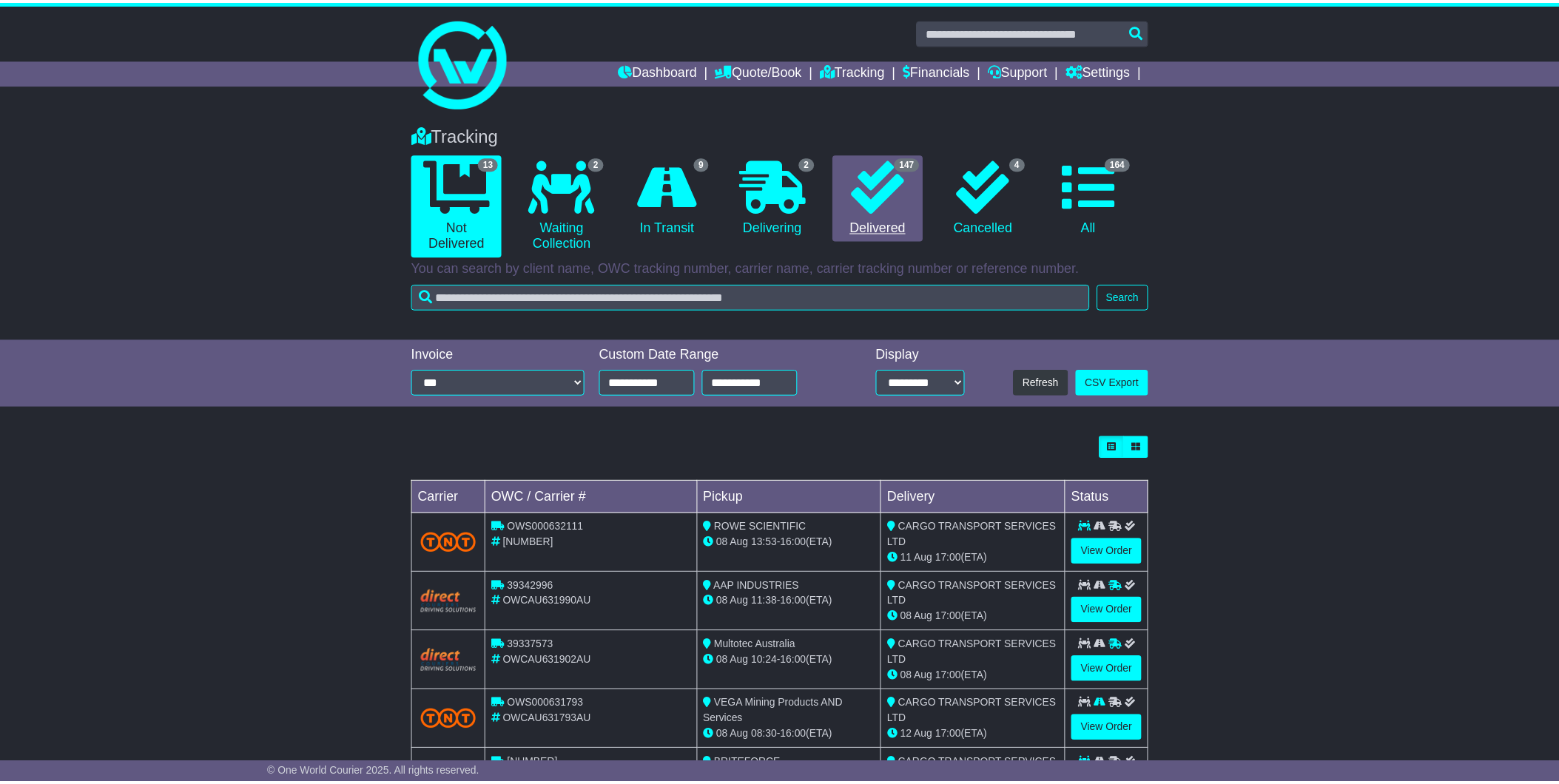 scroll, scrollTop: 0, scrollLeft: 0, axis: both 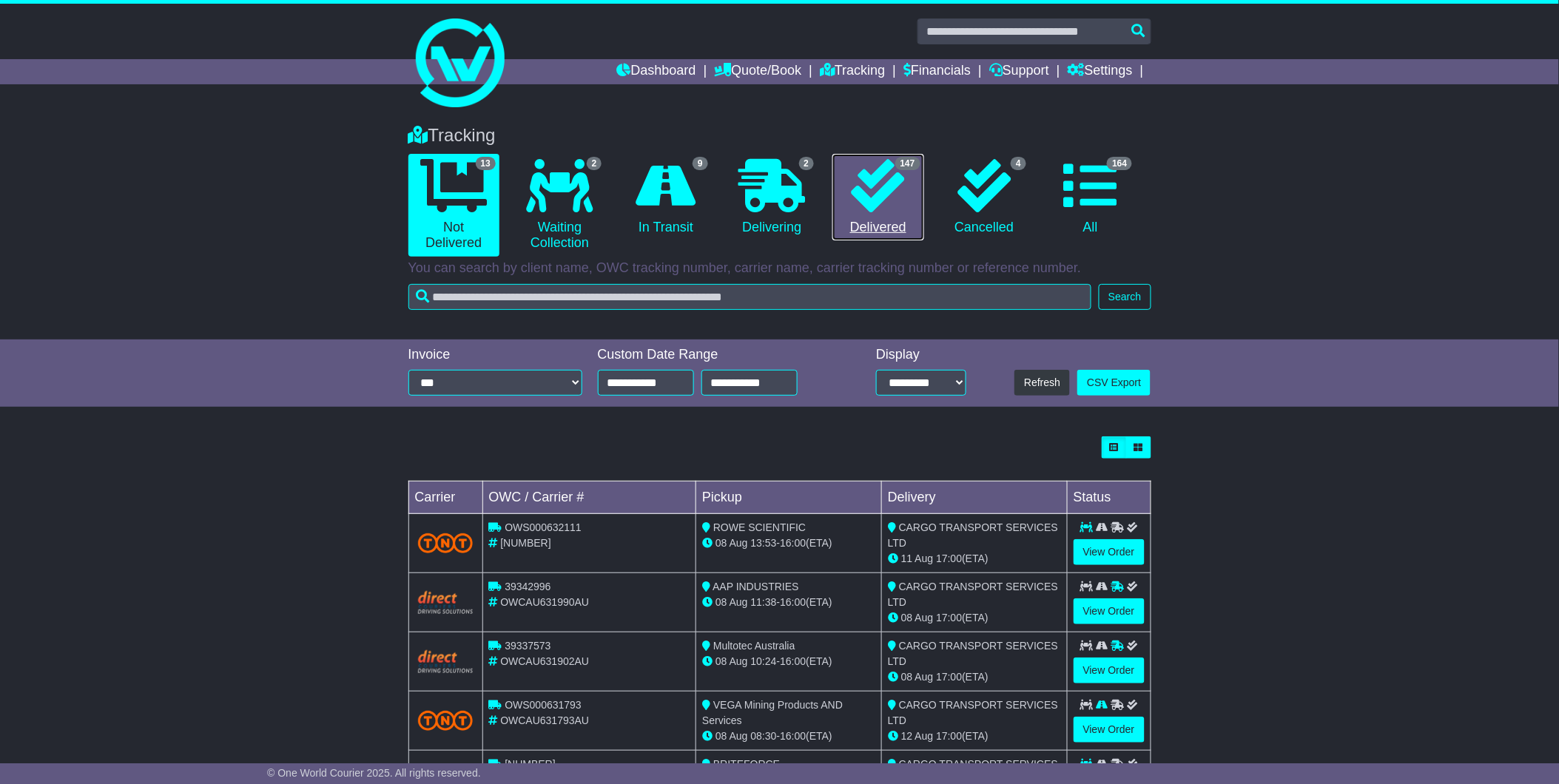 click at bounding box center [878, 186] 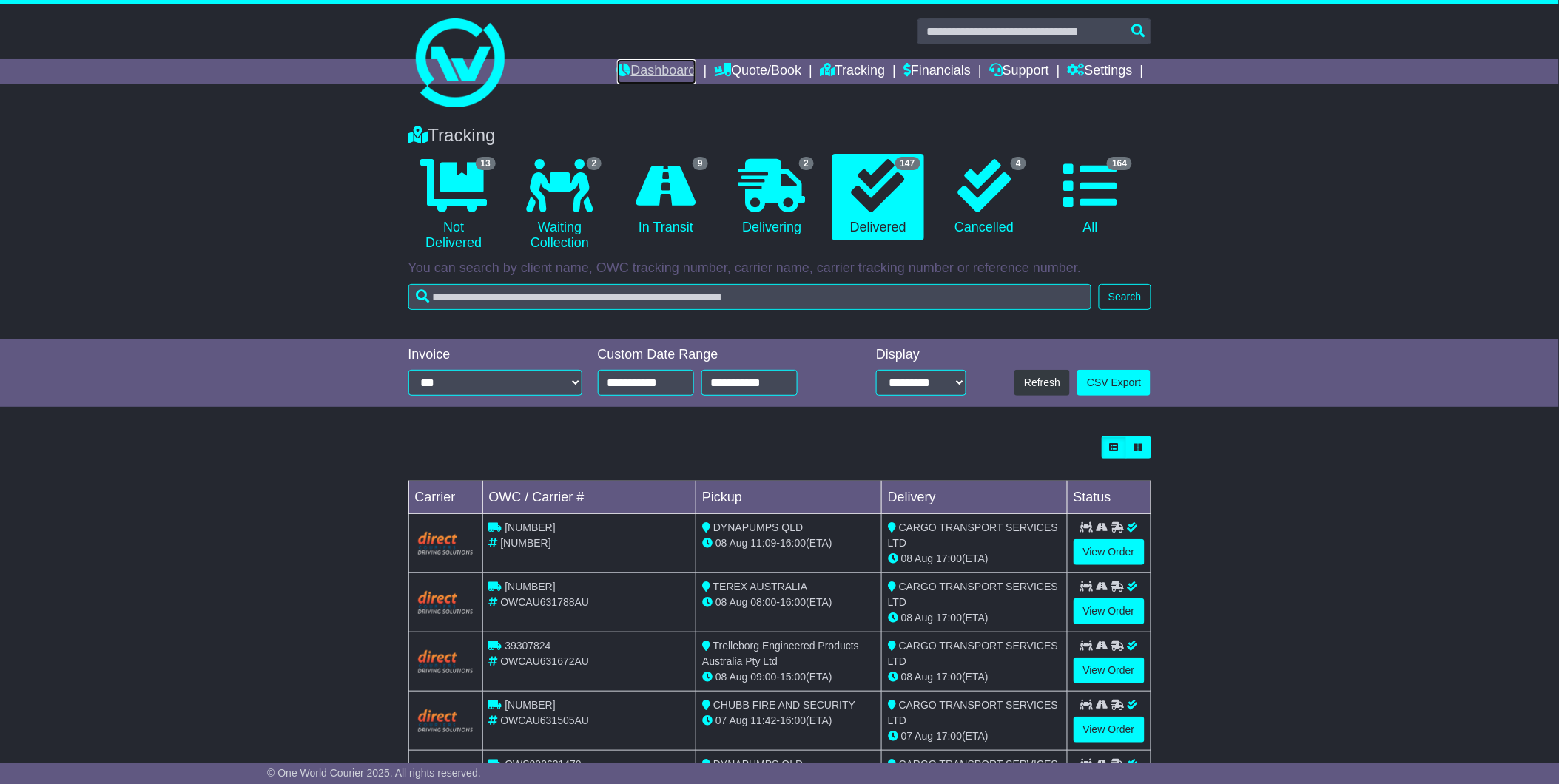 click on "Dashboard" at bounding box center (656, 72) 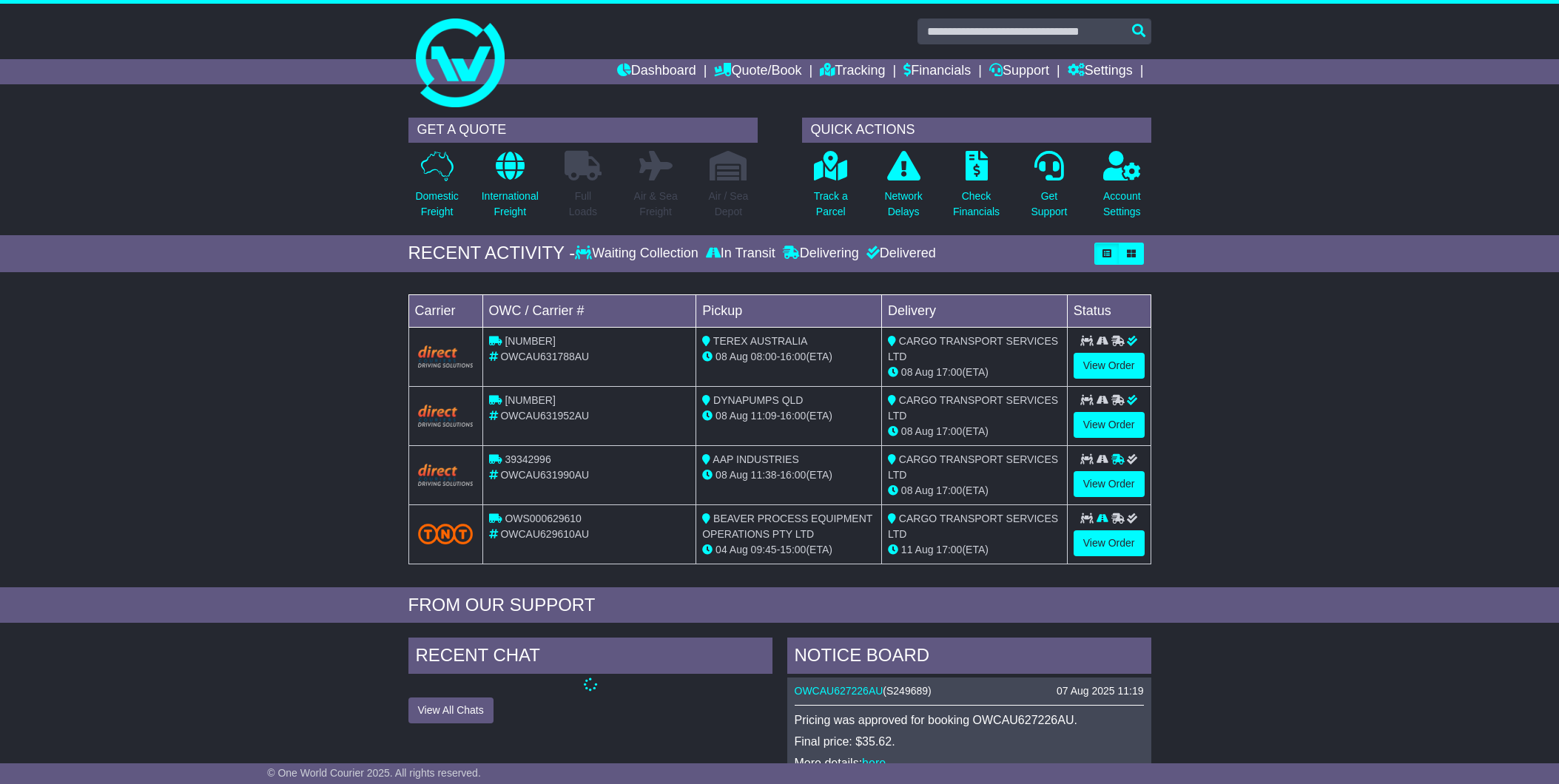 scroll, scrollTop: 0, scrollLeft: 0, axis: both 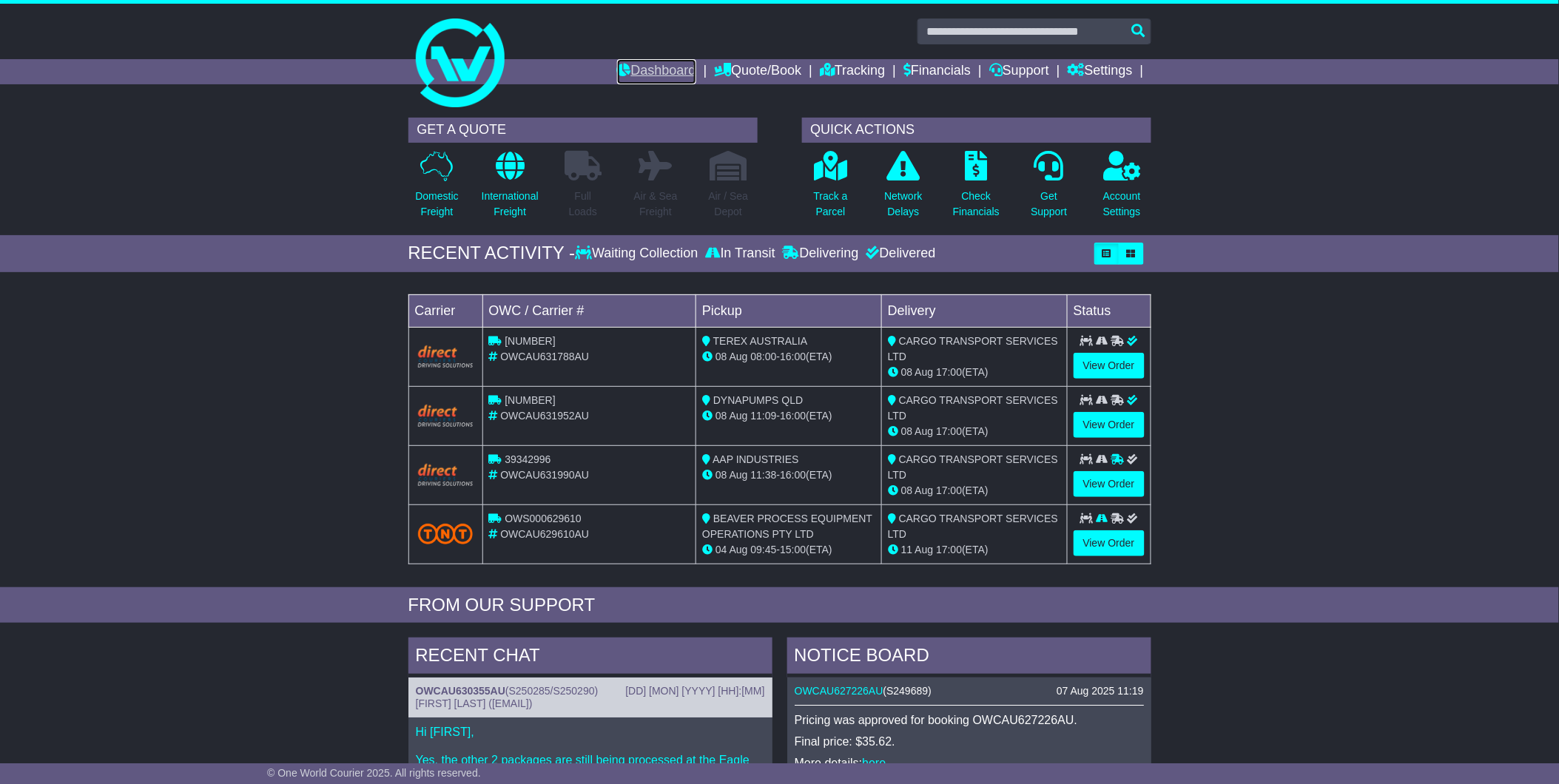 click at bounding box center (624, 70) 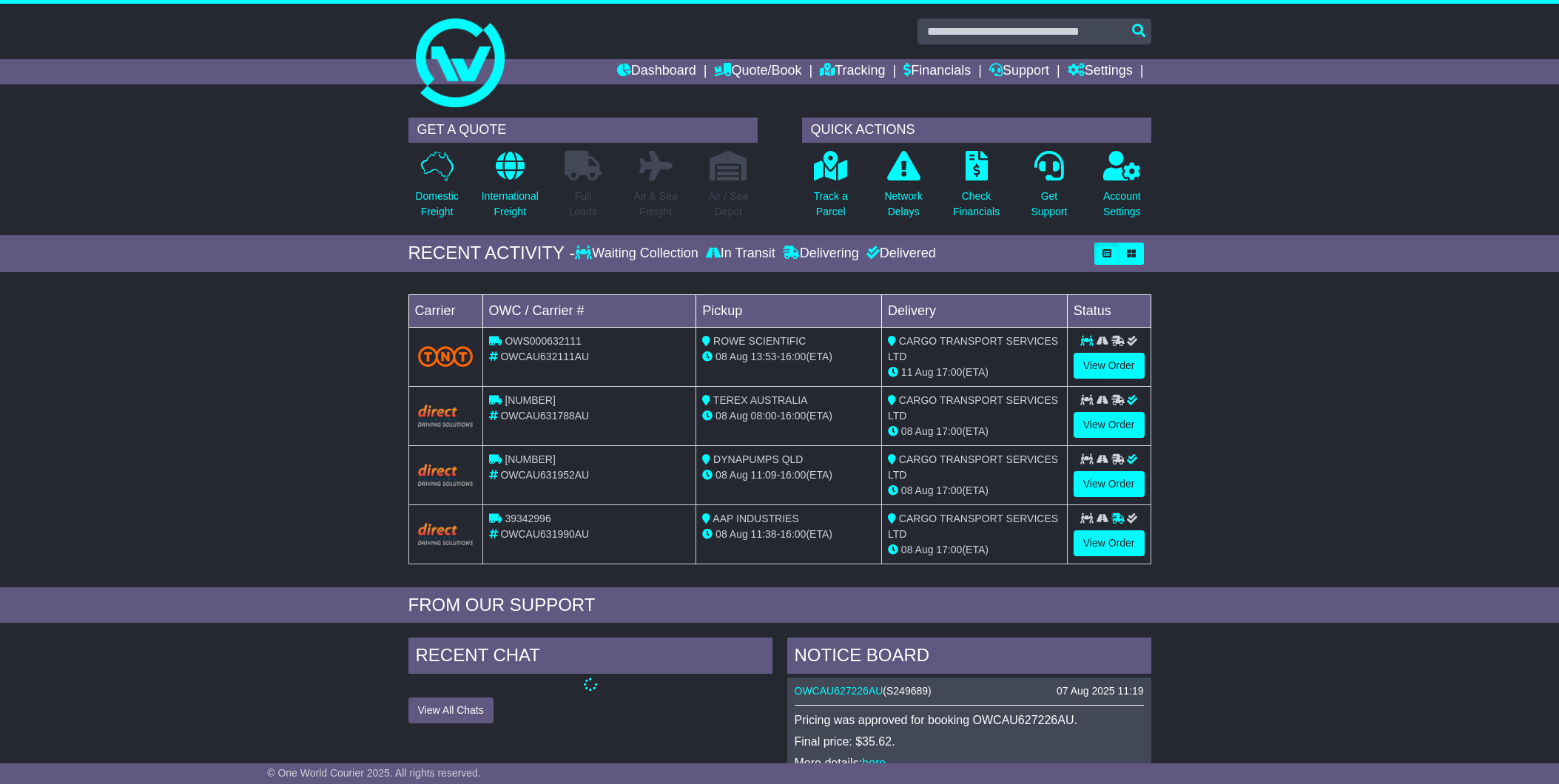 scroll, scrollTop: 0, scrollLeft: 0, axis: both 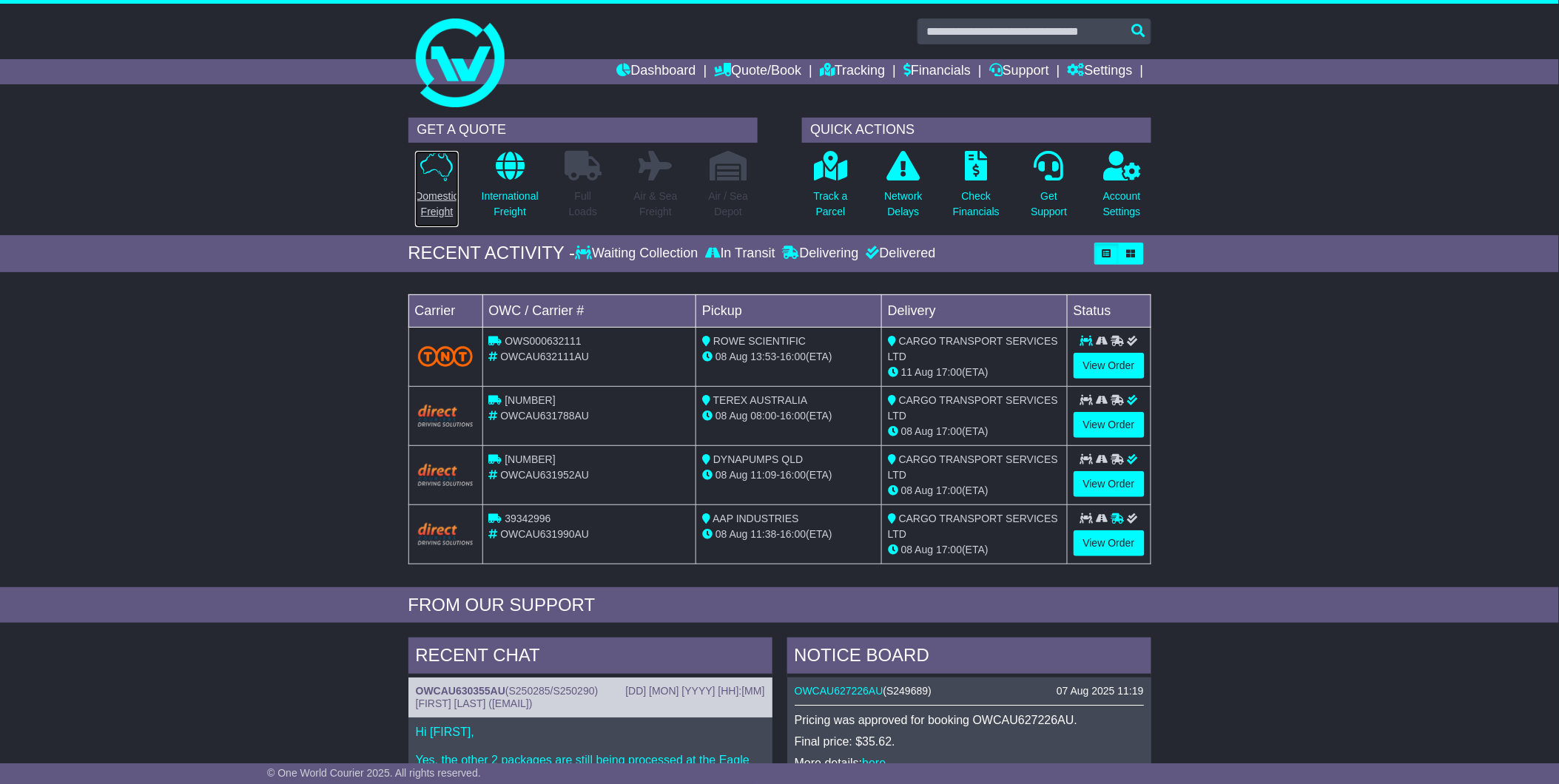 click on "Domestic Freight" at bounding box center (437, 204) 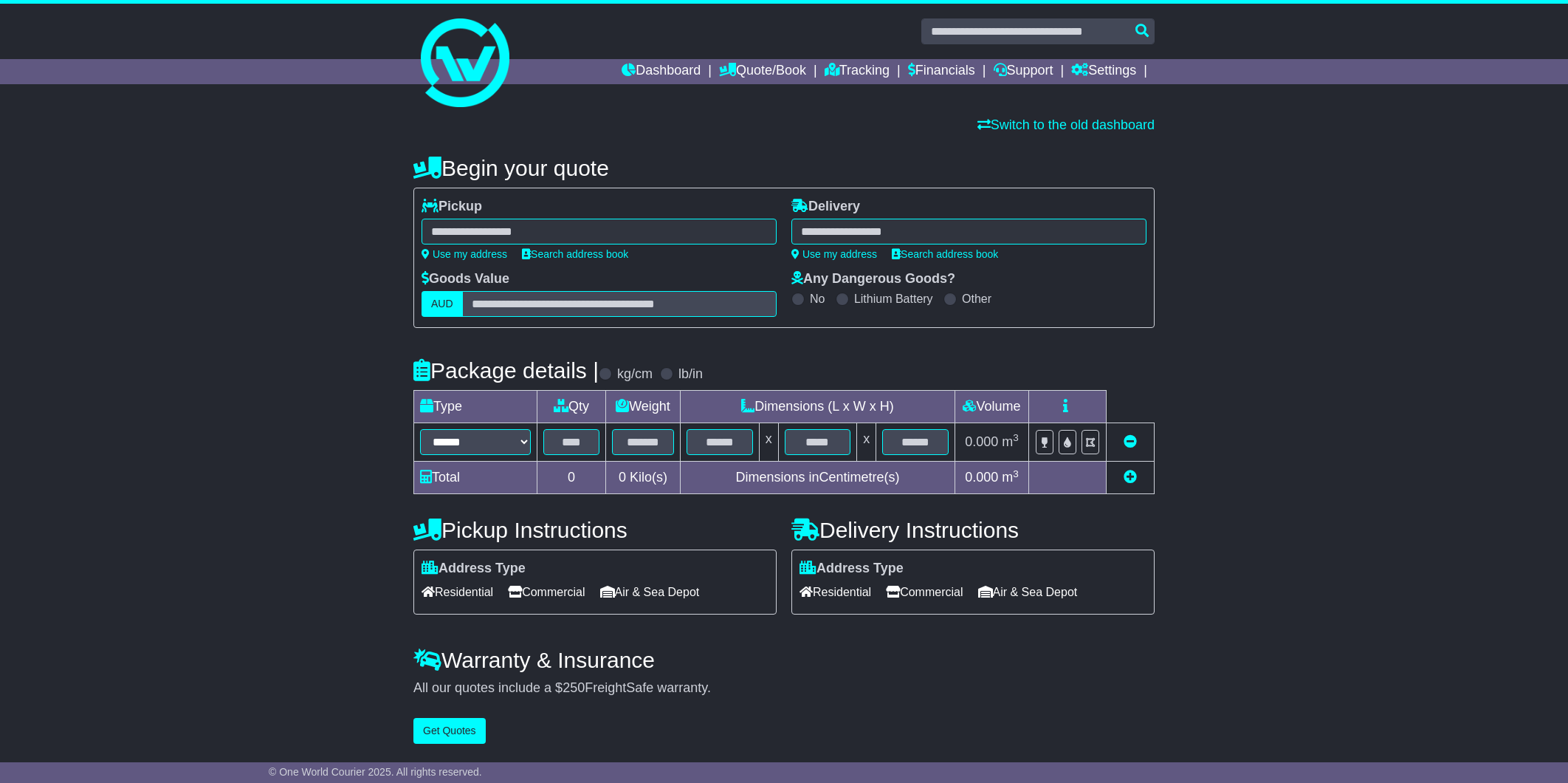 drag, startPoint x: 0, startPoint y: 0, endPoint x: 449, endPoint y: 230, distance: 504.4809 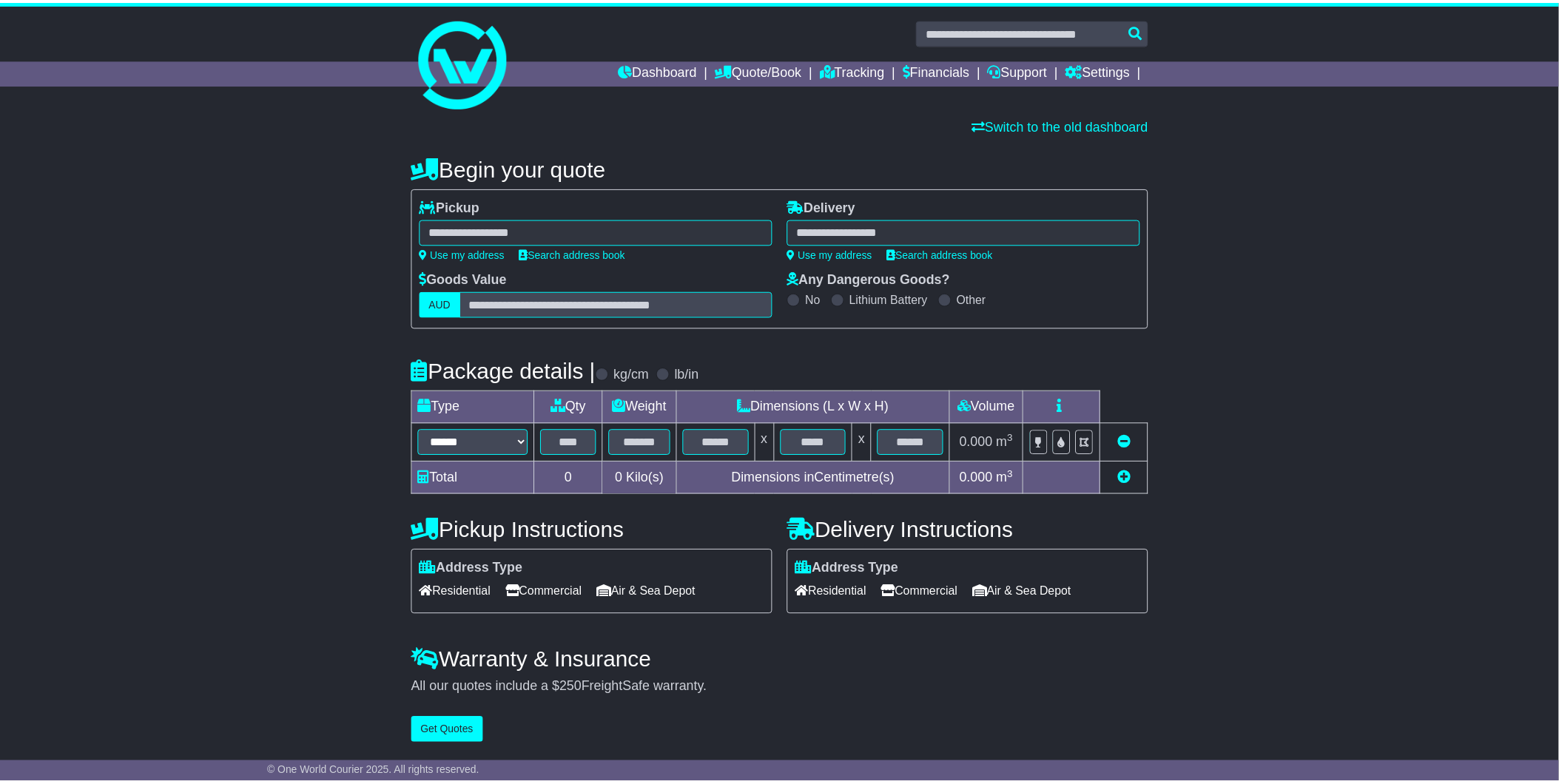 scroll, scrollTop: 0, scrollLeft: 0, axis: both 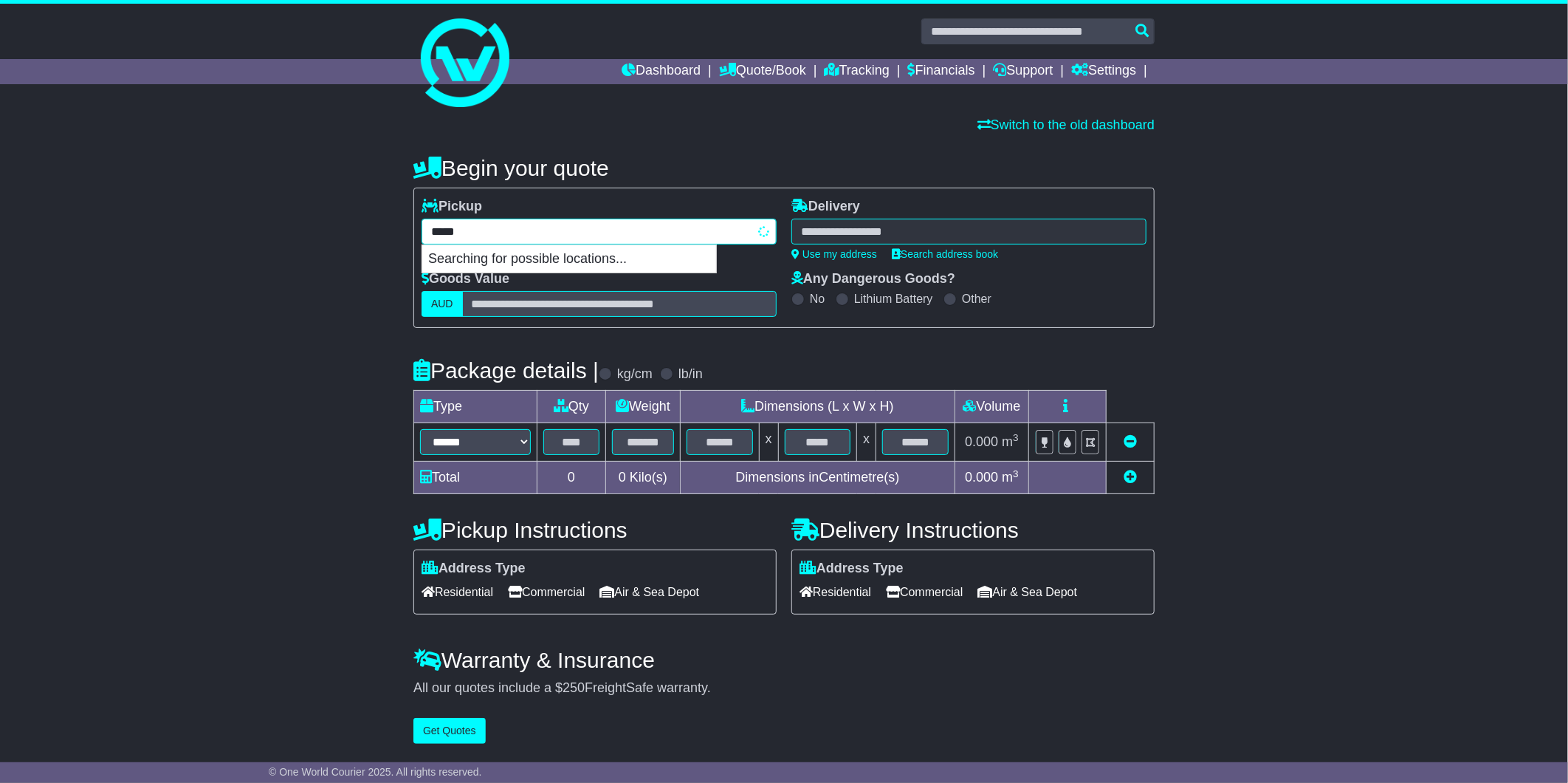 type on "******" 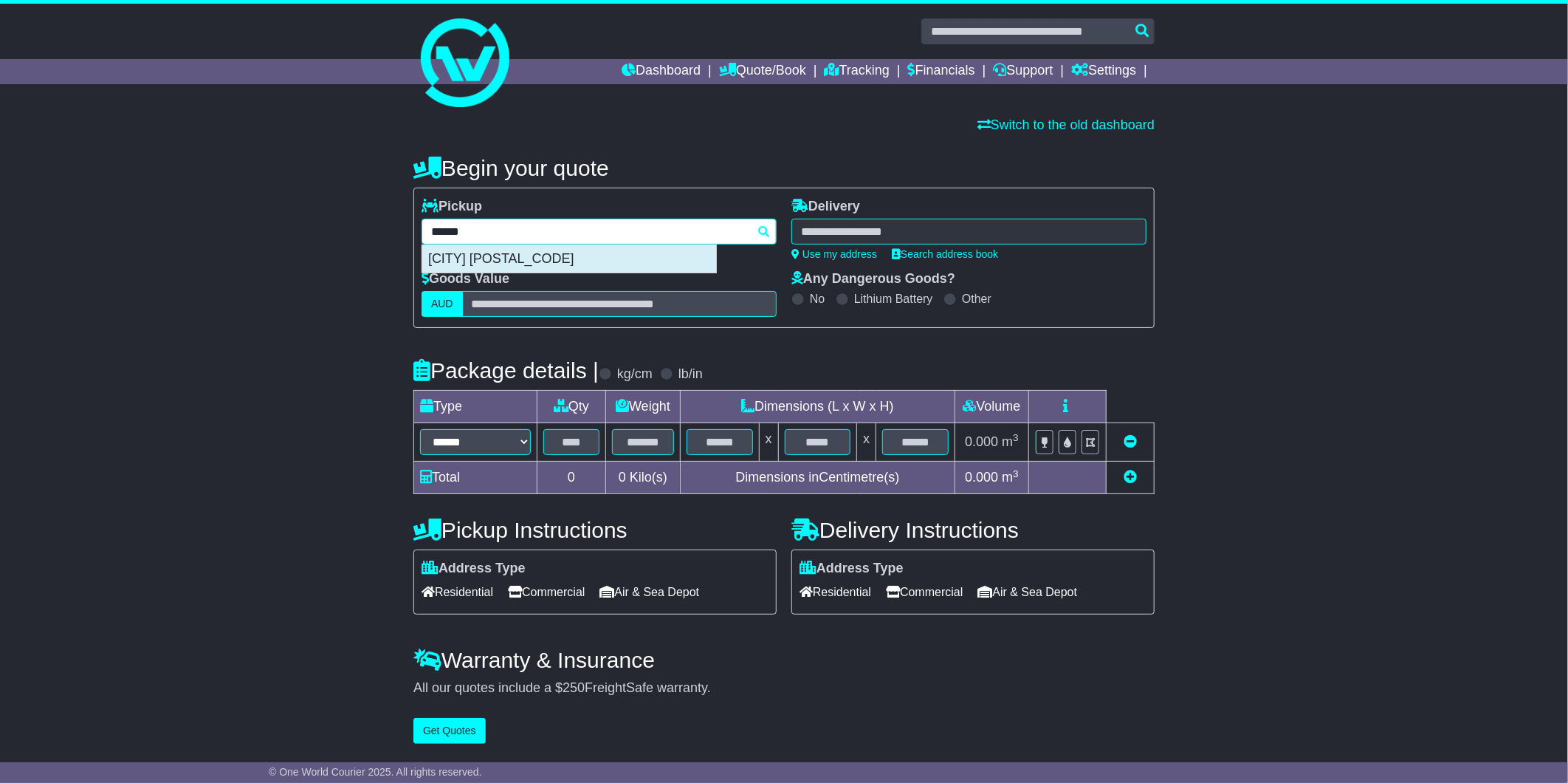 click on "[CITY] [POSTAL_CODE]" at bounding box center (569, 259) 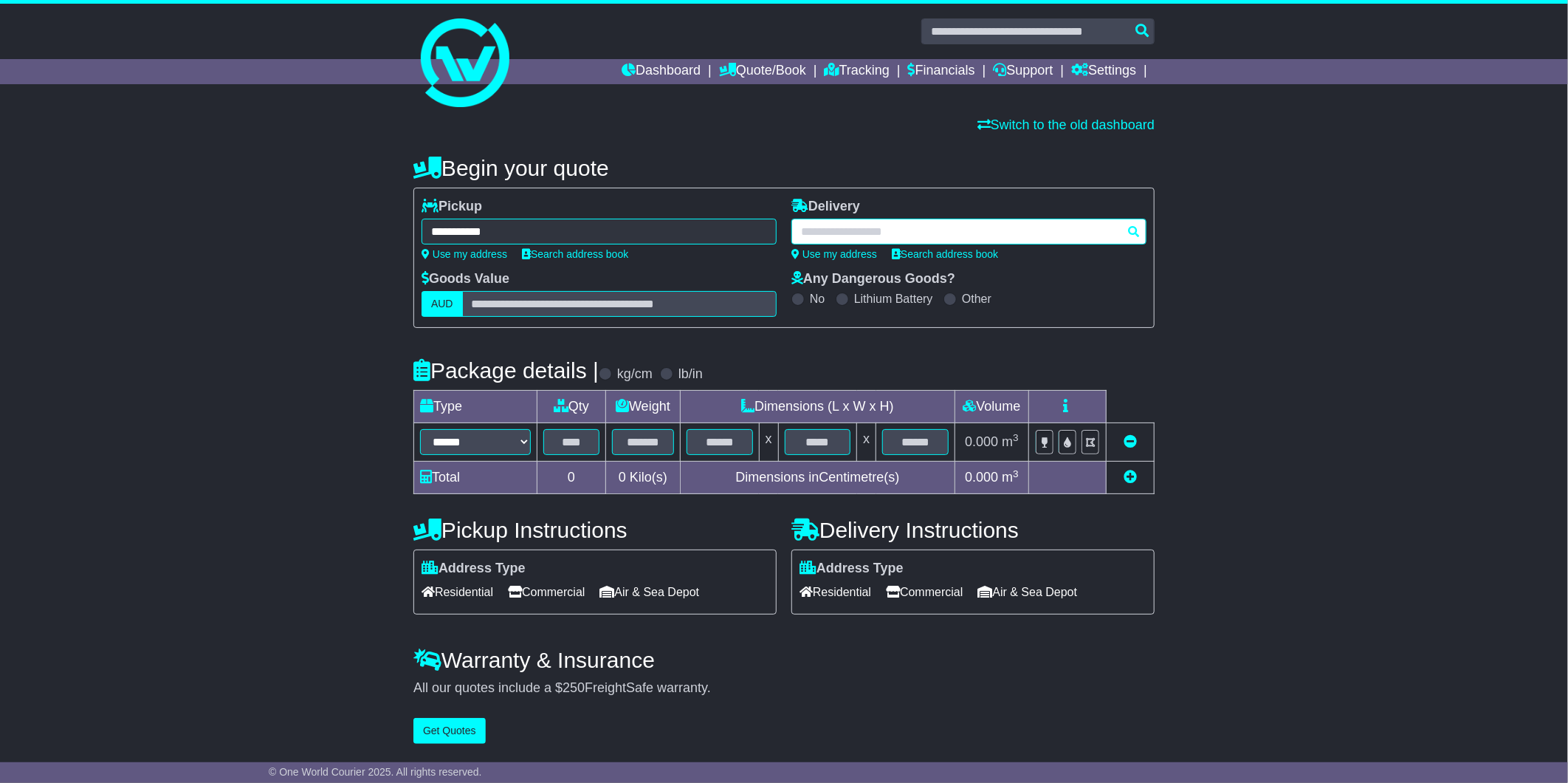 click at bounding box center (969, 231) 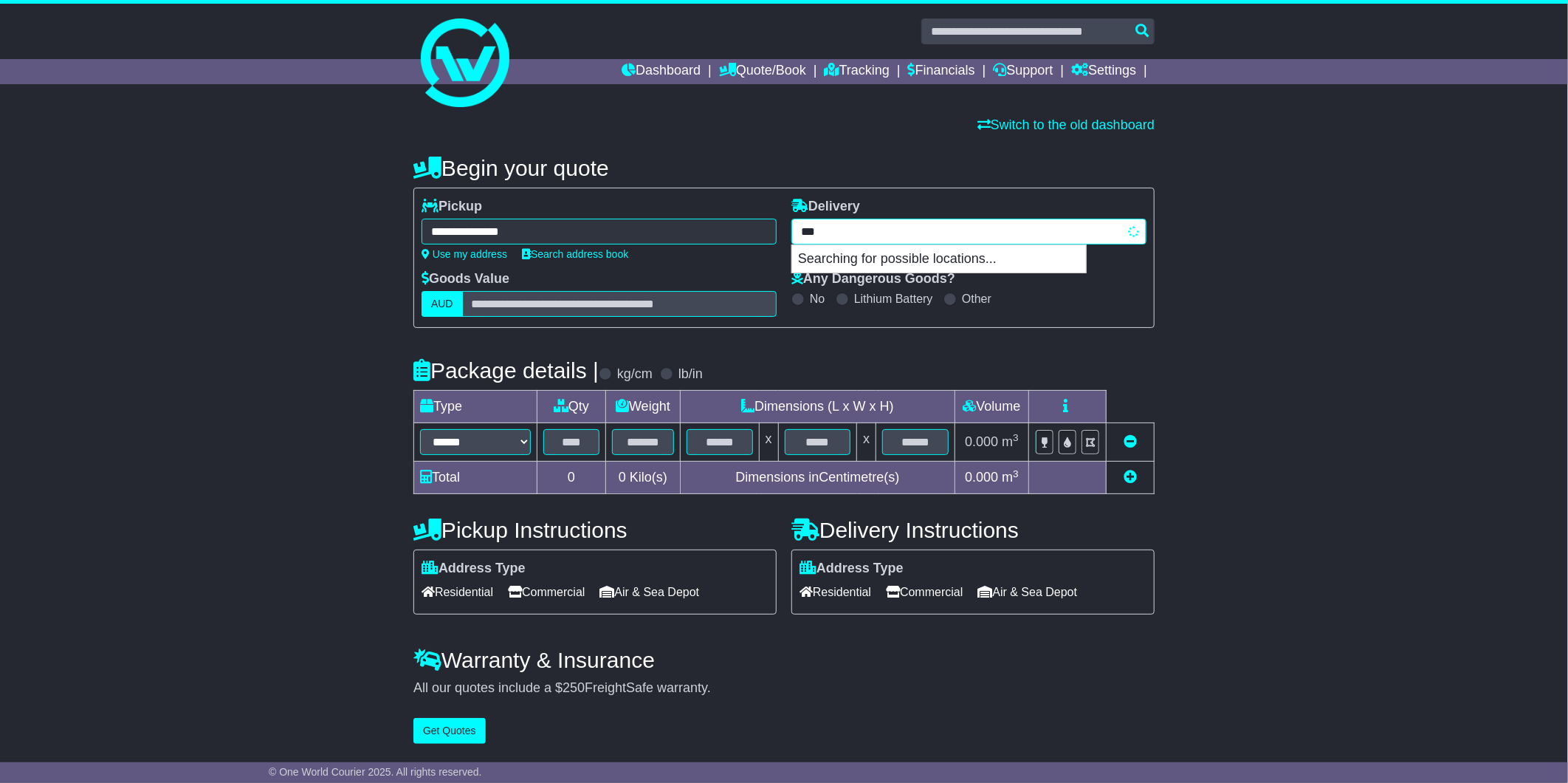 type on "****" 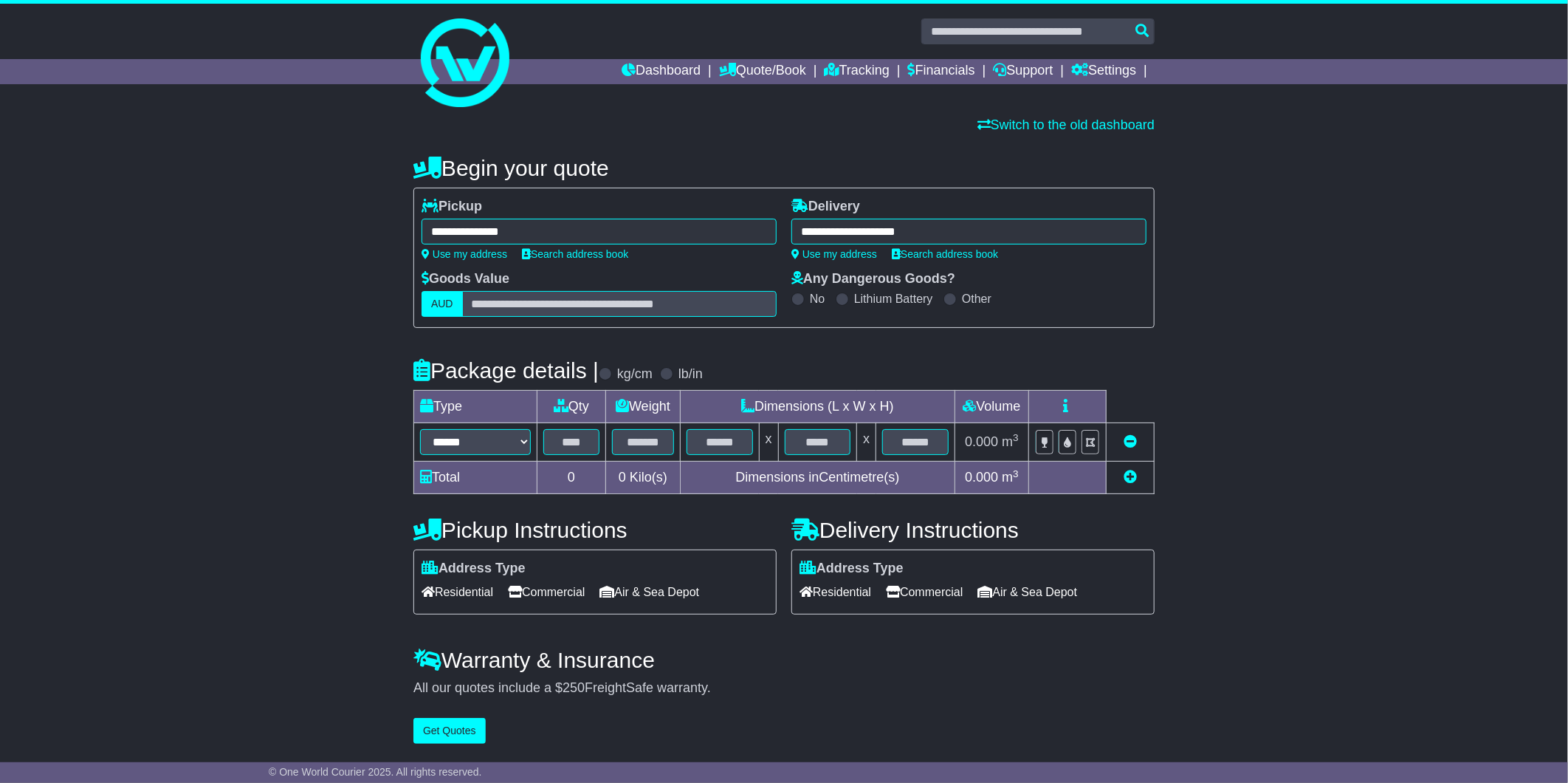 type on "**********" 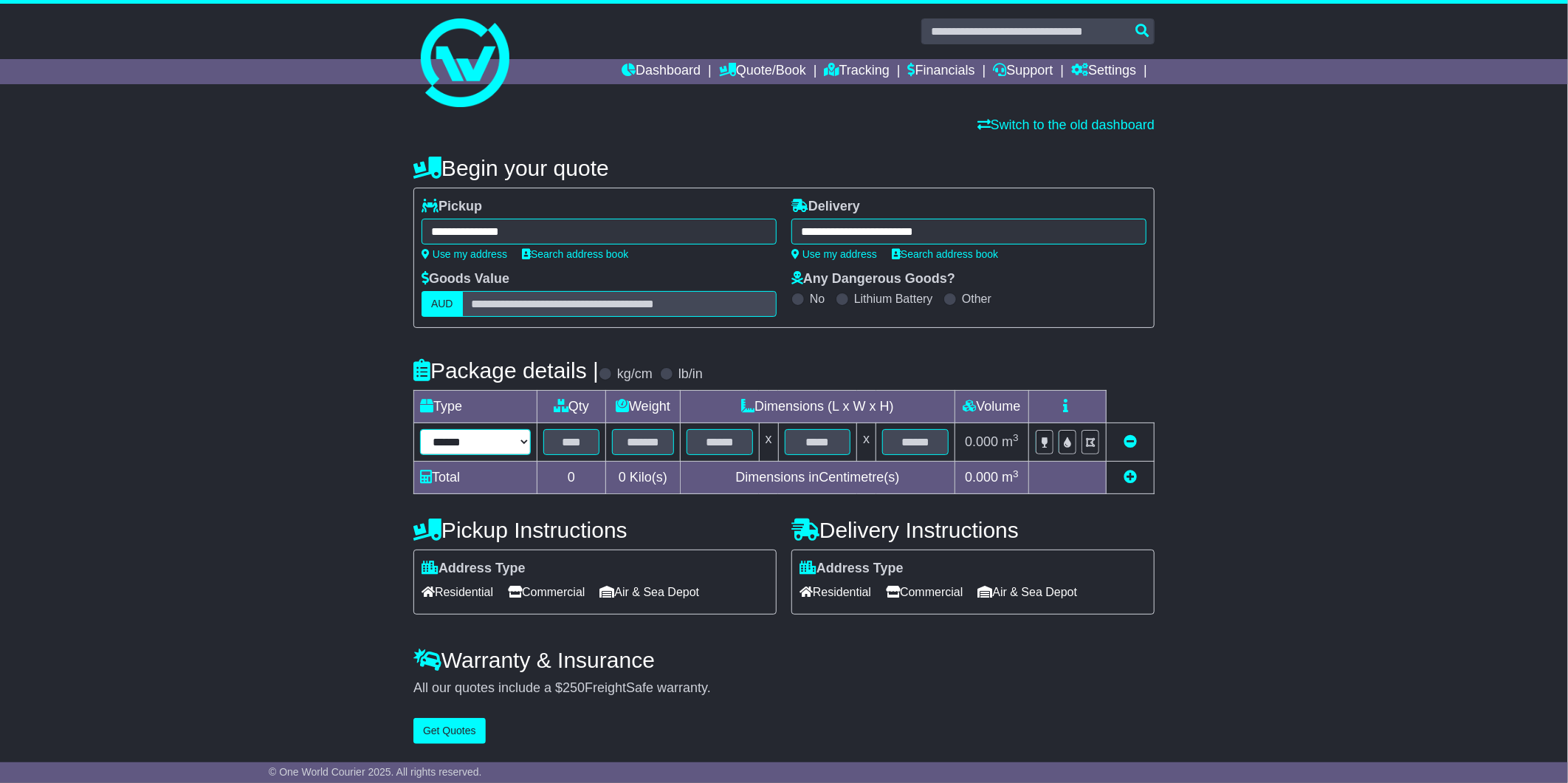 click on "****** ****** *** ******** ***** **** **** ****** *** *******" at bounding box center (475, 442) 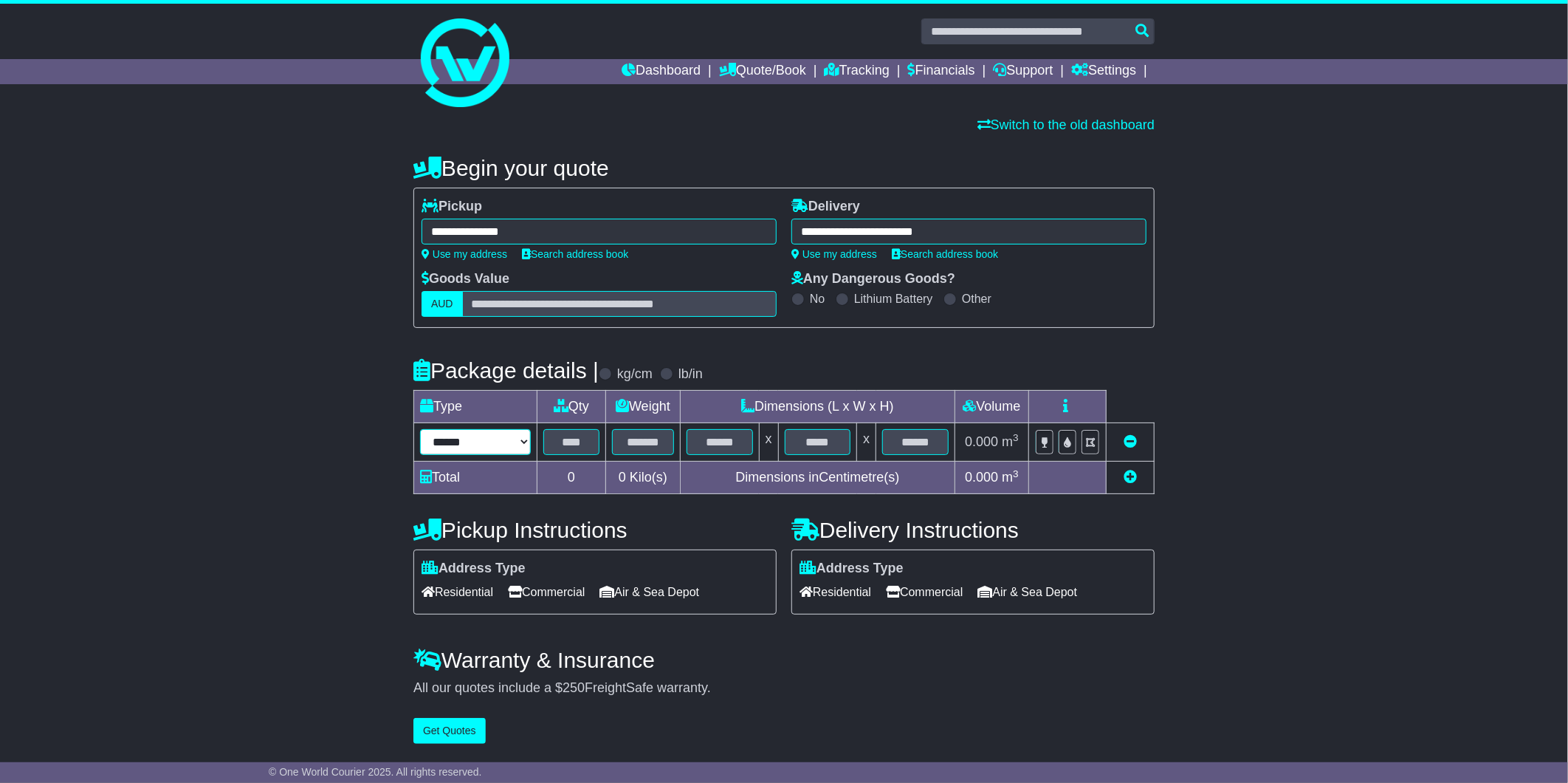 select on "*****" 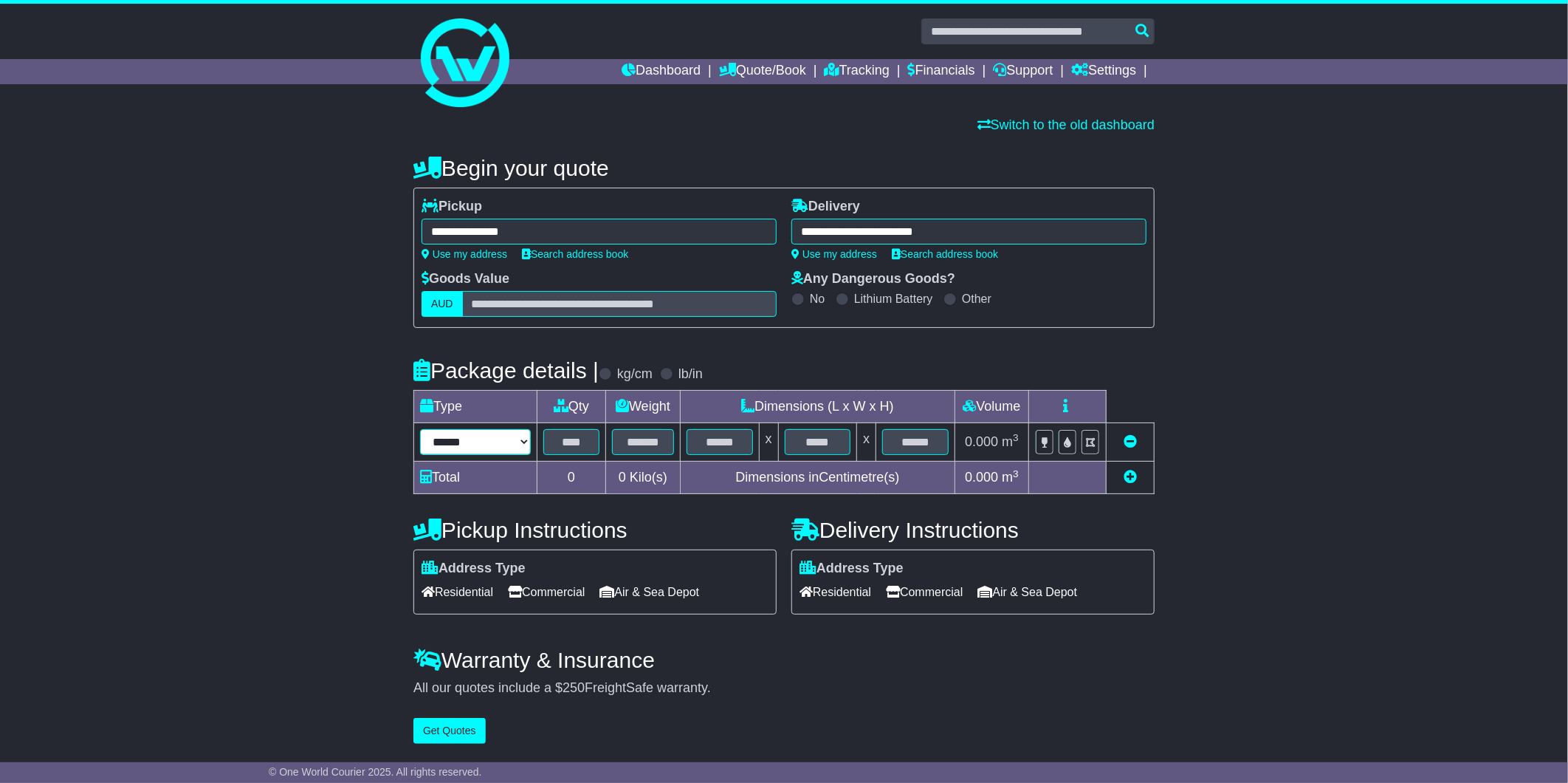 click on "****** ****** *** ******** ***** **** **** ****** *** *******" at bounding box center [475, 442] 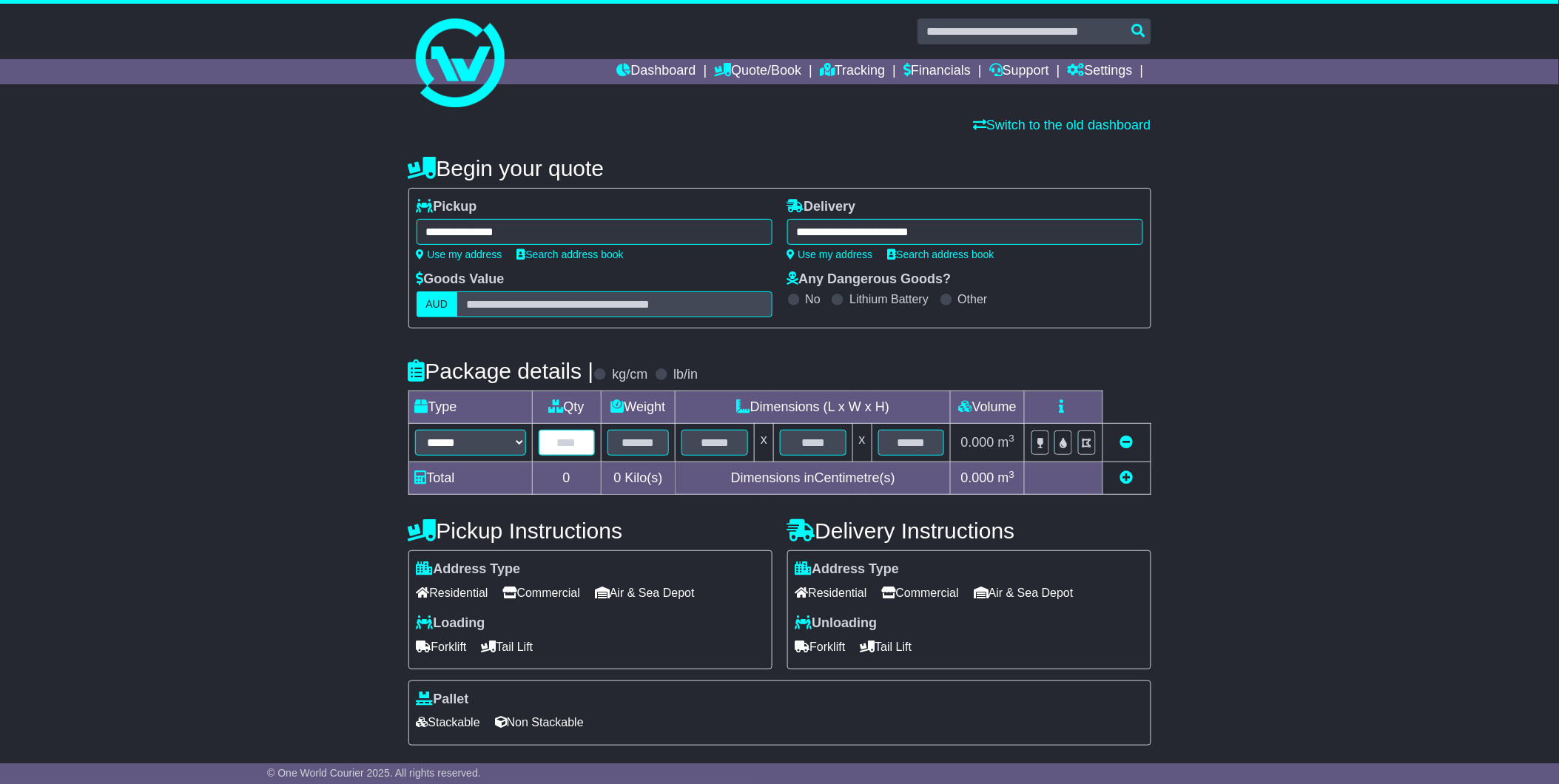 click at bounding box center [567, 442] 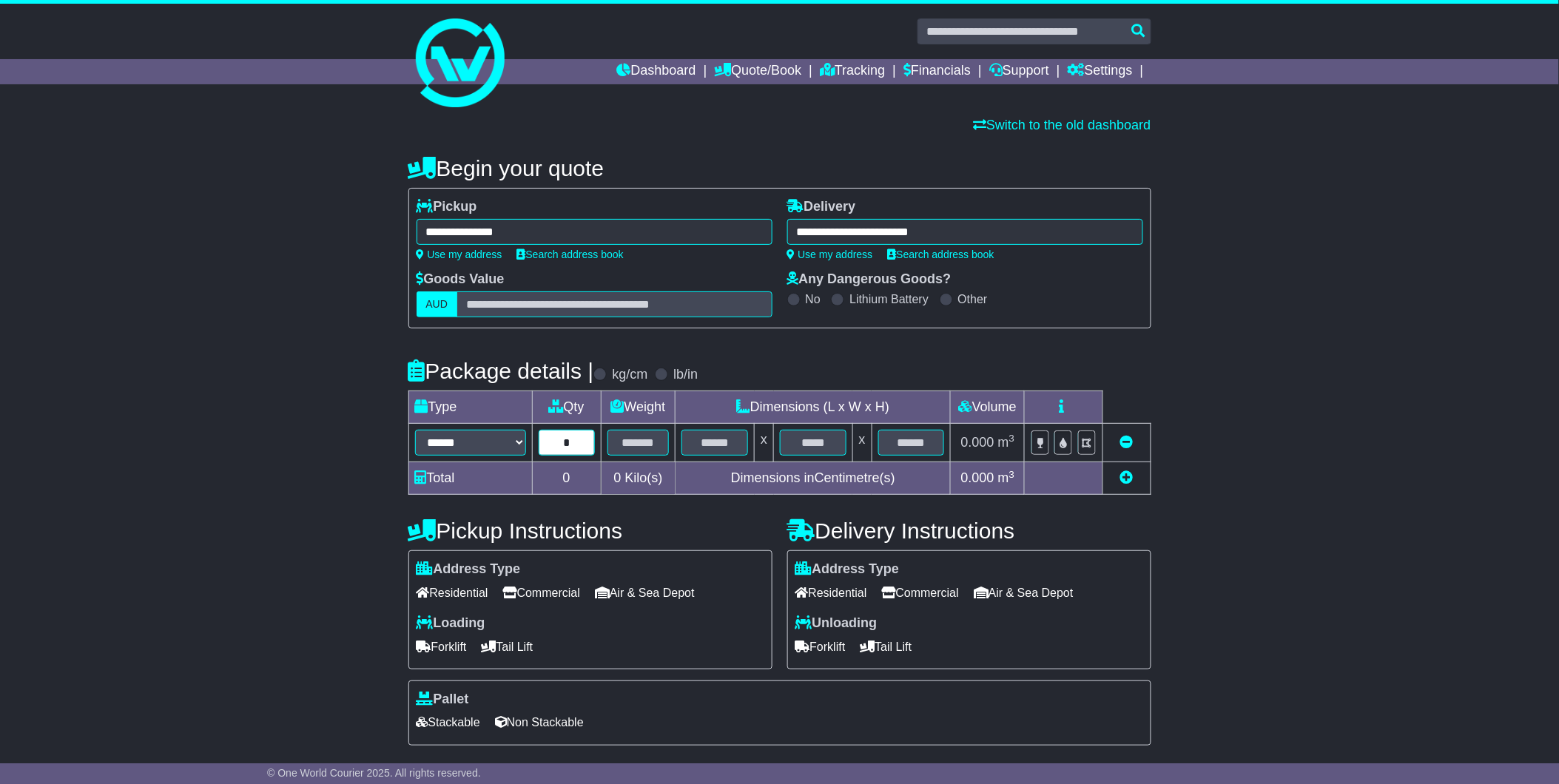 type on "*" 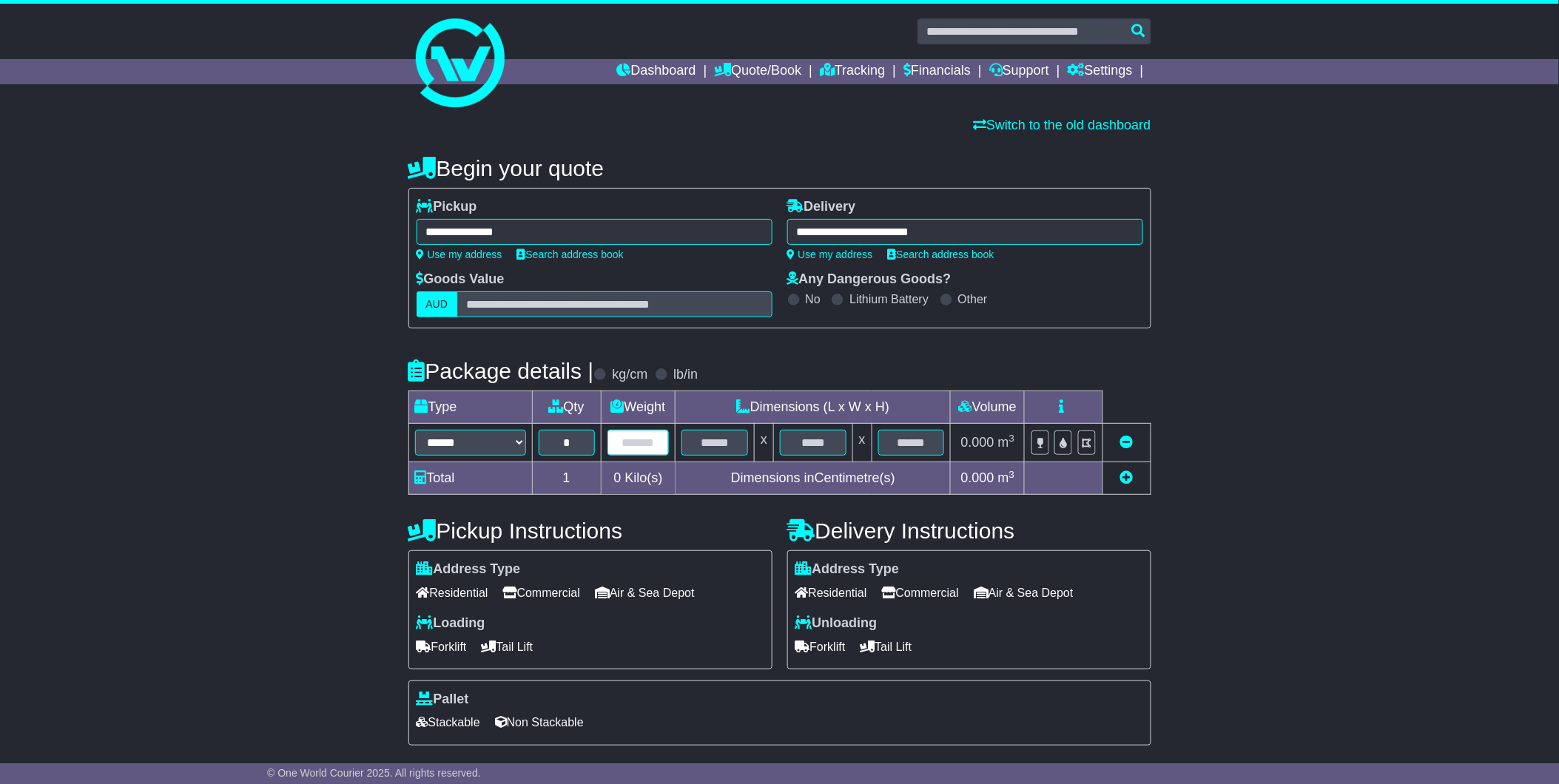 type on "*" 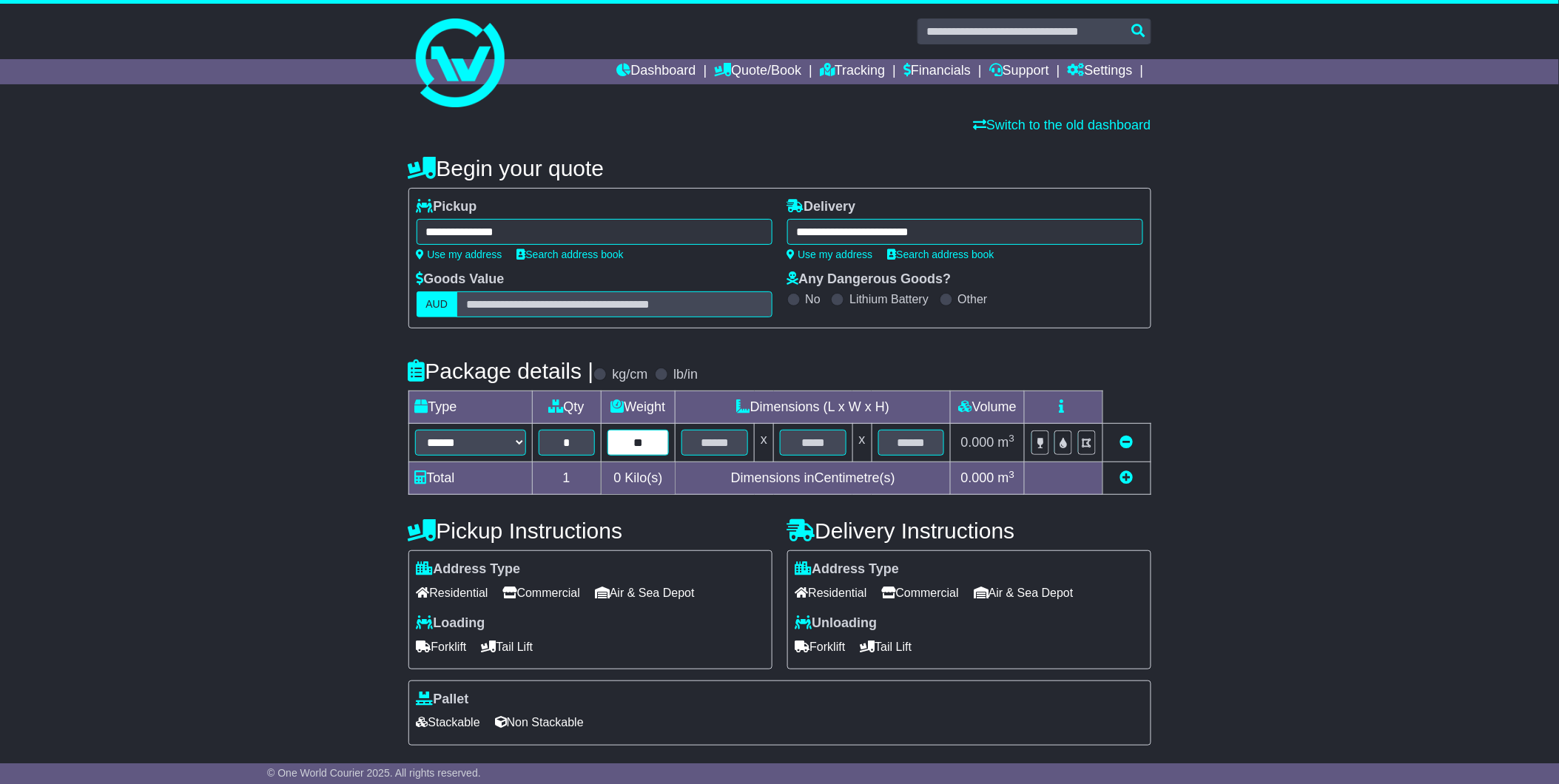 type on "**" 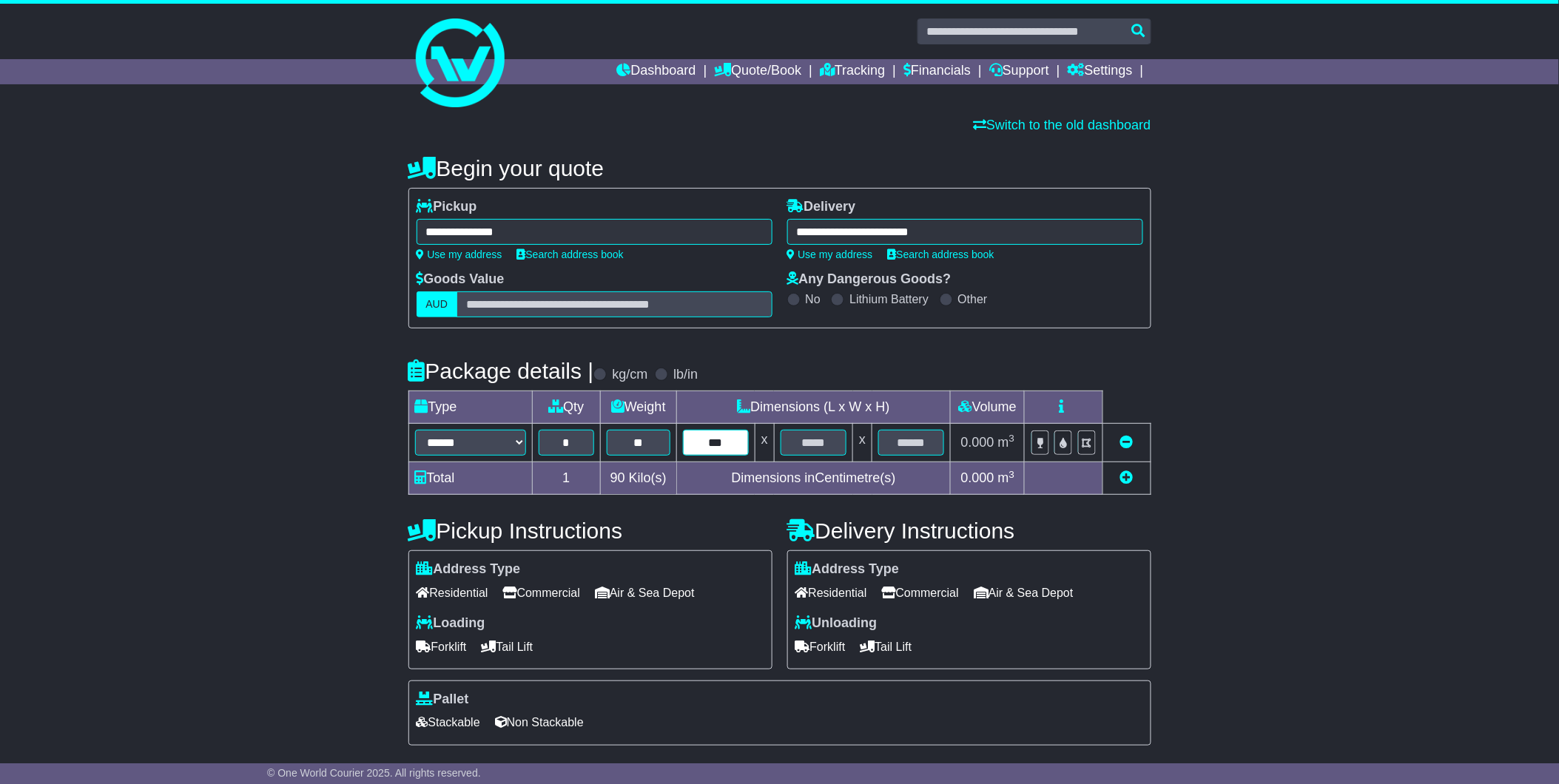 type on "***" 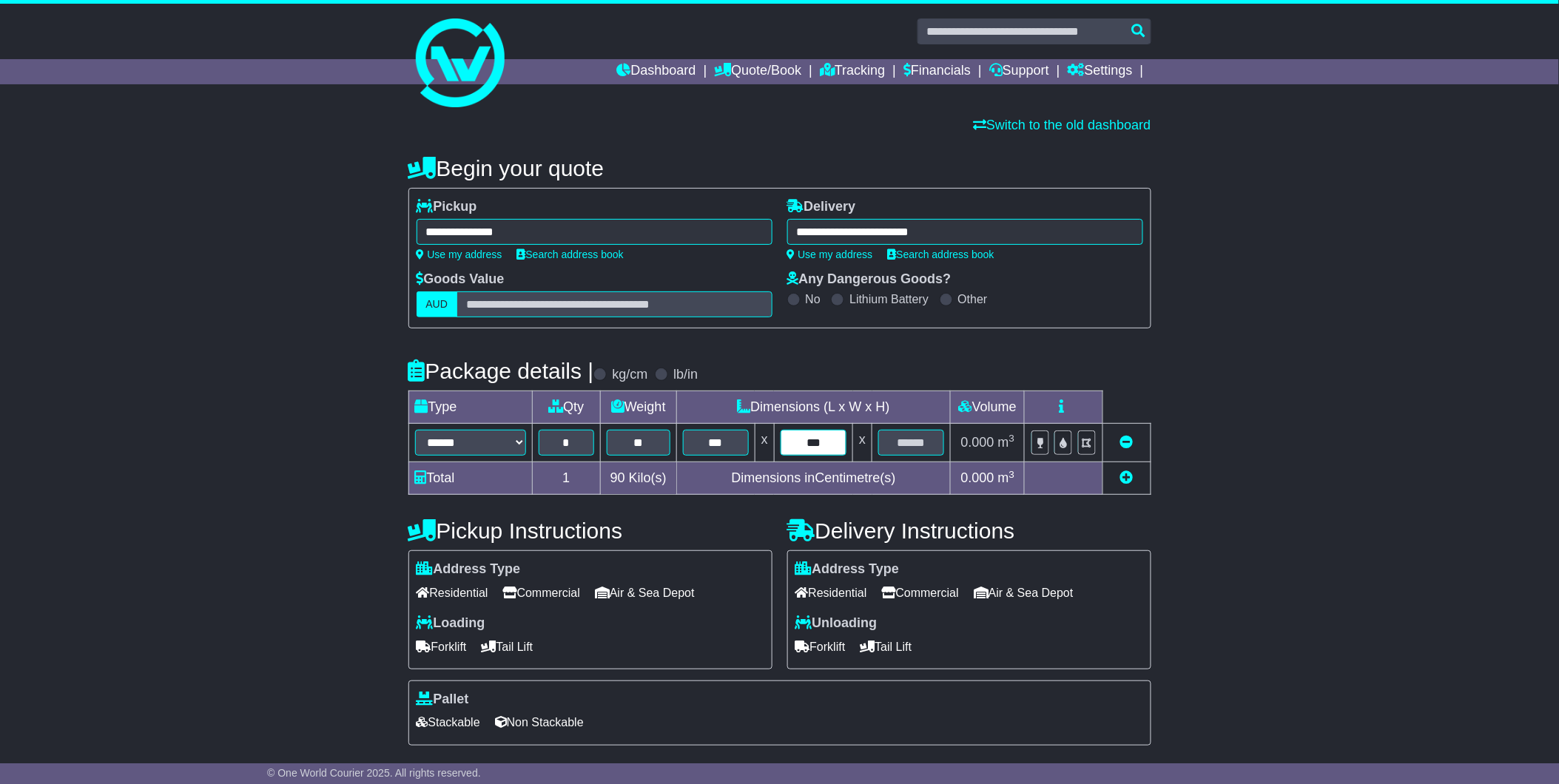 type on "***" 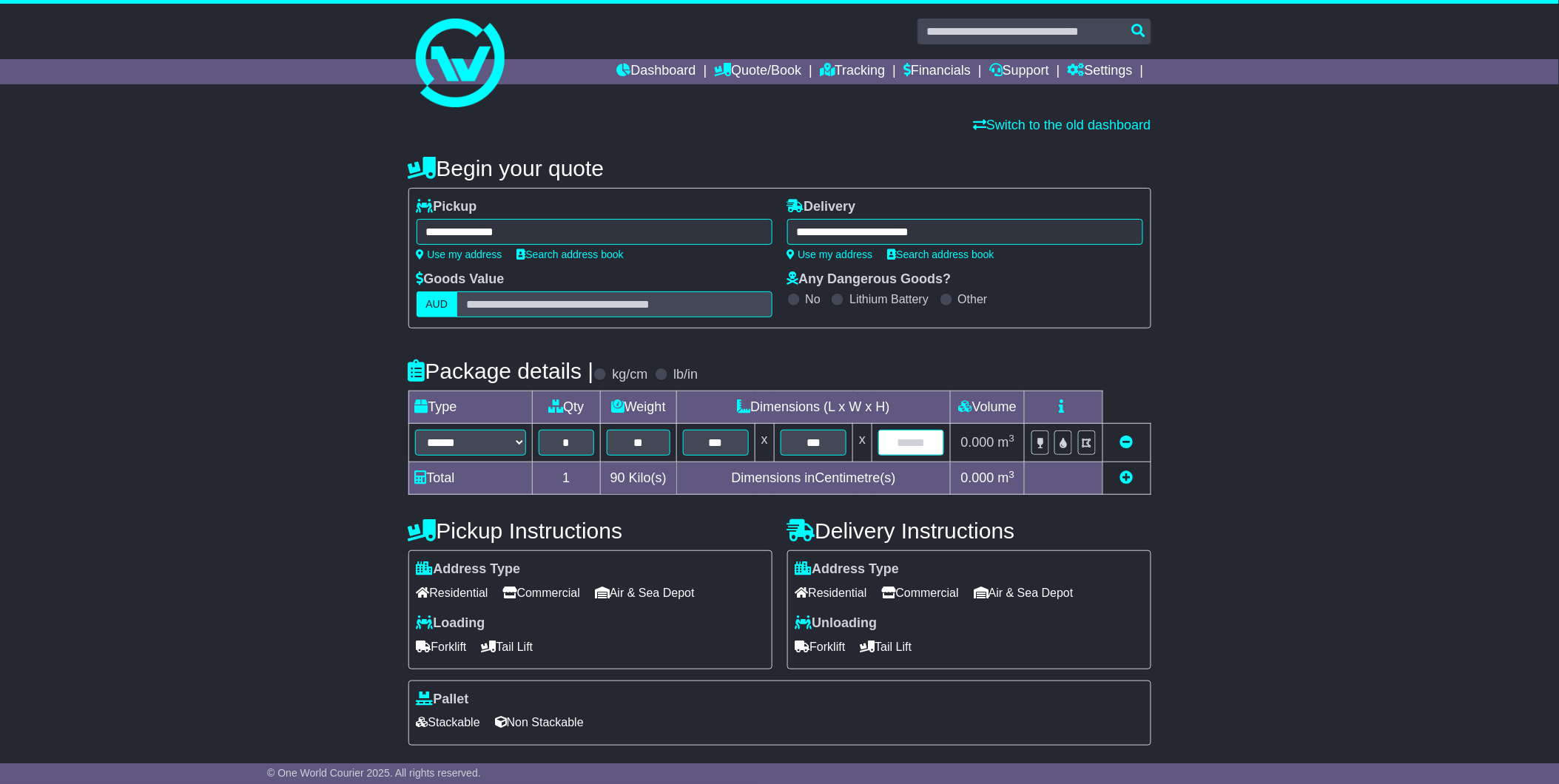 type on "*" 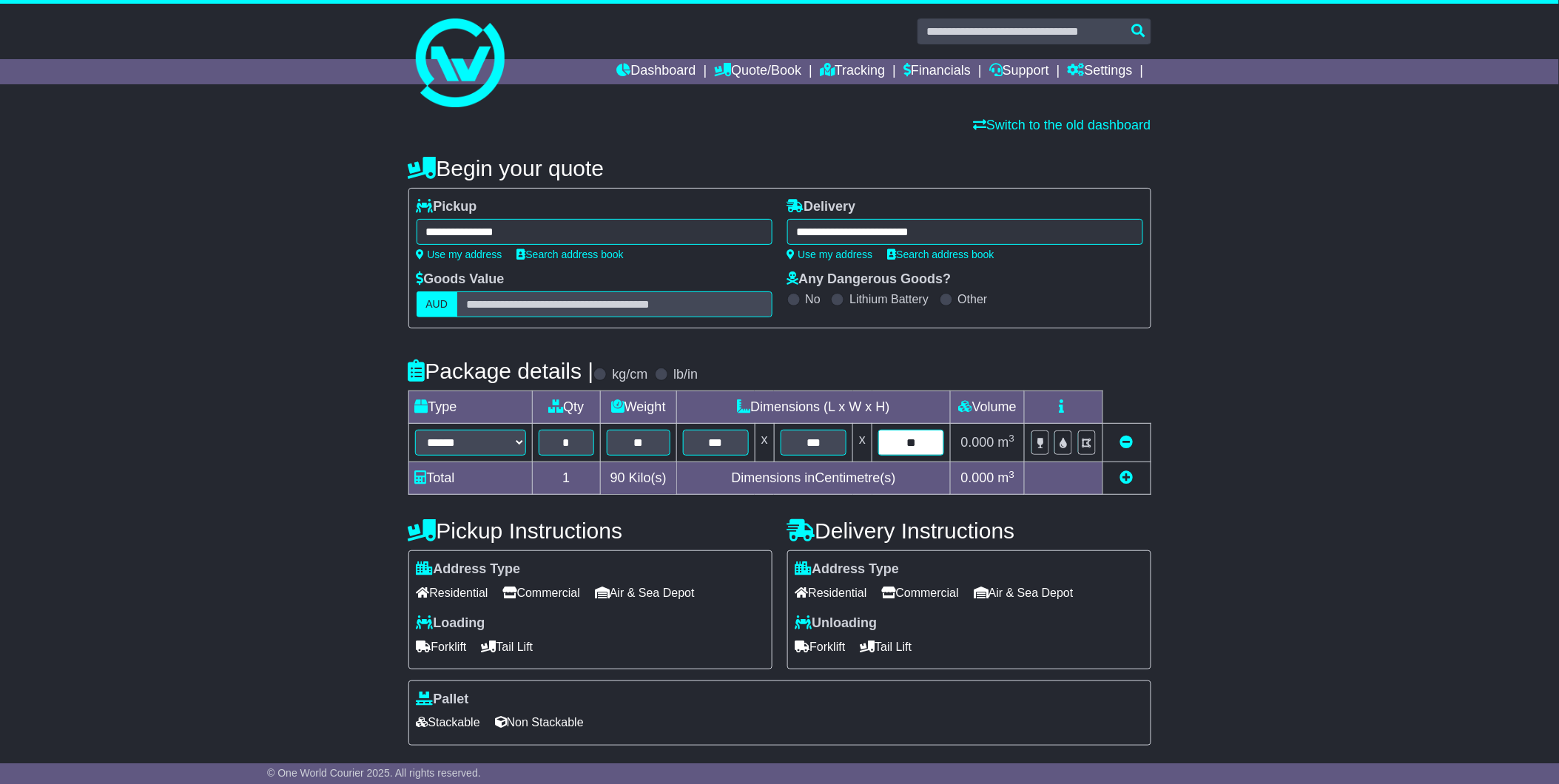 type on "**" 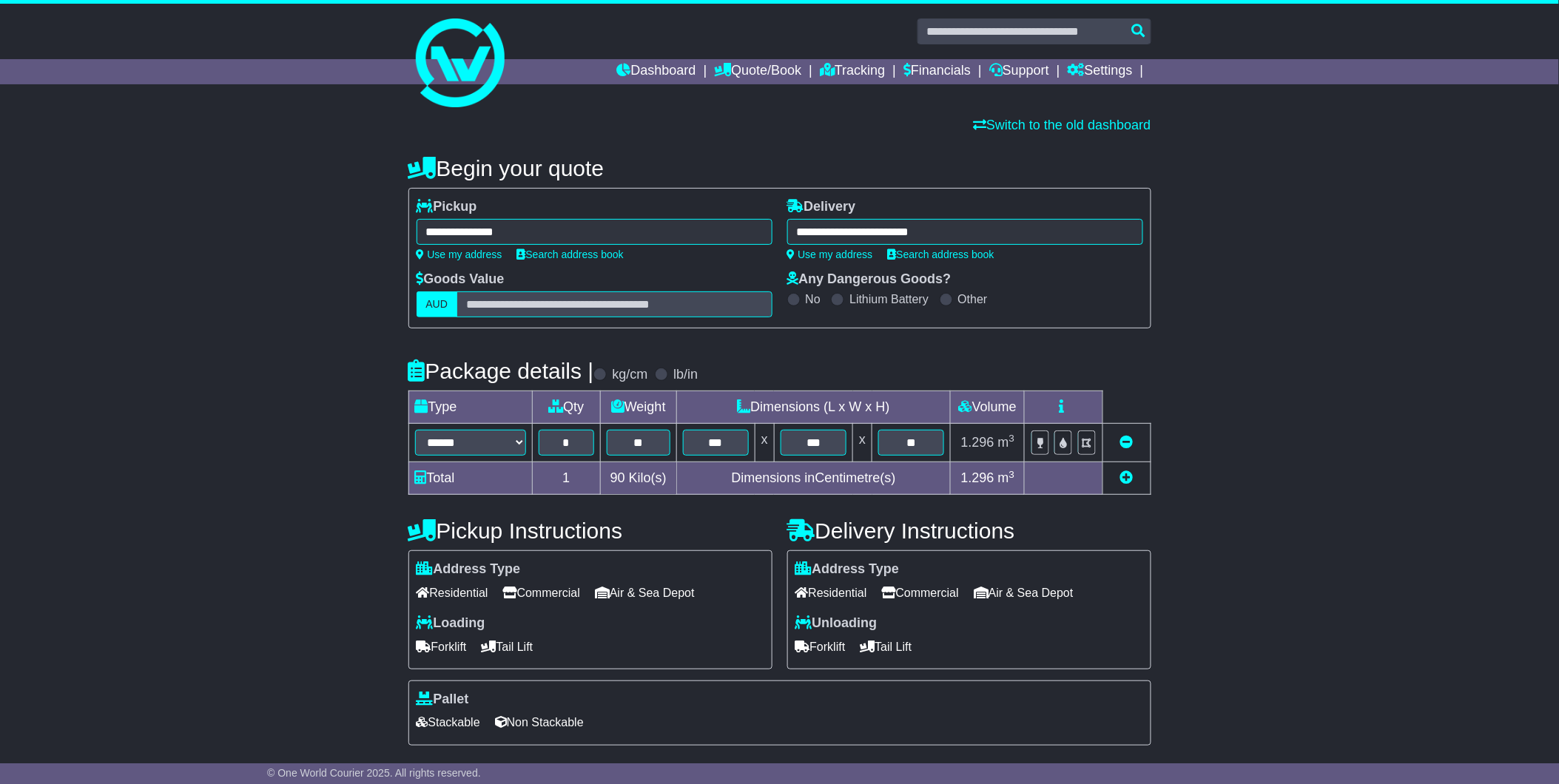 click at bounding box center [1127, 477] 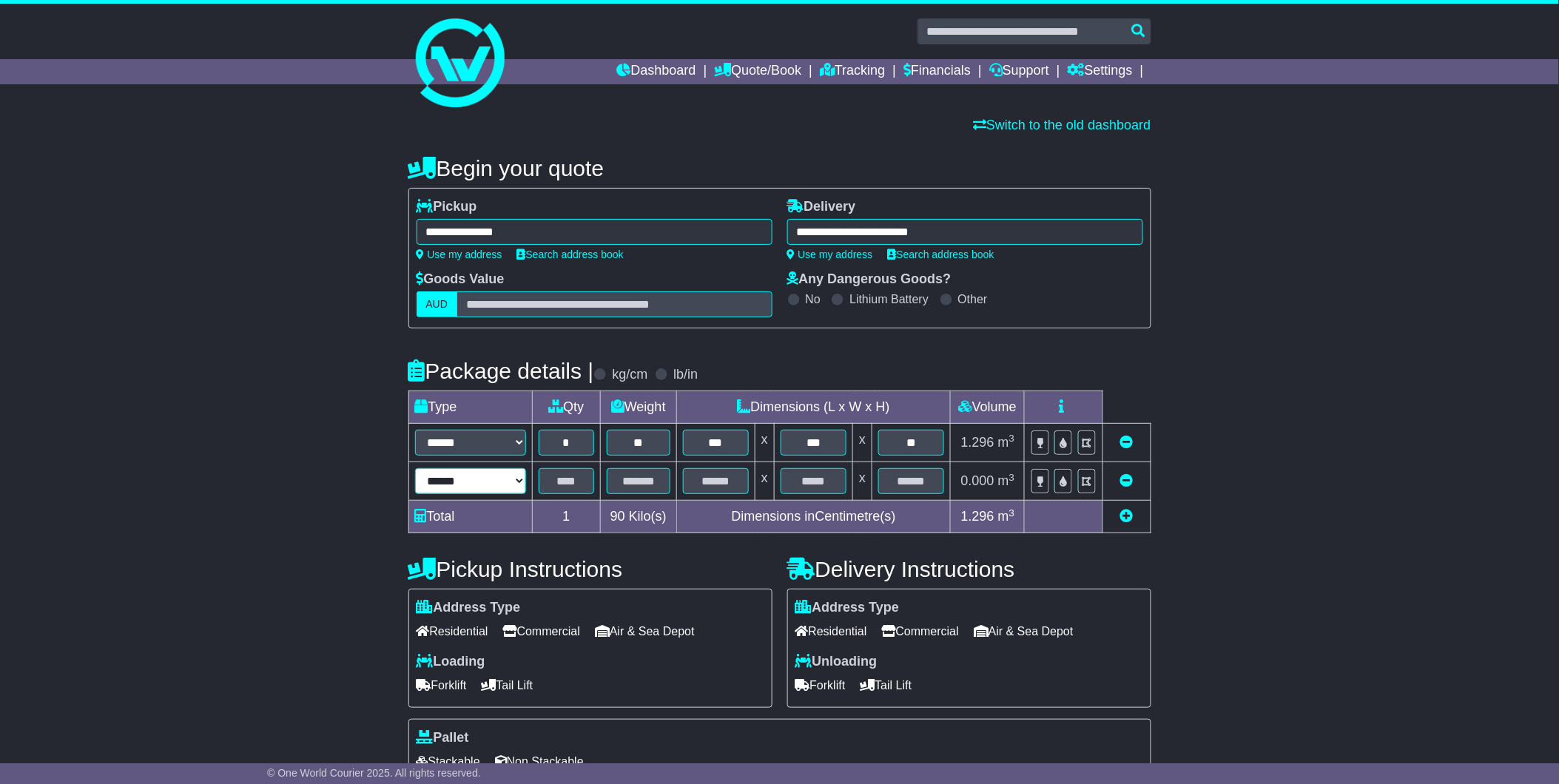 click on "****** ****** *** ******** ***** **** **** ****** *** *******" at bounding box center (471, 481) 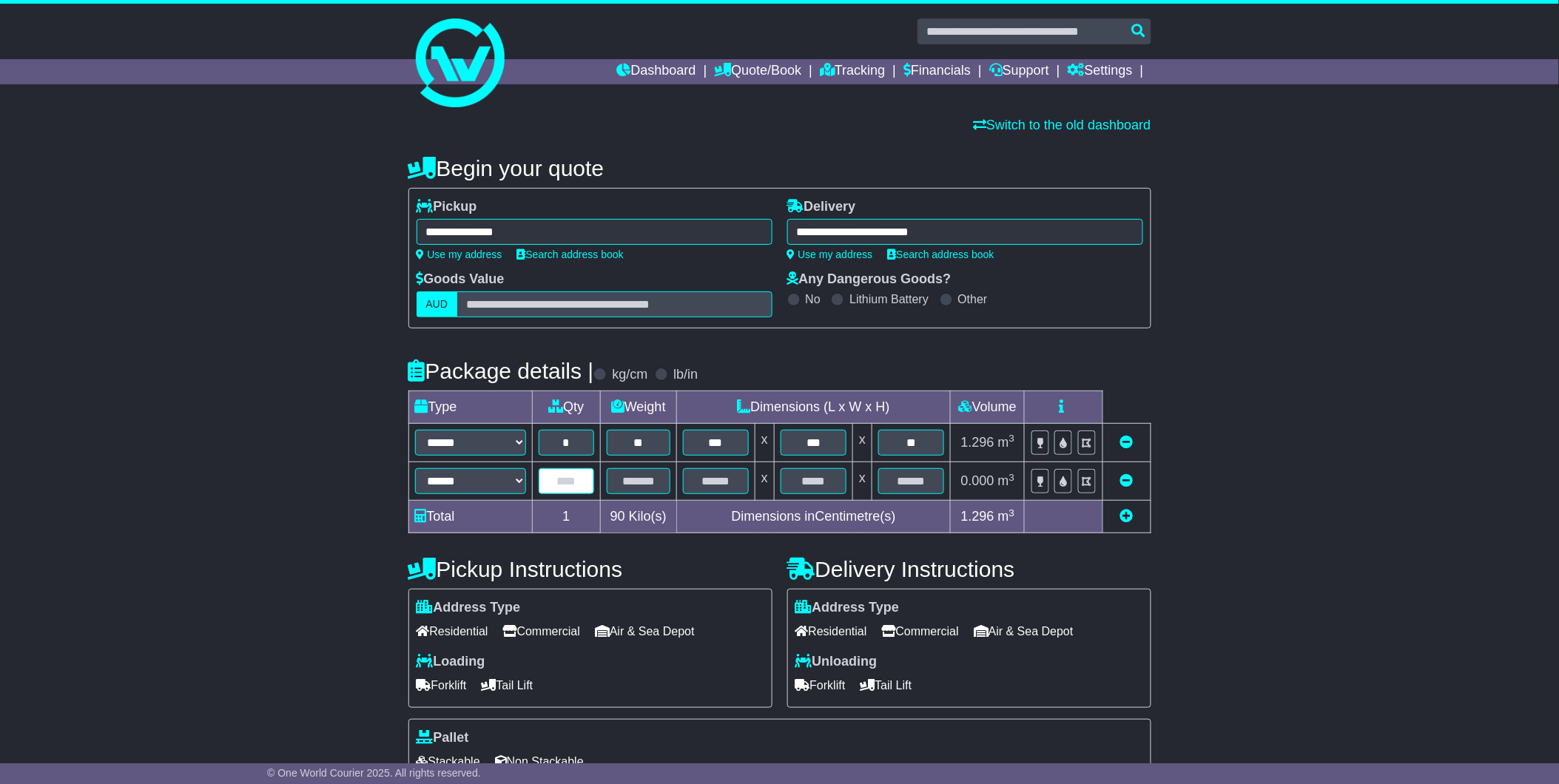 click at bounding box center [567, 481] 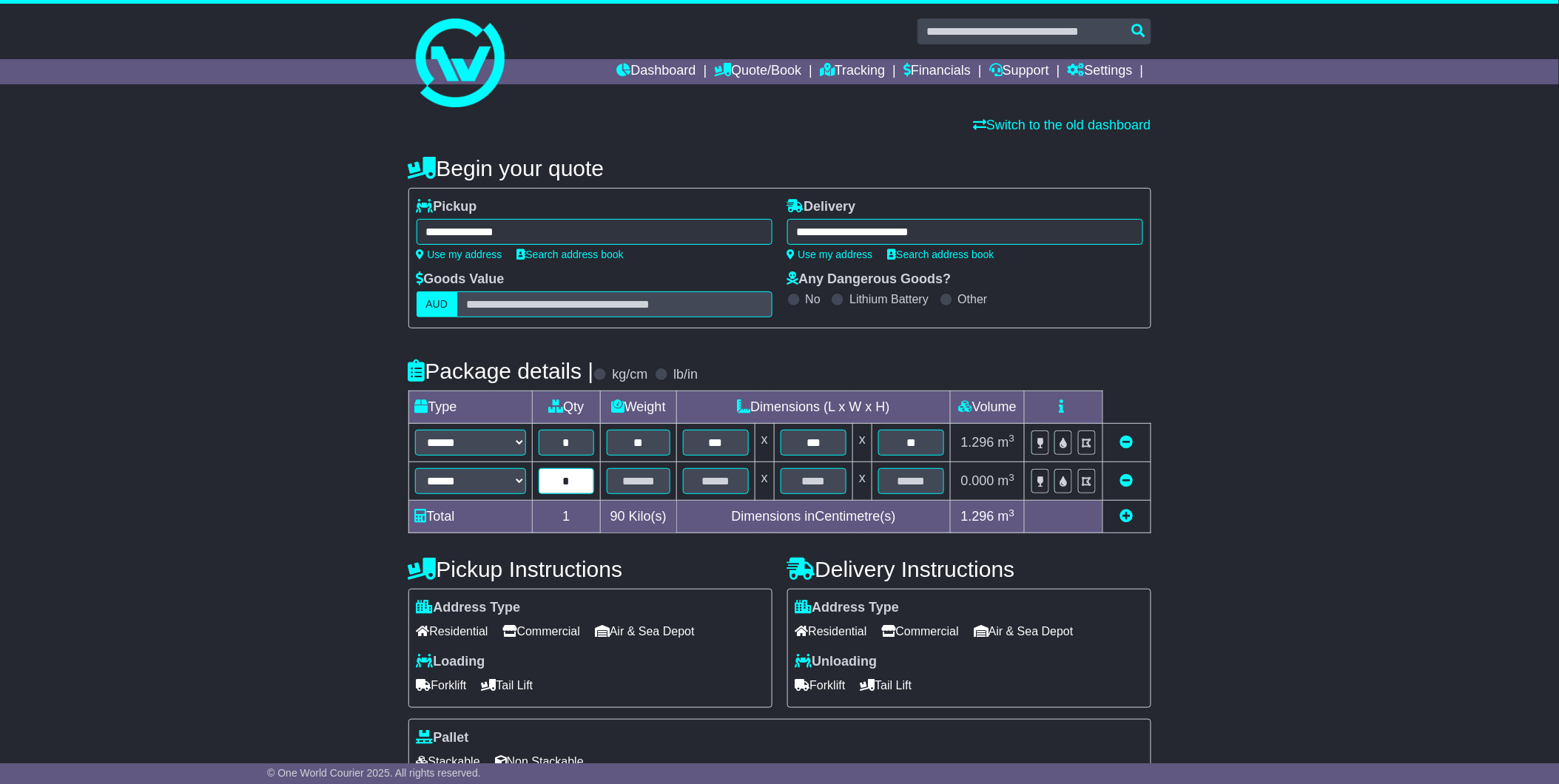 type on "*" 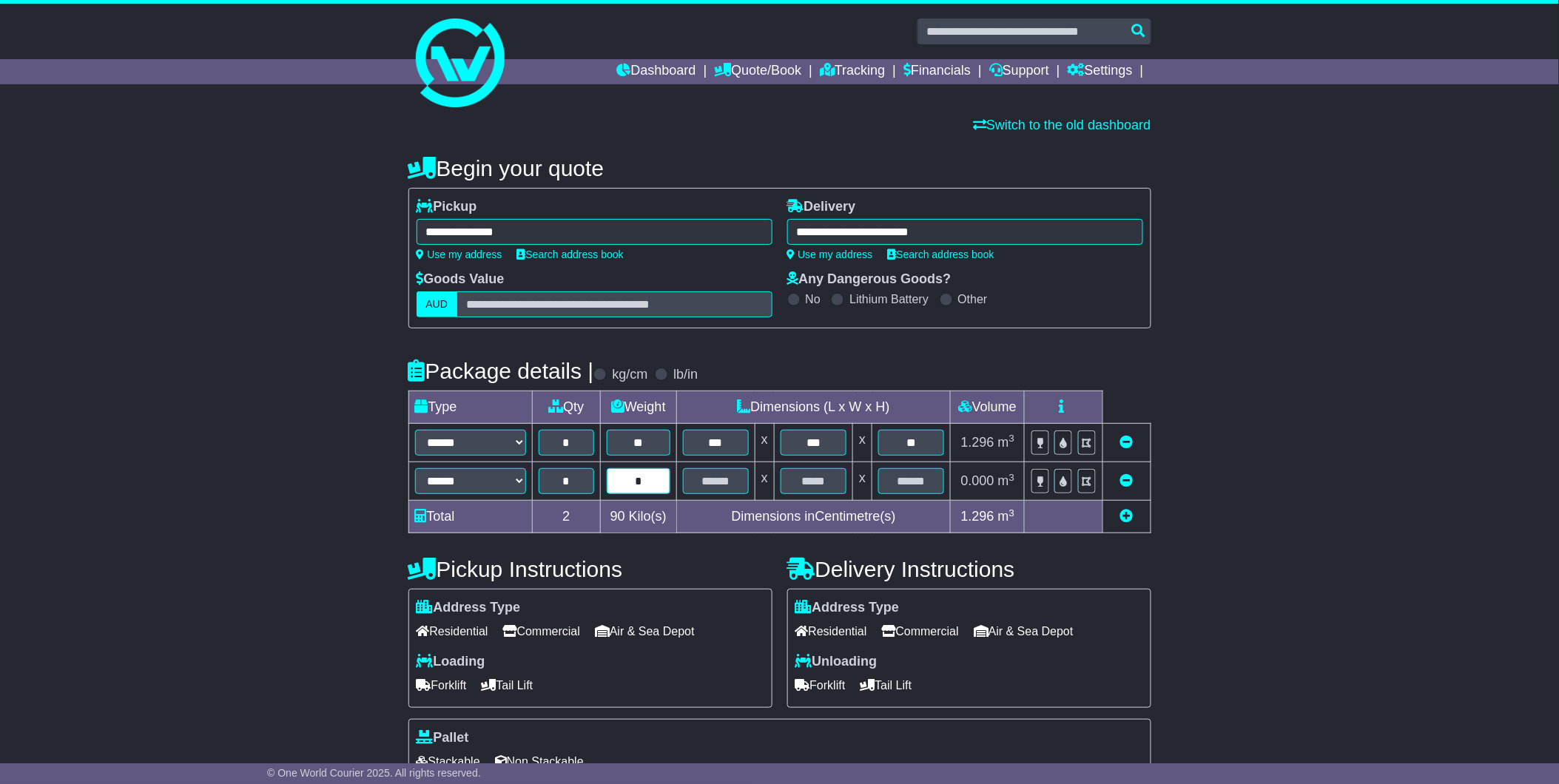 type on "*" 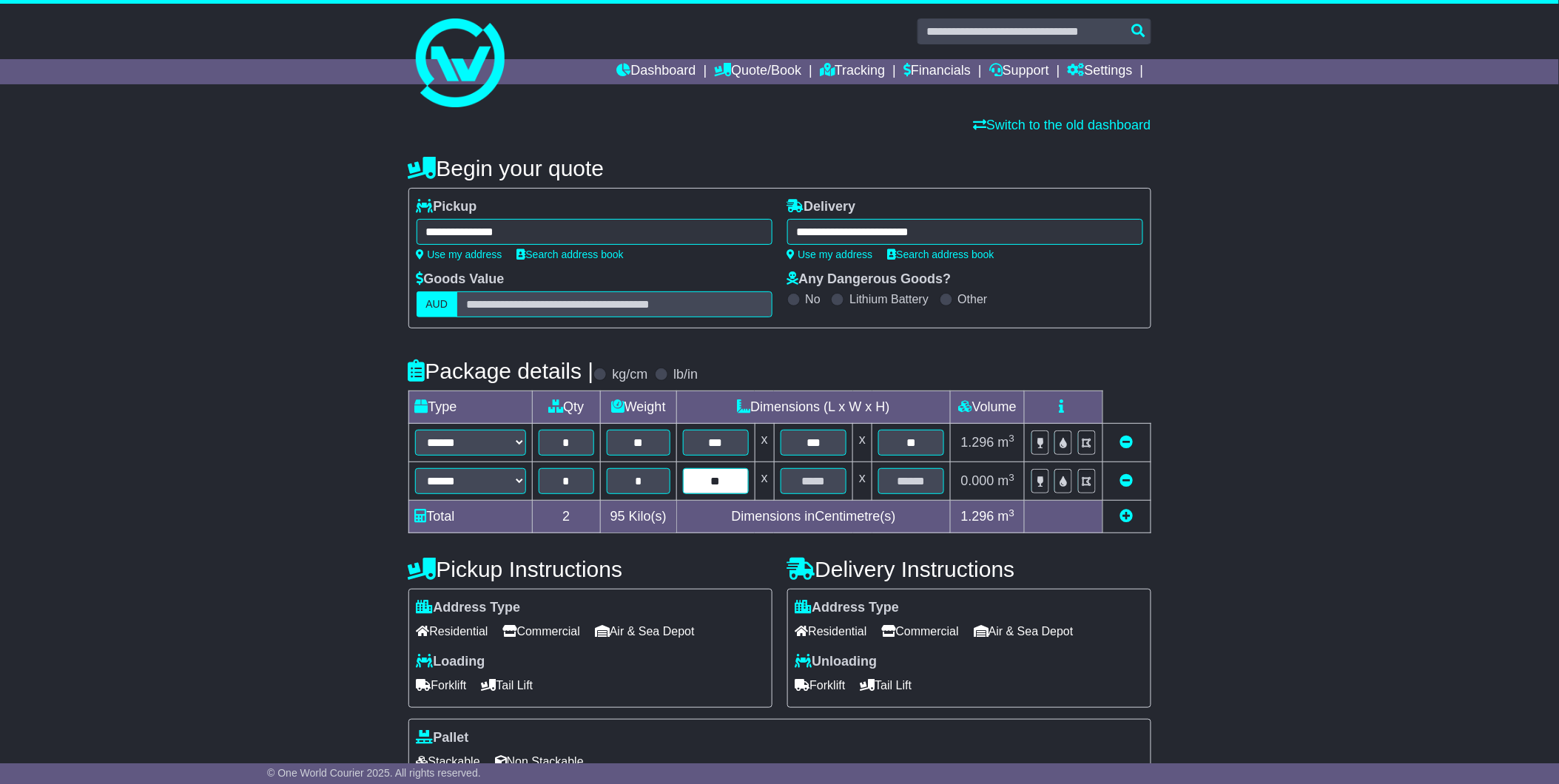 type on "**" 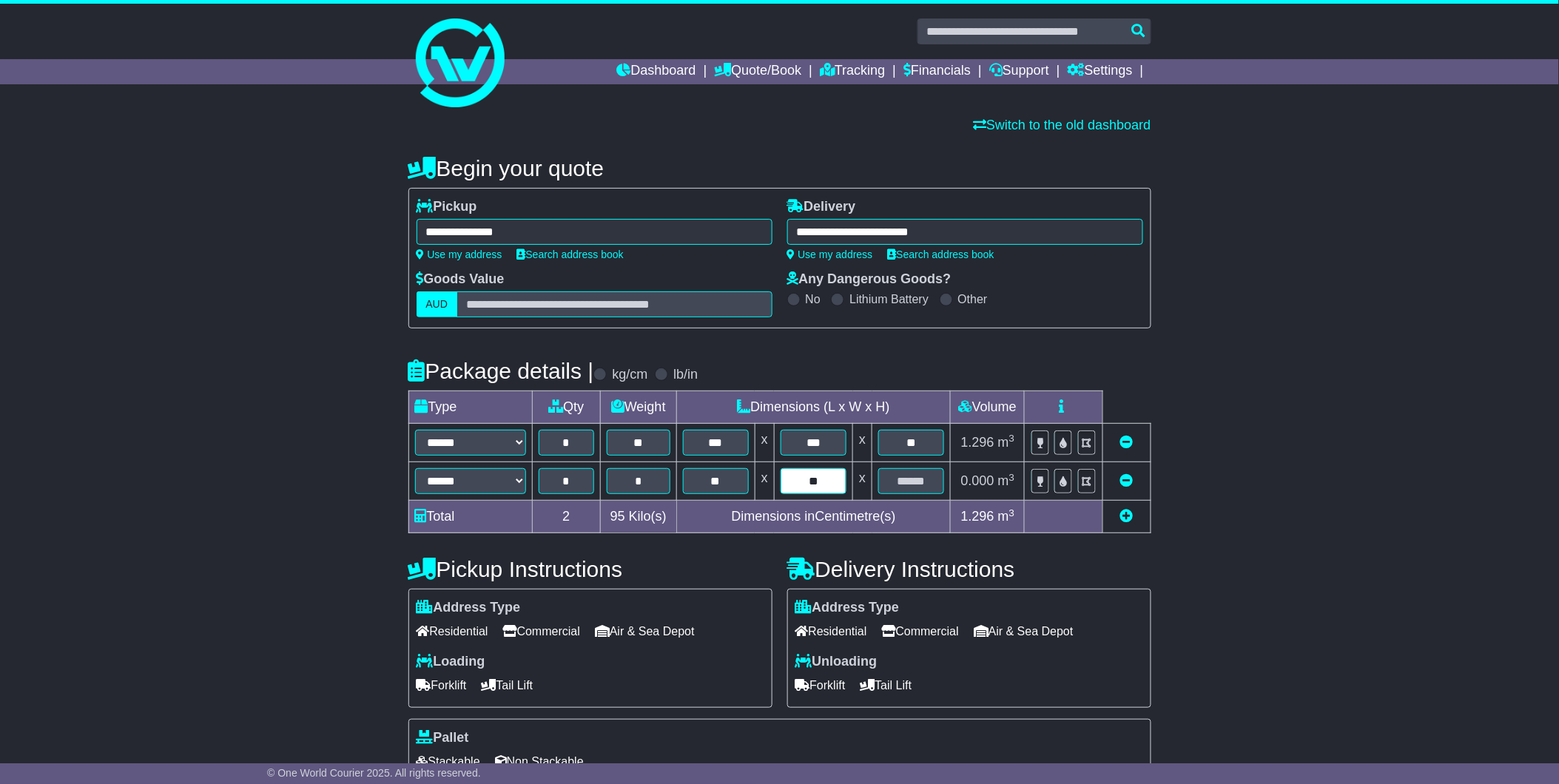 type on "**" 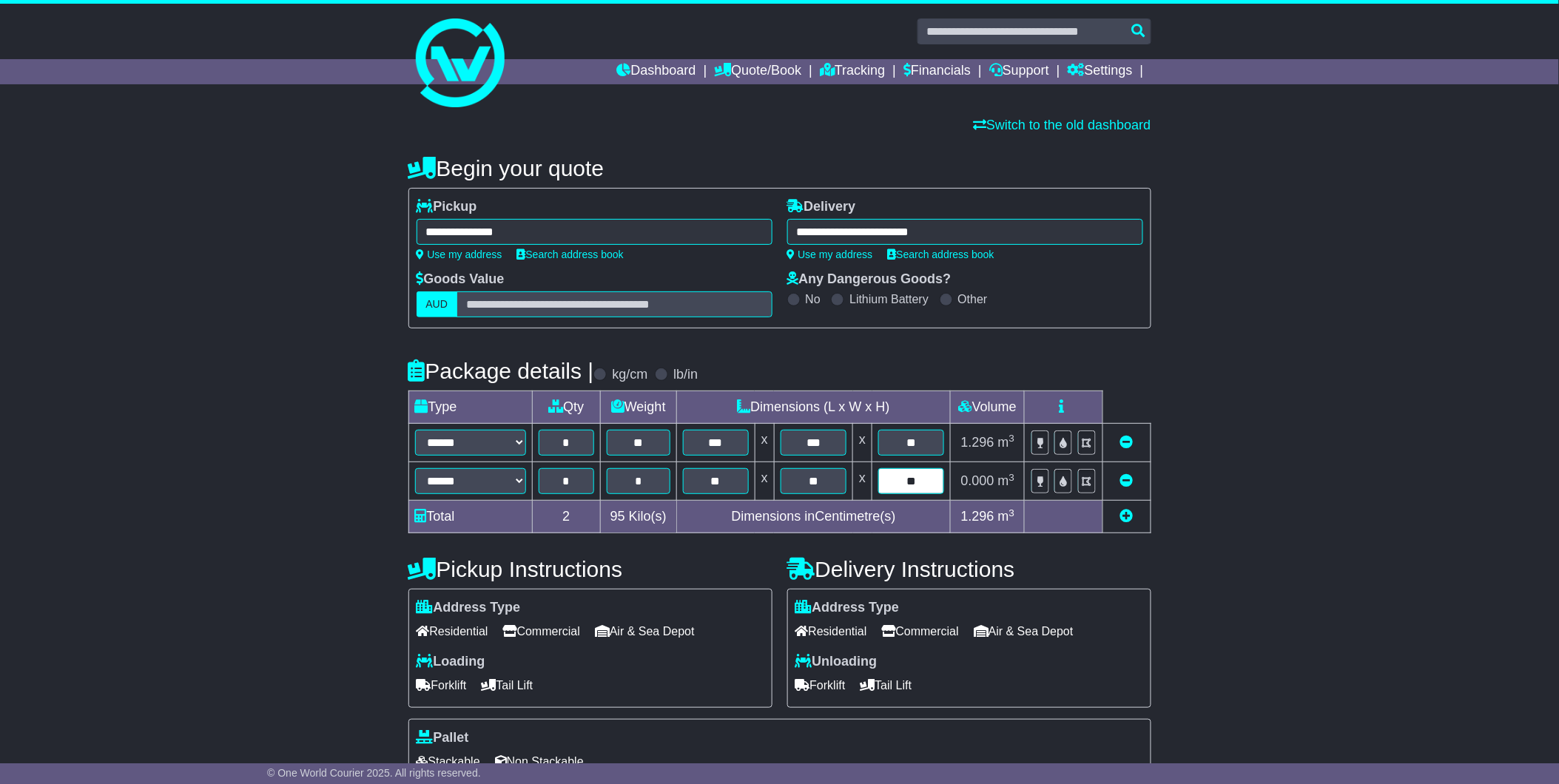 type on "**" 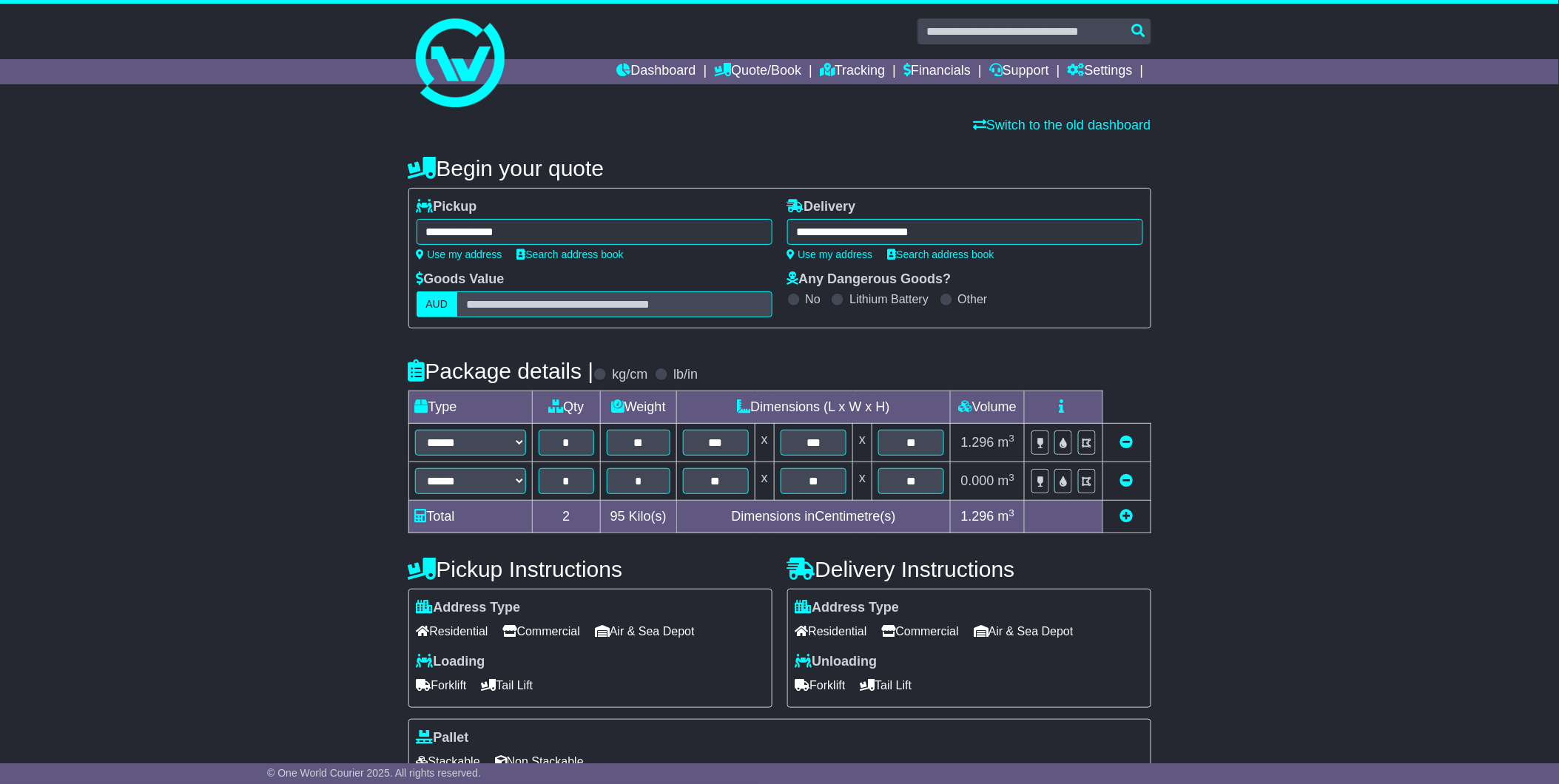 click at bounding box center [1127, 516] 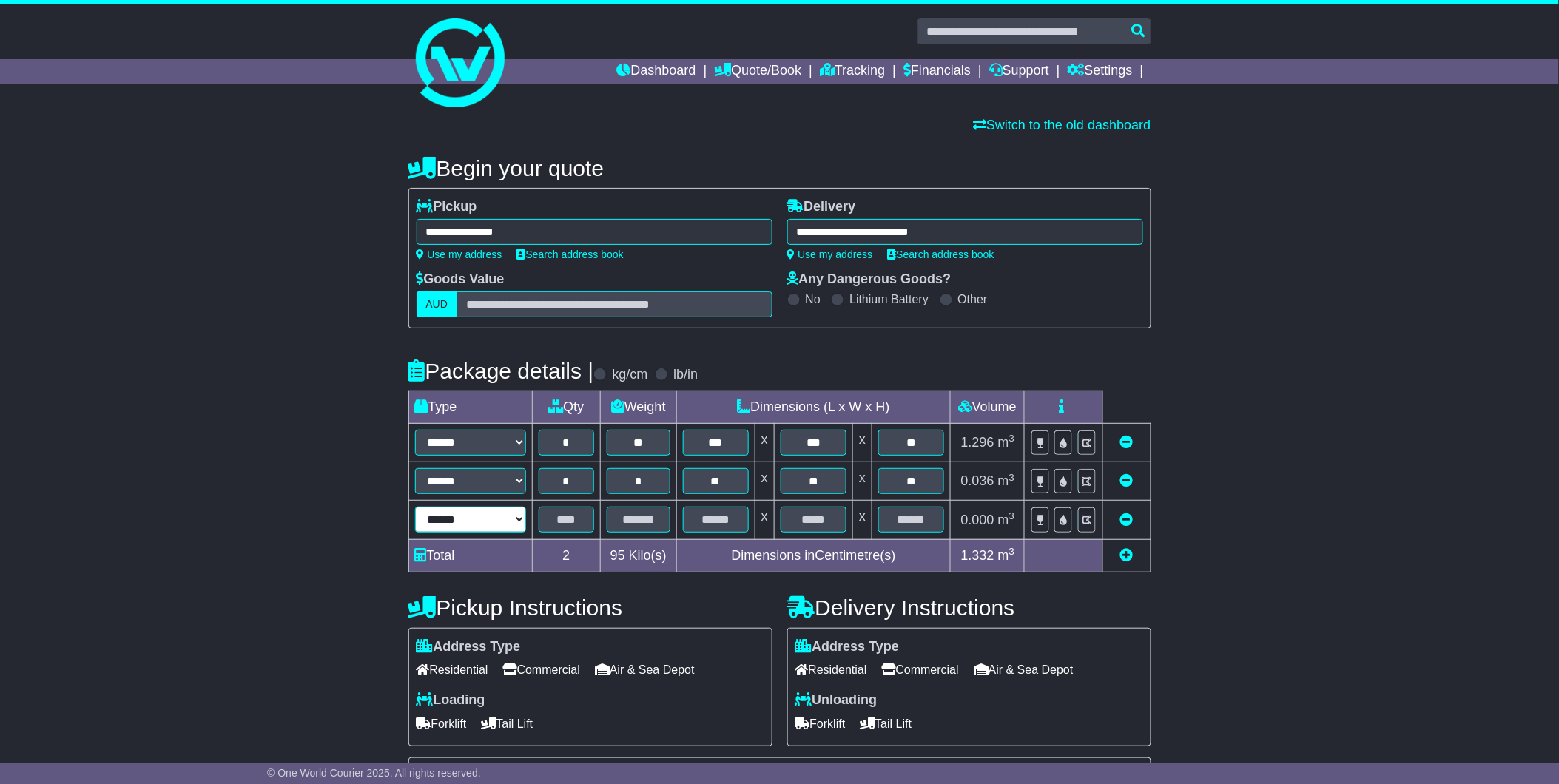 click on "****** ****** *** ******** ***** **** **** ****** *** *******" at bounding box center [471, 519] 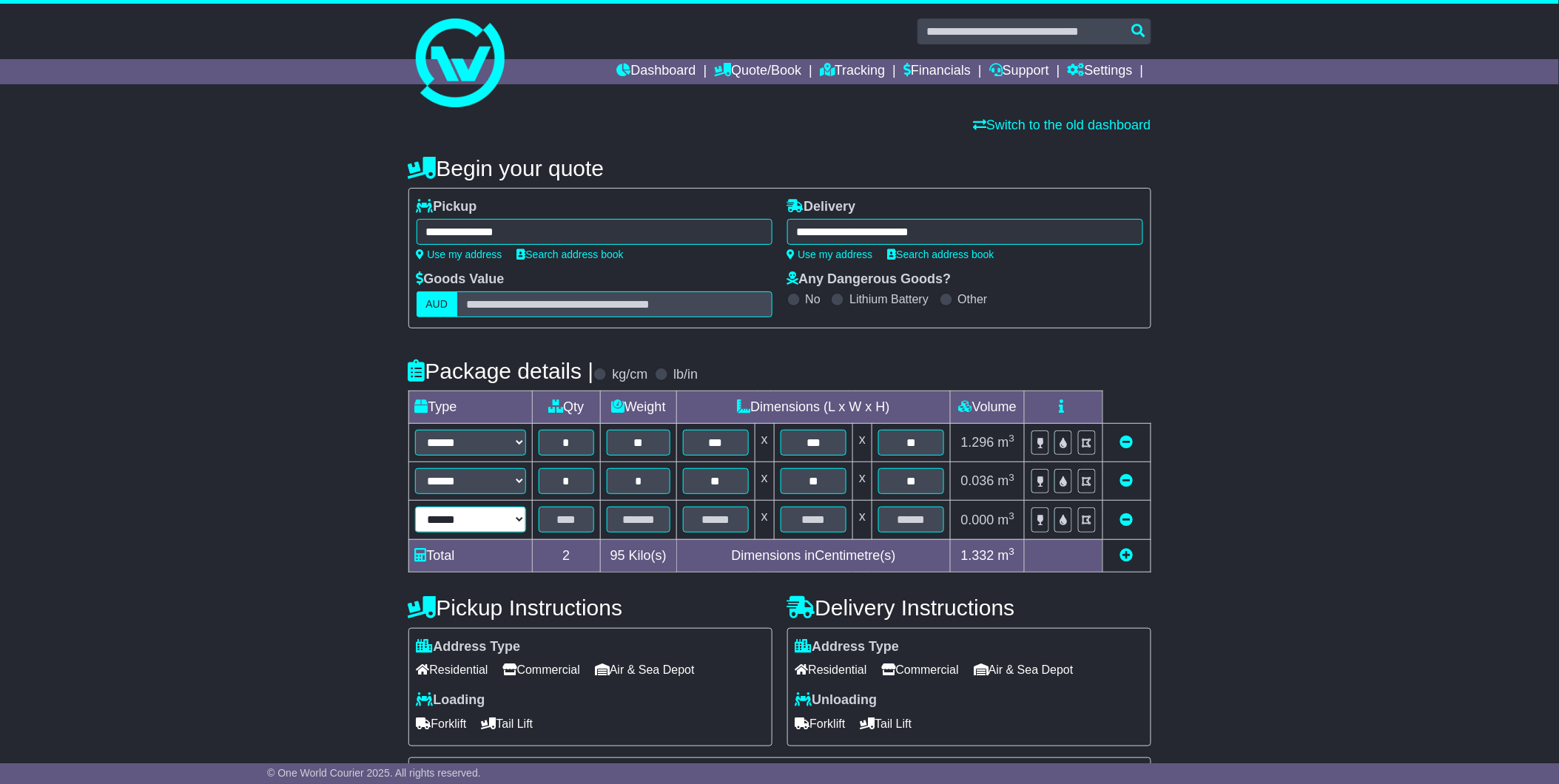 select on "*****" 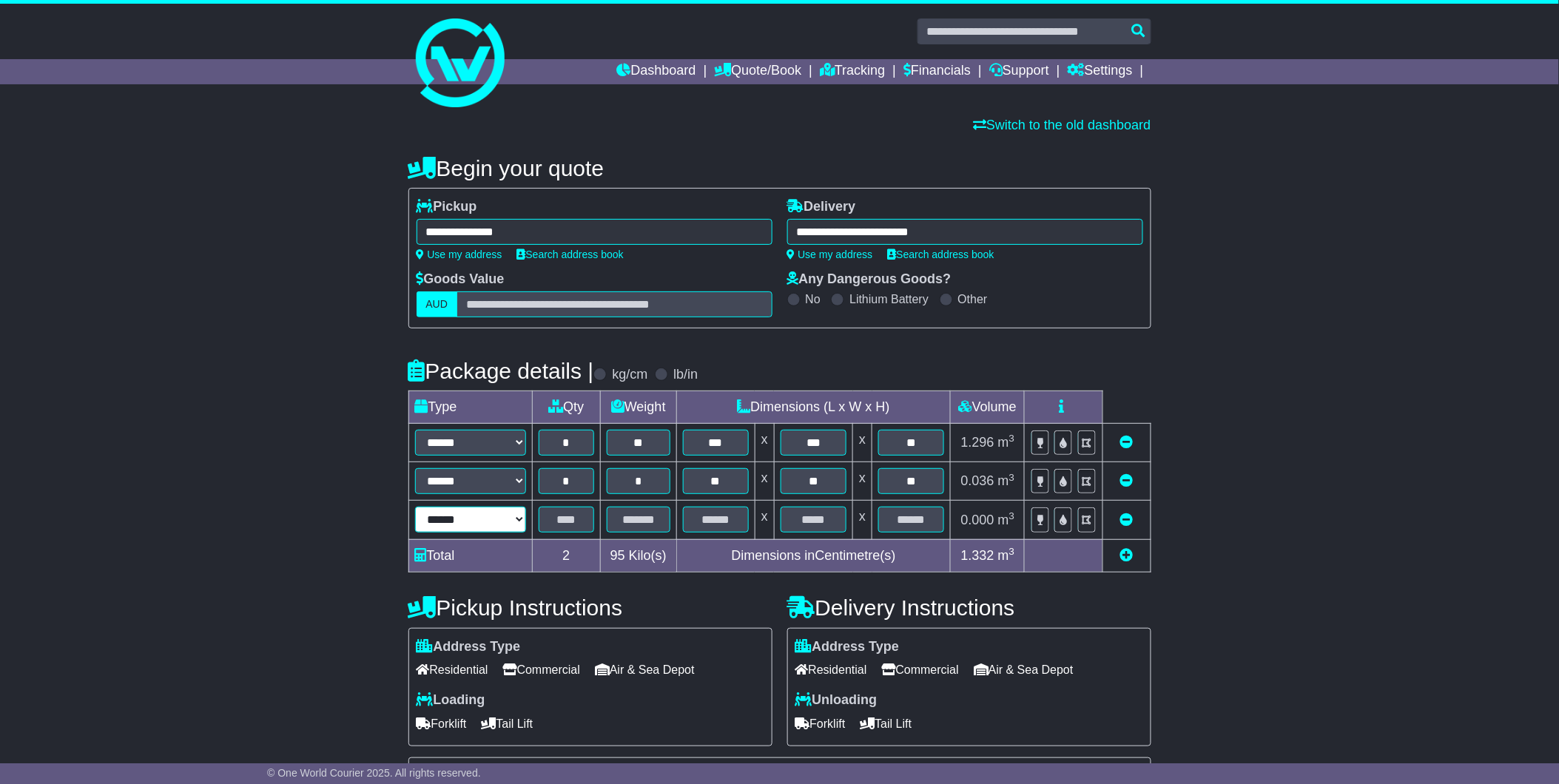 click on "****** ****** *** ******** ***** **** **** ****** *** *******" at bounding box center [471, 519] 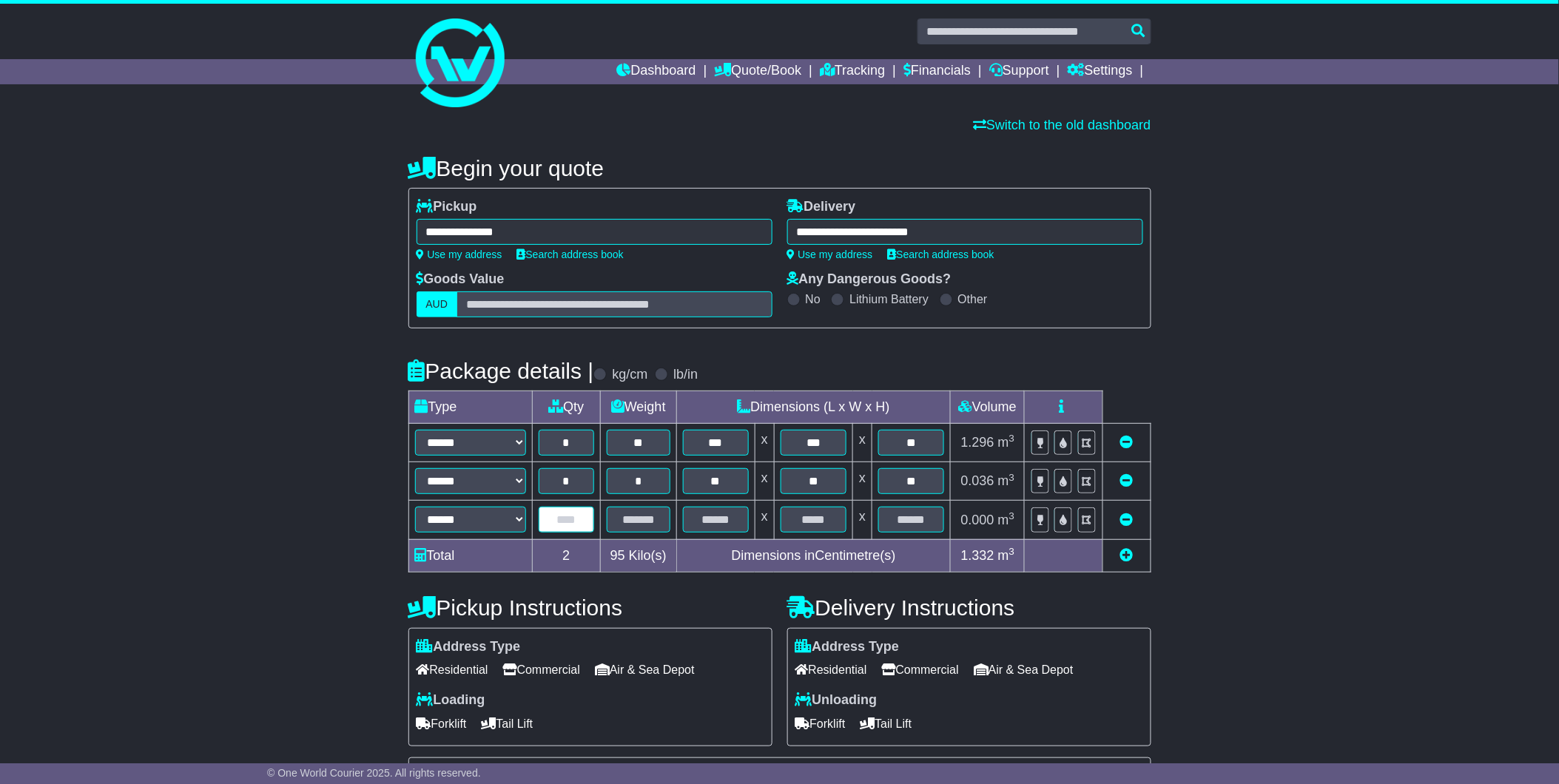 click at bounding box center [567, 519] 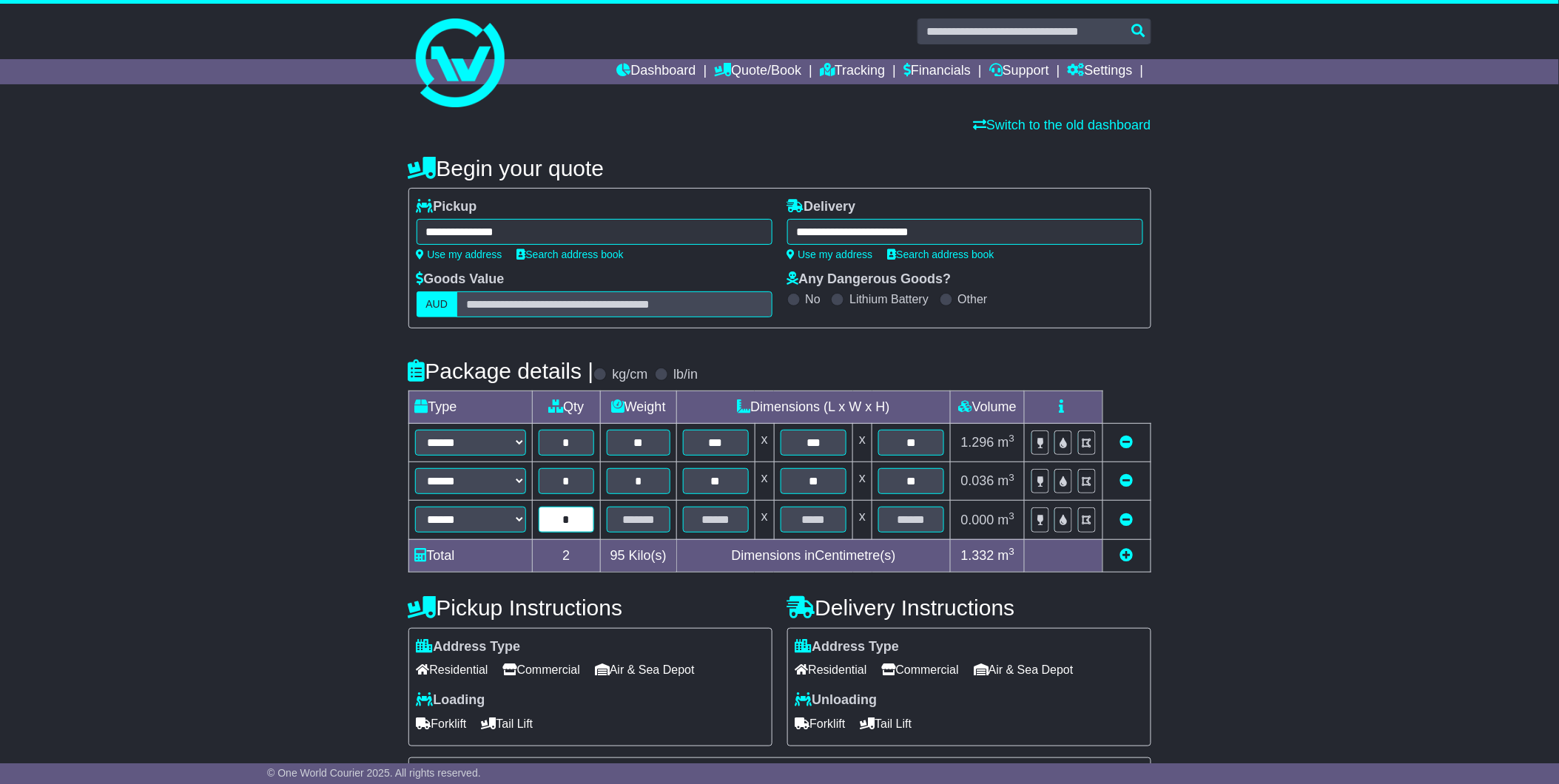 type on "*" 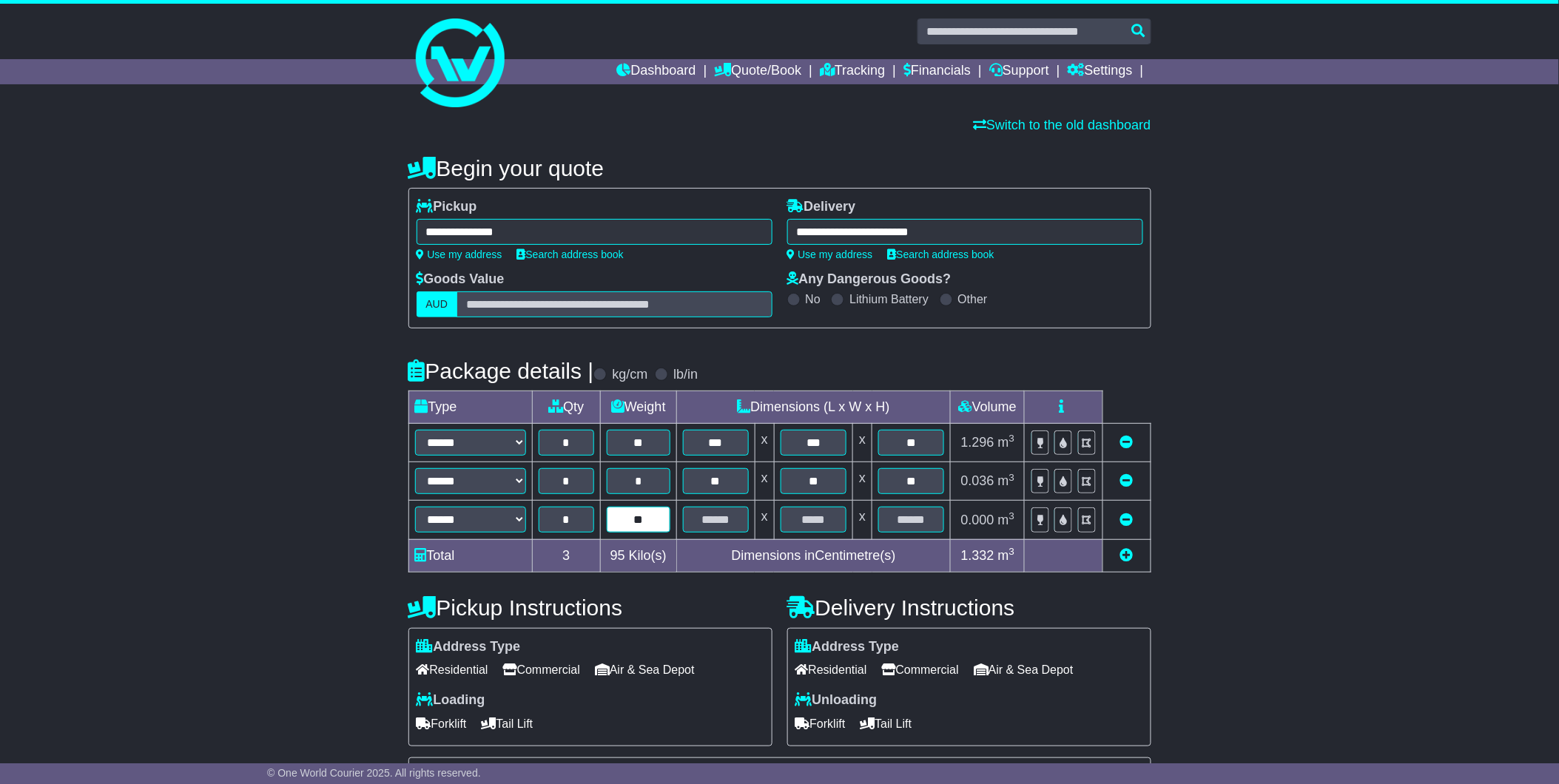 type on "**" 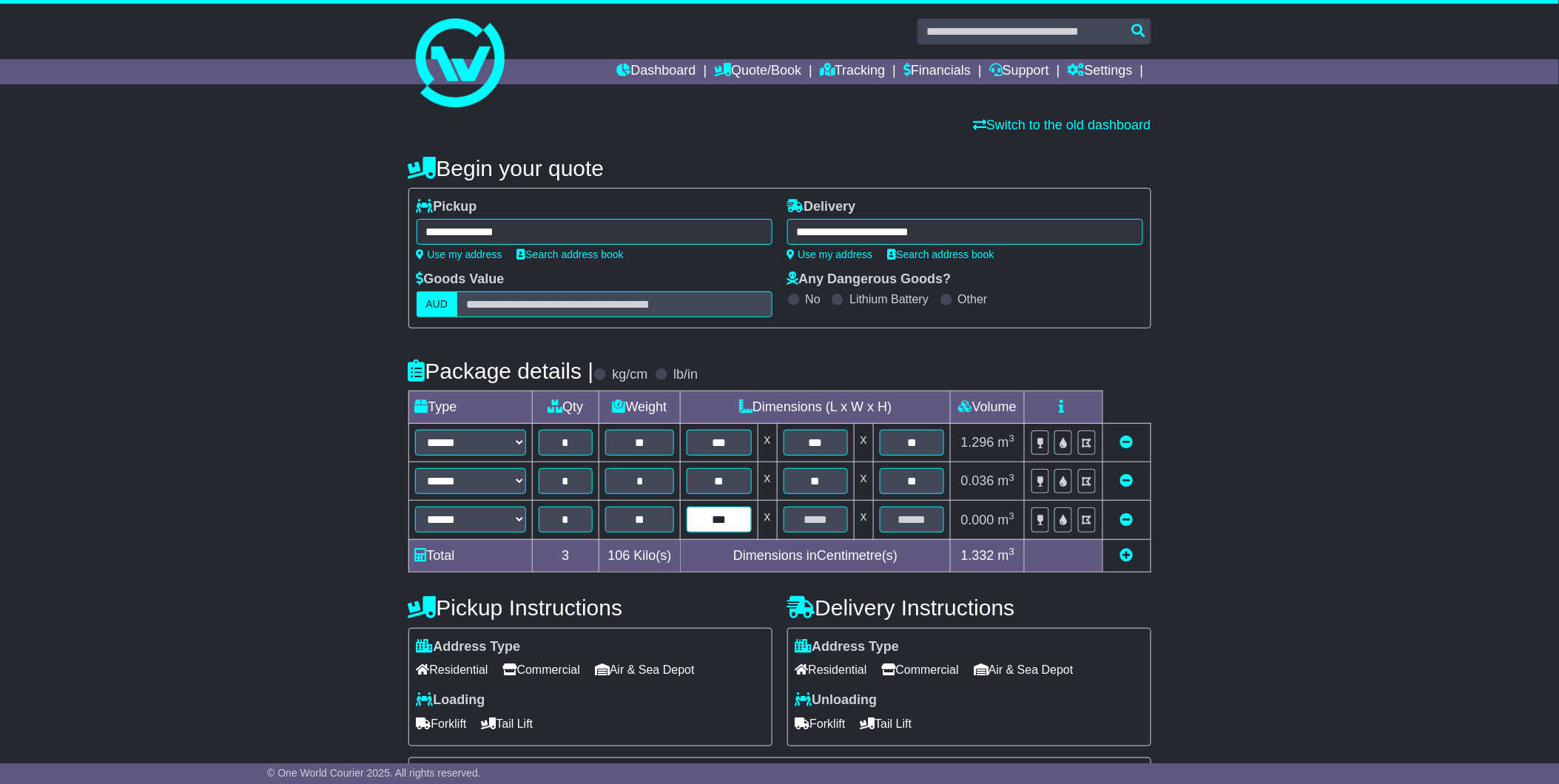 type on "***" 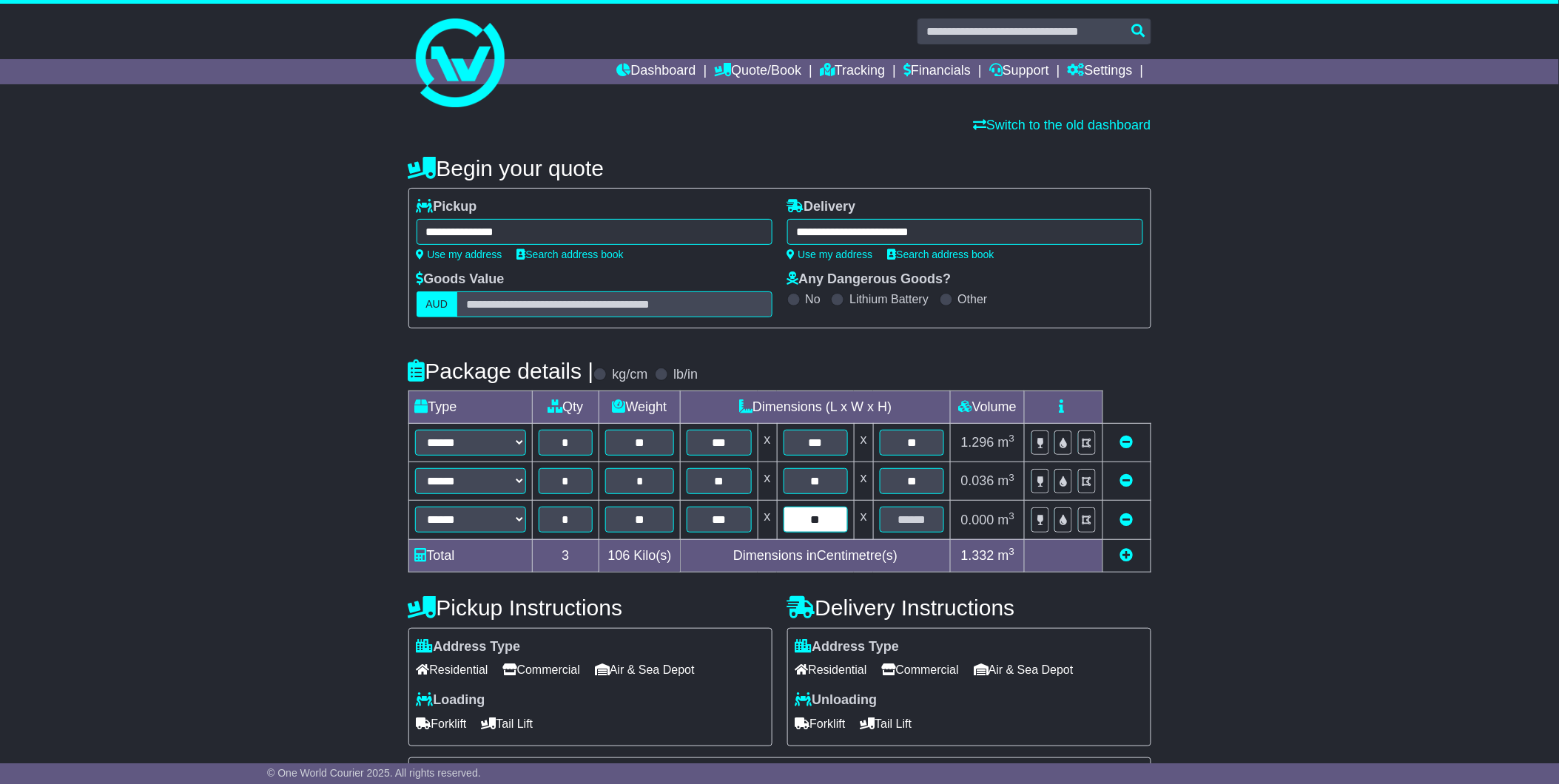 type on "**" 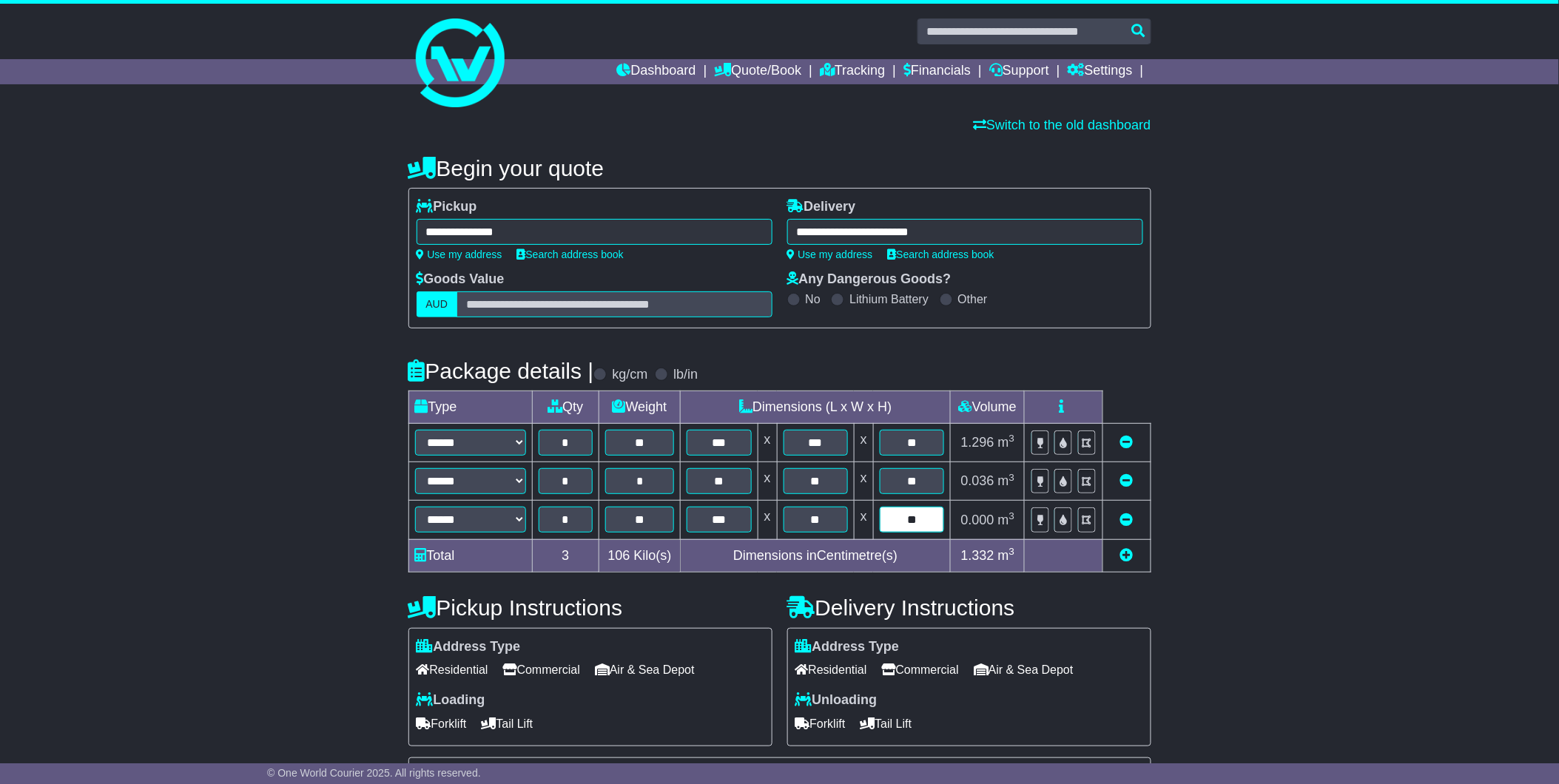 type on "**" 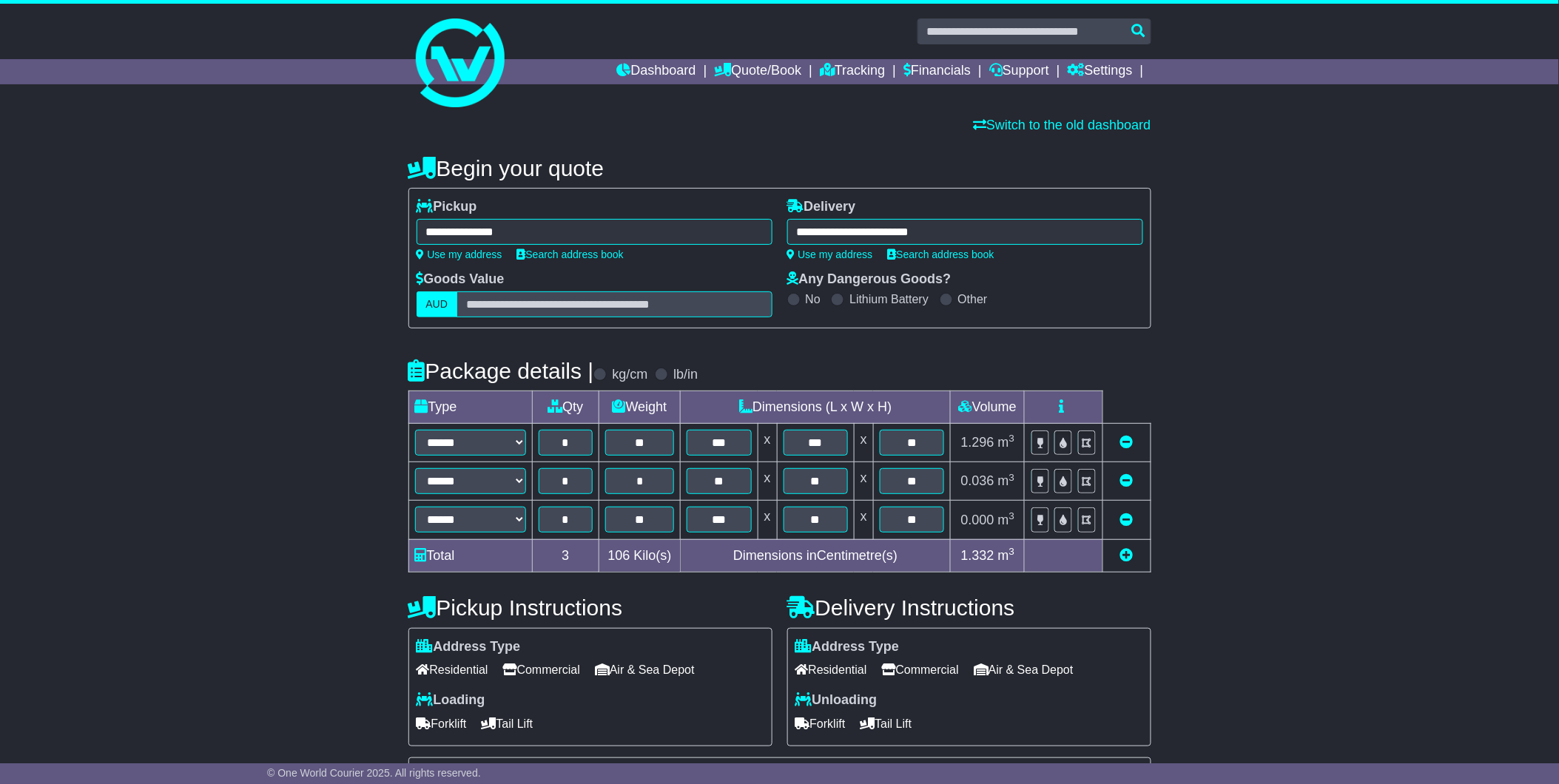 type 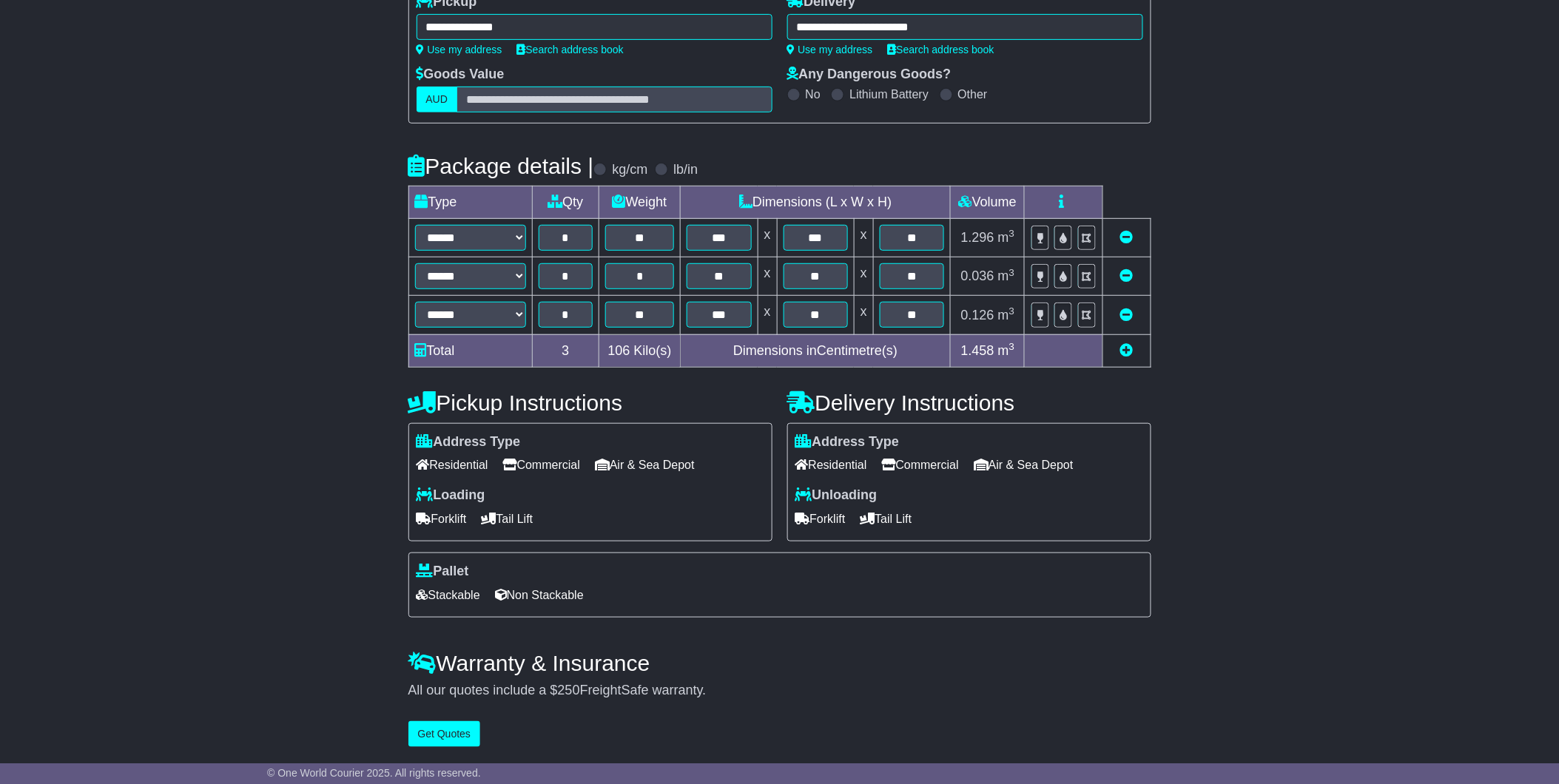 drag, startPoint x: 530, startPoint y: 456, endPoint x: 604, endPoint y: 479, distance: 77.49194 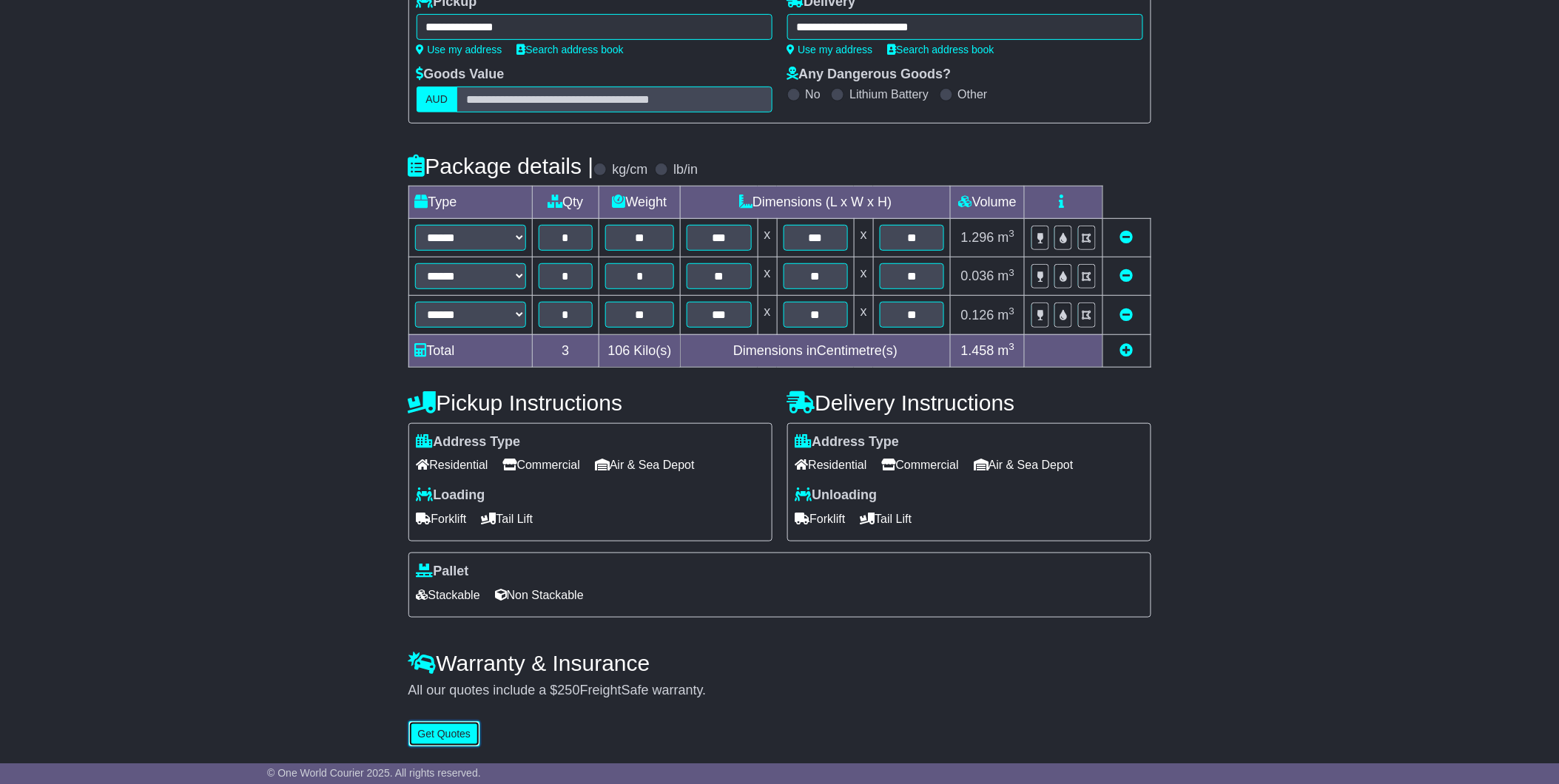 drag, startPoint x: 455, startPoint y: 733, endPoint x: 374, endPoint y: 655, distance: 112.44999 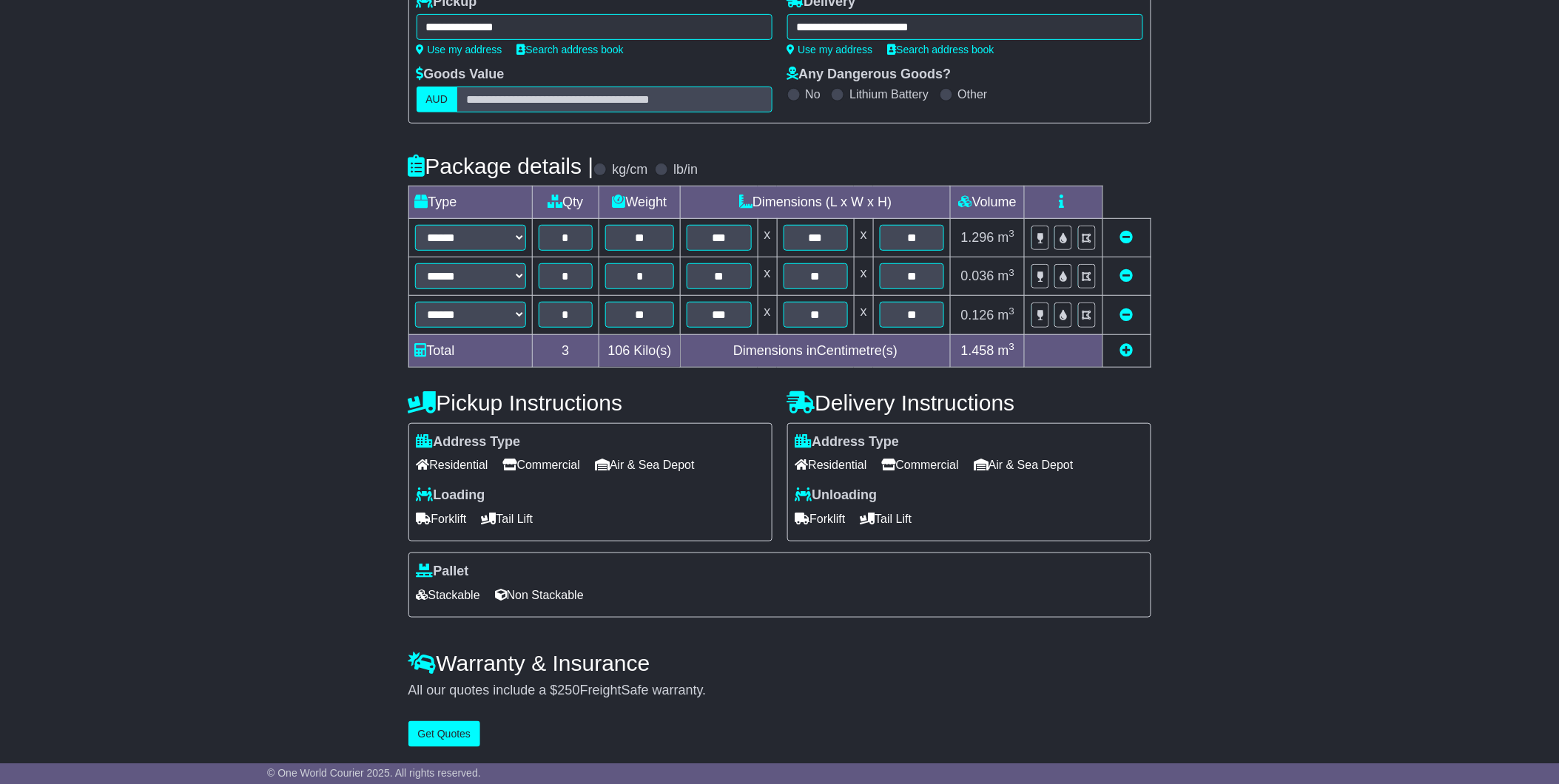scroll, scrollTop: 0, scrollLeft: 0, axis: both 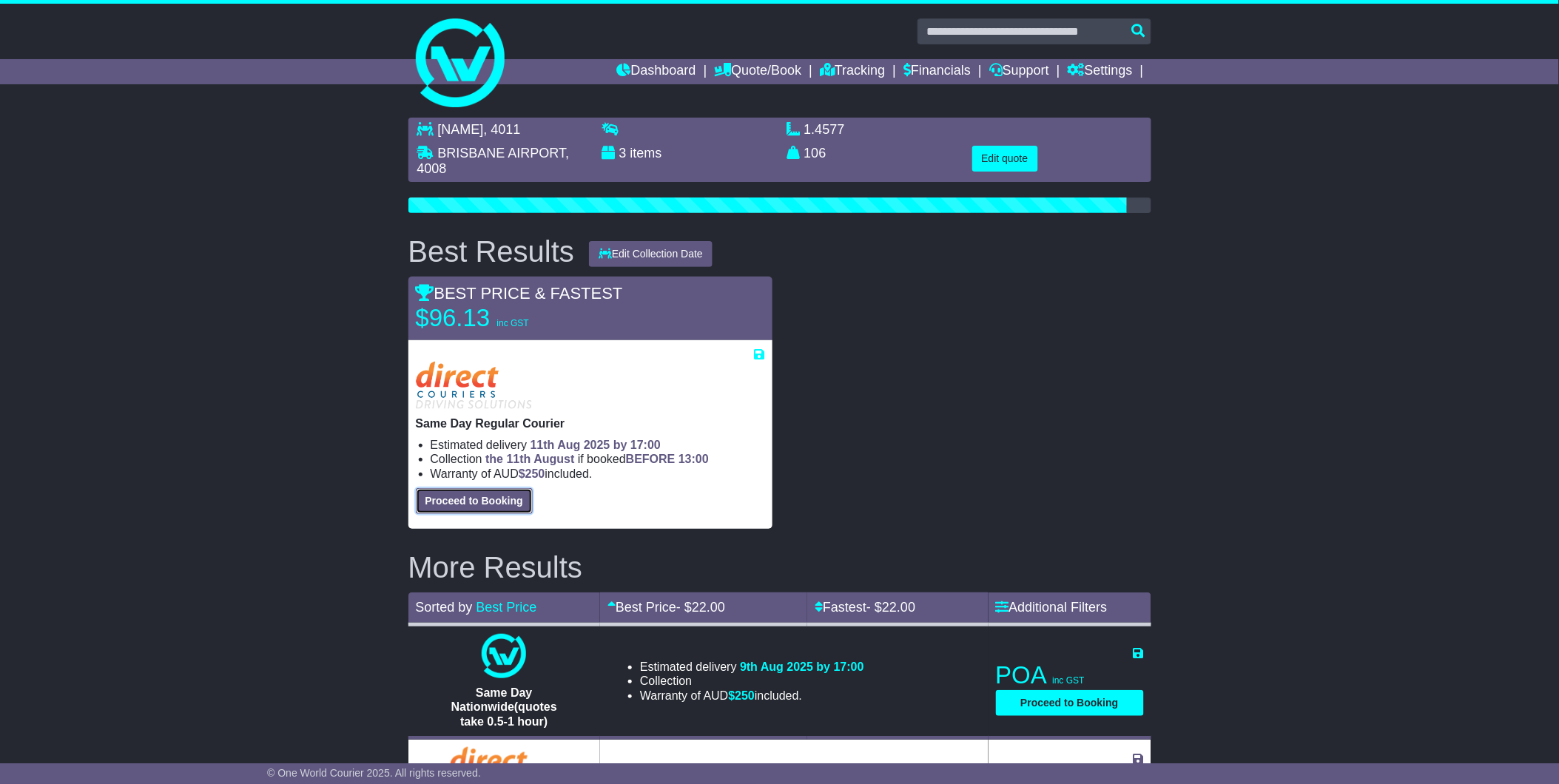 click on "Proceed to Booking" at bounding box center [474, 501] 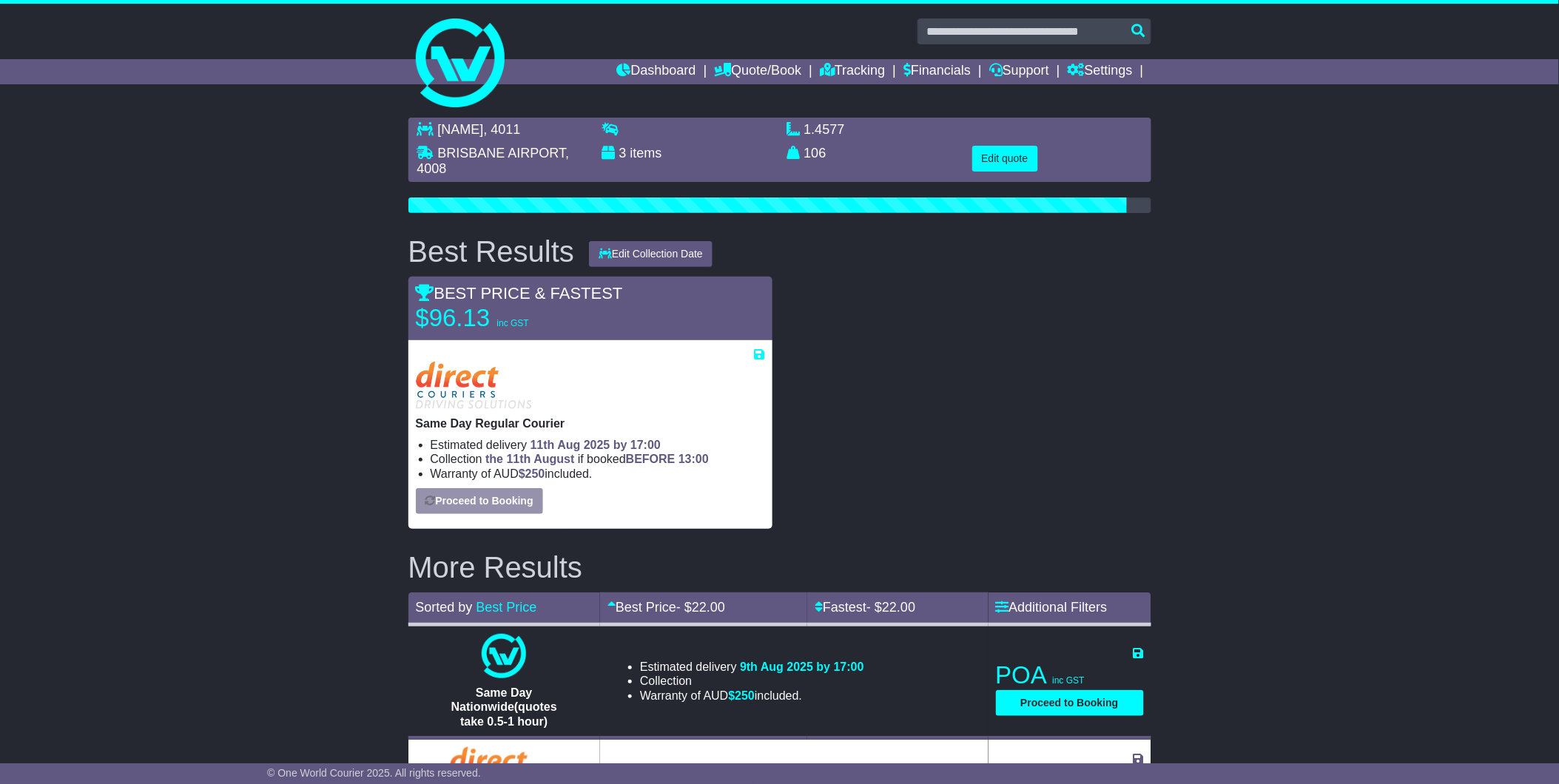 select on "*****" 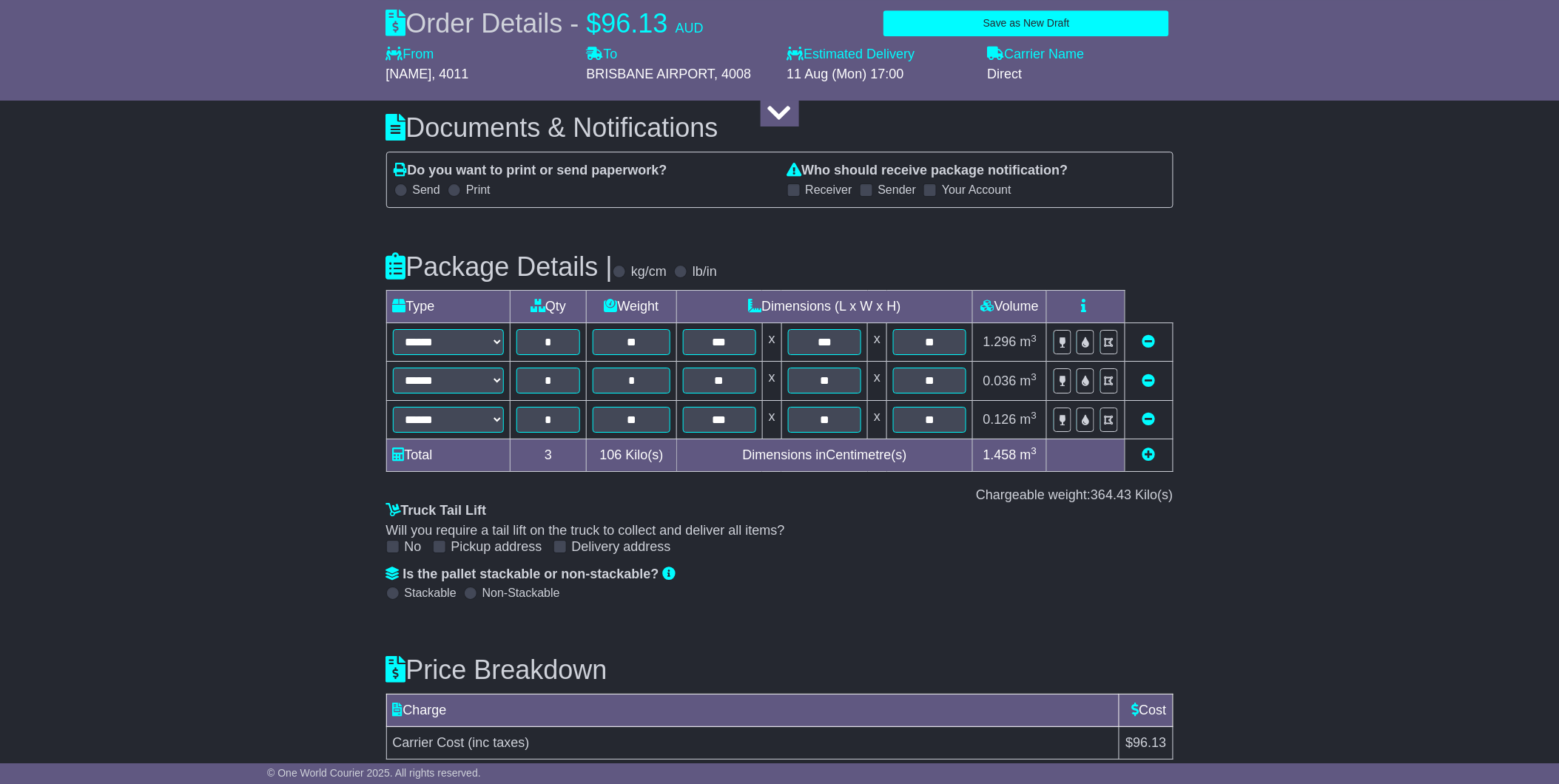 scroll, scrollTop: 1706, scrollLeft: 0, axis: vertical 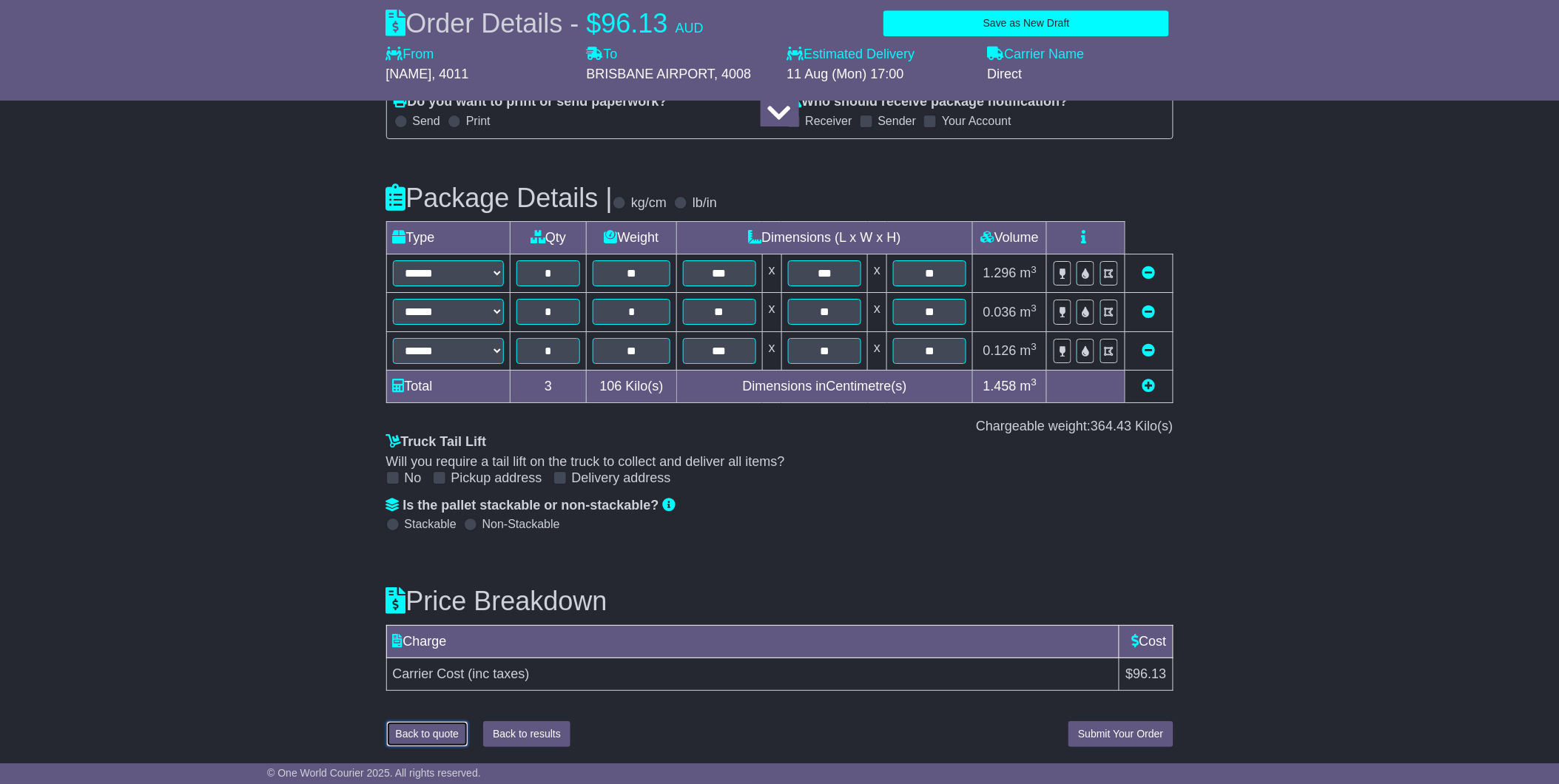 click on "Back to quote" at bounding box center (428, 734) 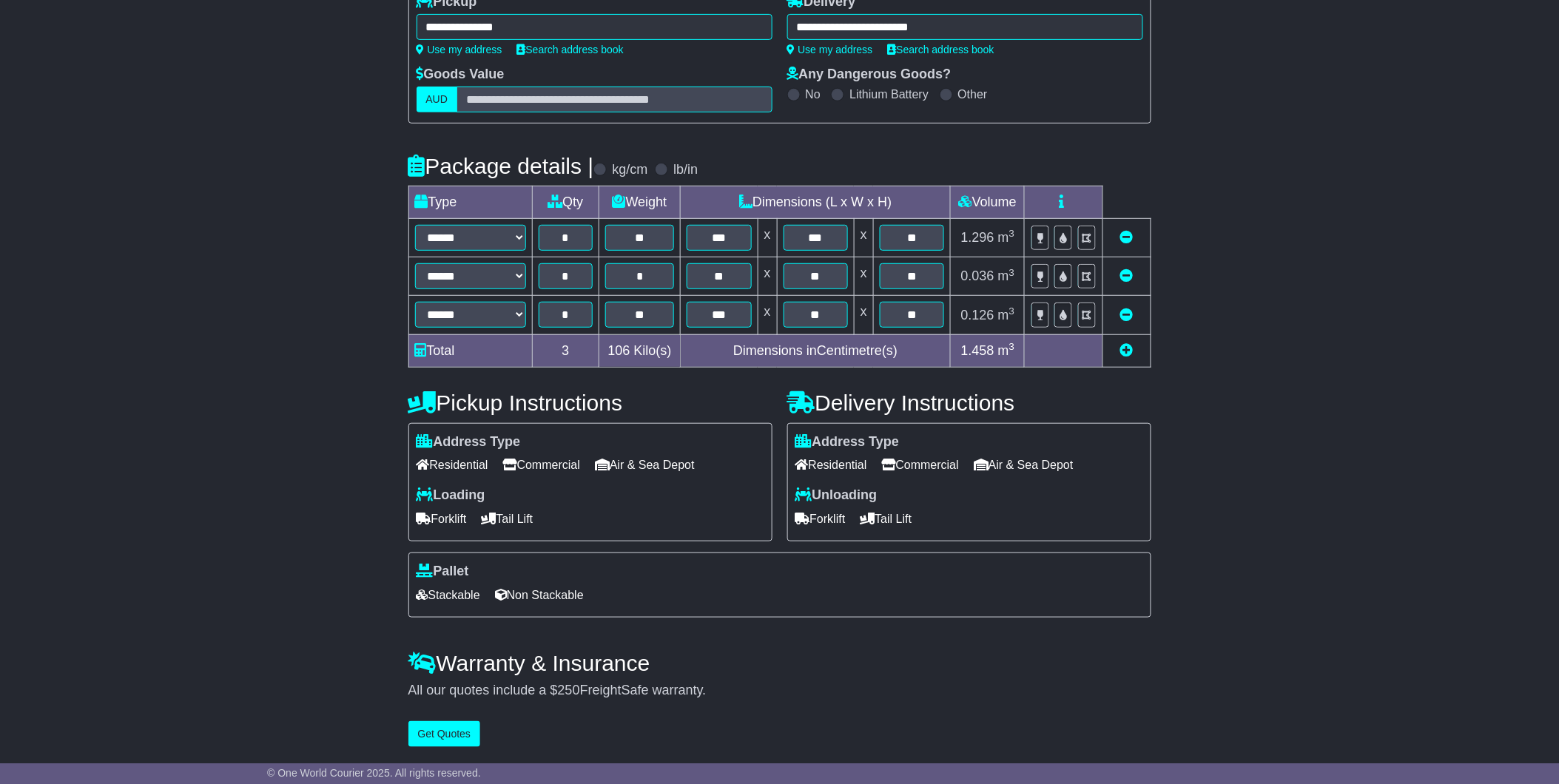 scroll, scrollTop: 210, scrollLeft: 0, axis: vertical 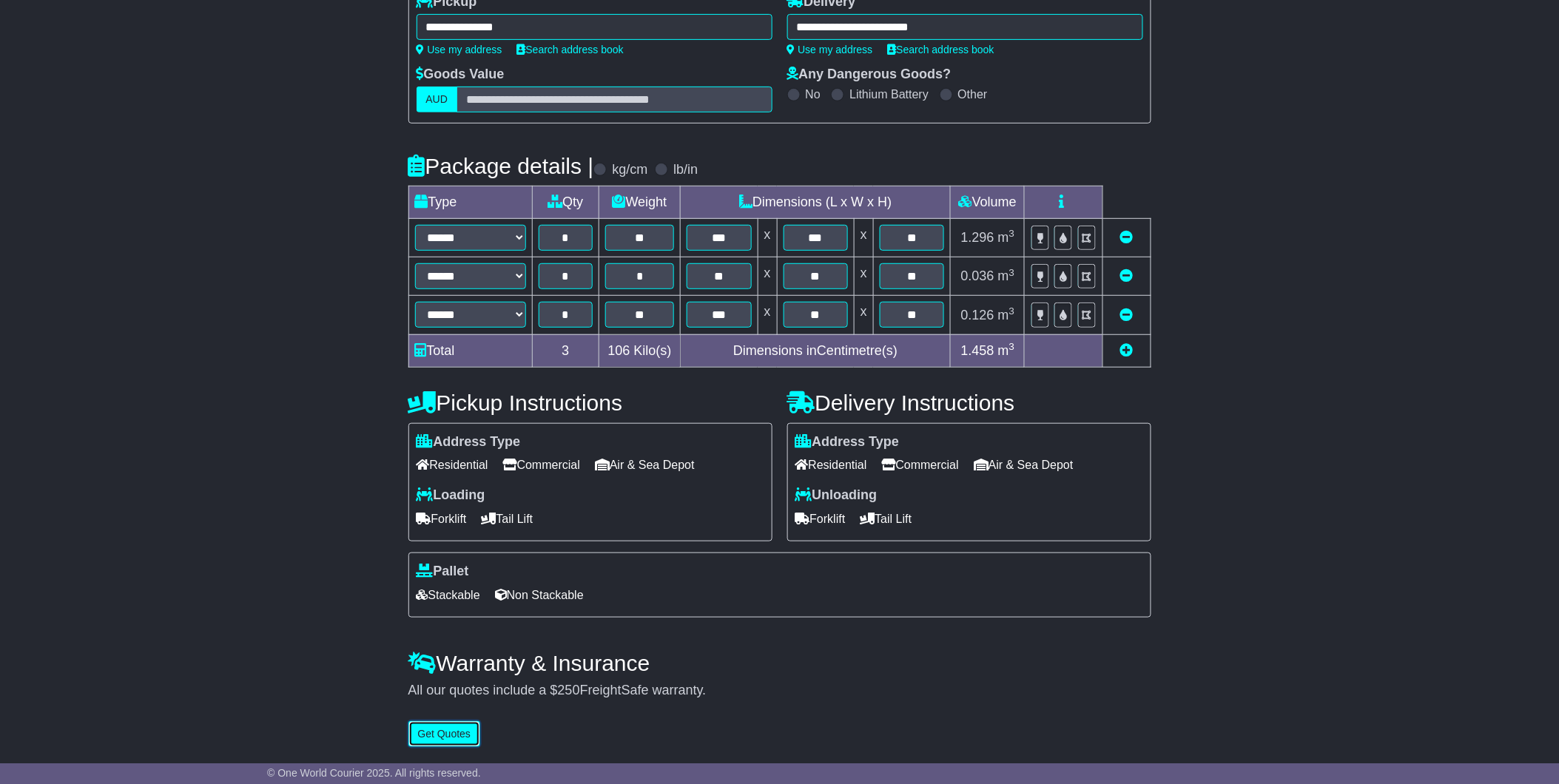 click on "Get Quotes" at bounding box center [445, 734] 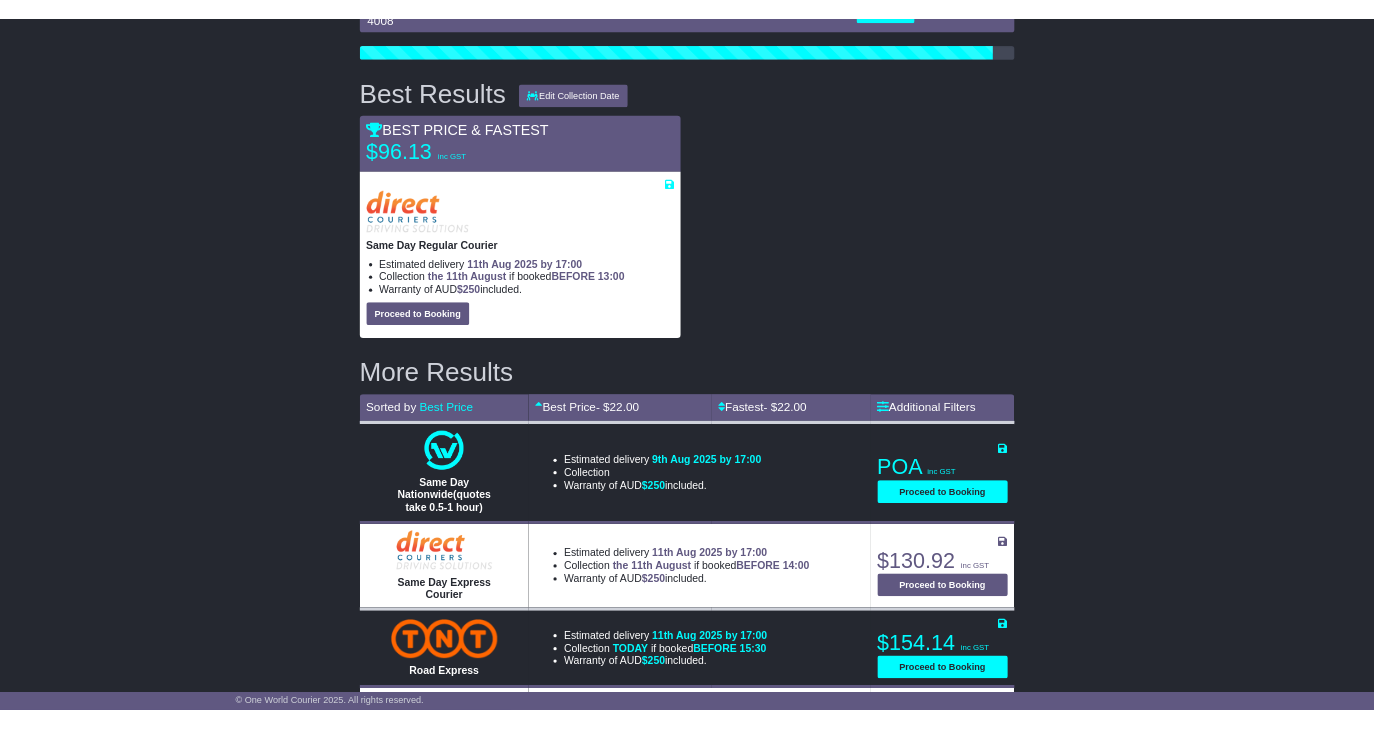 scroll, scrollTop: 187, scrollLeft: 0, axis: vertical 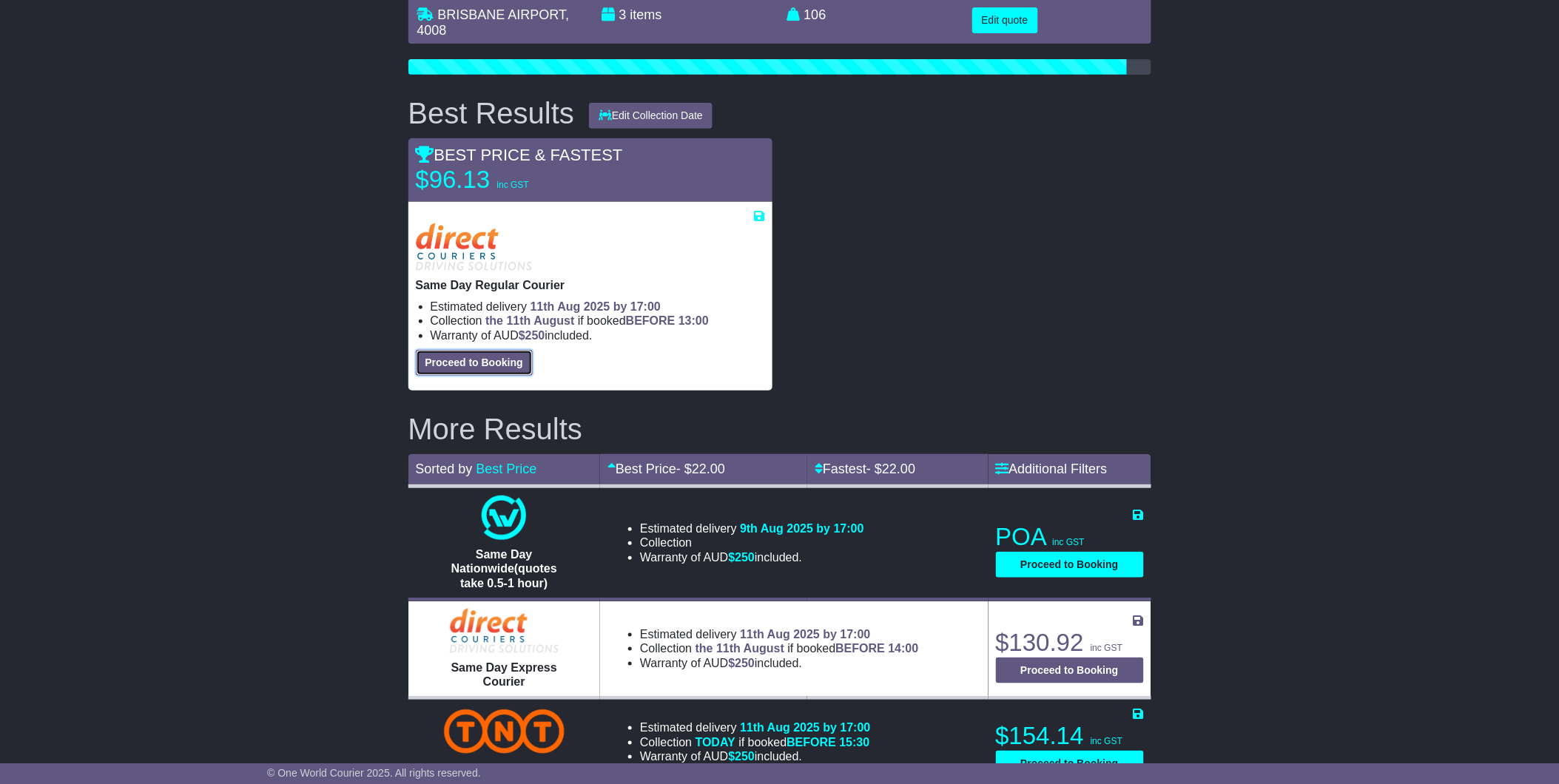 click on "Proceed to Booking" at bounding box center [474, 362] 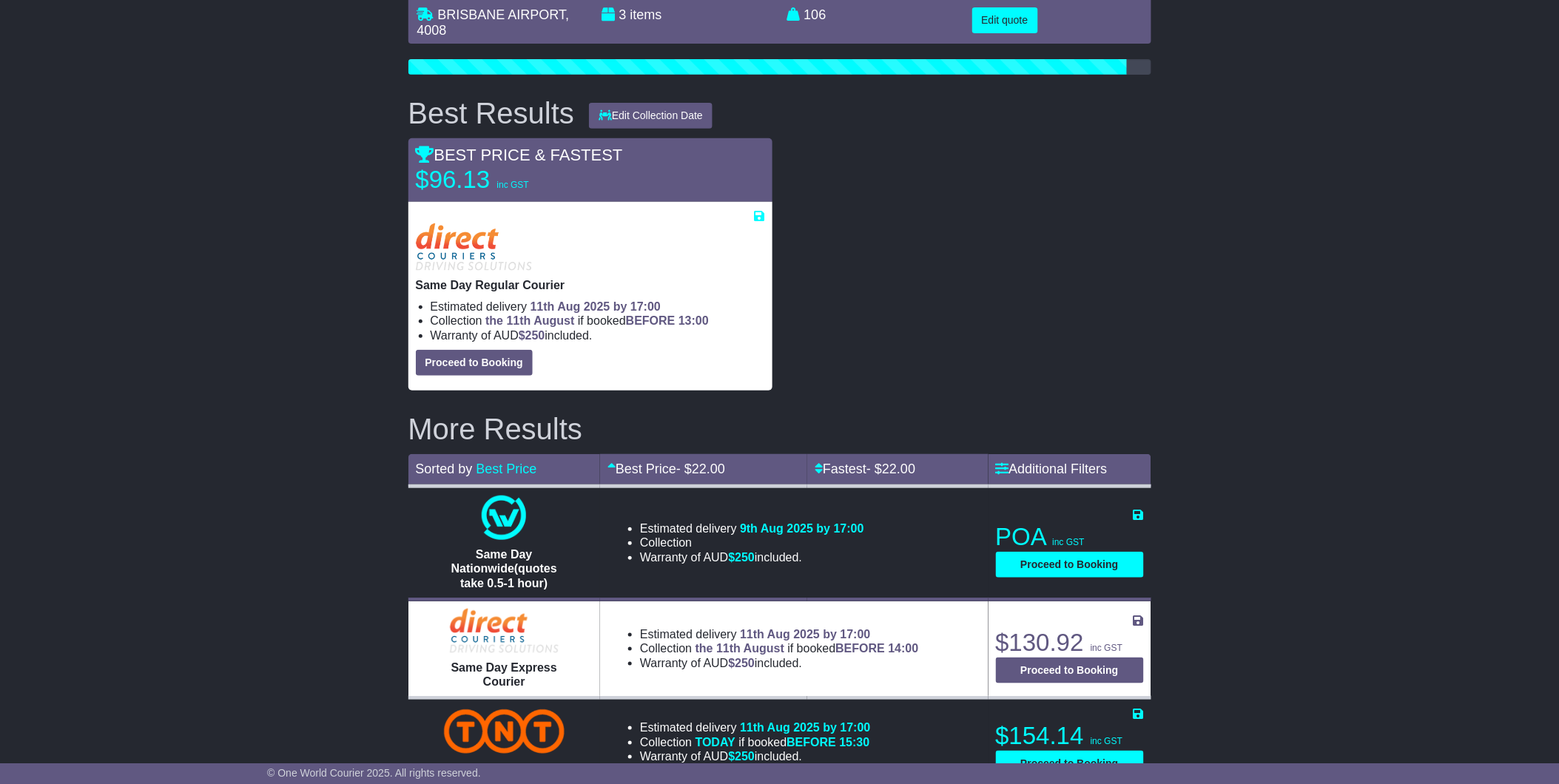 select on "*****" 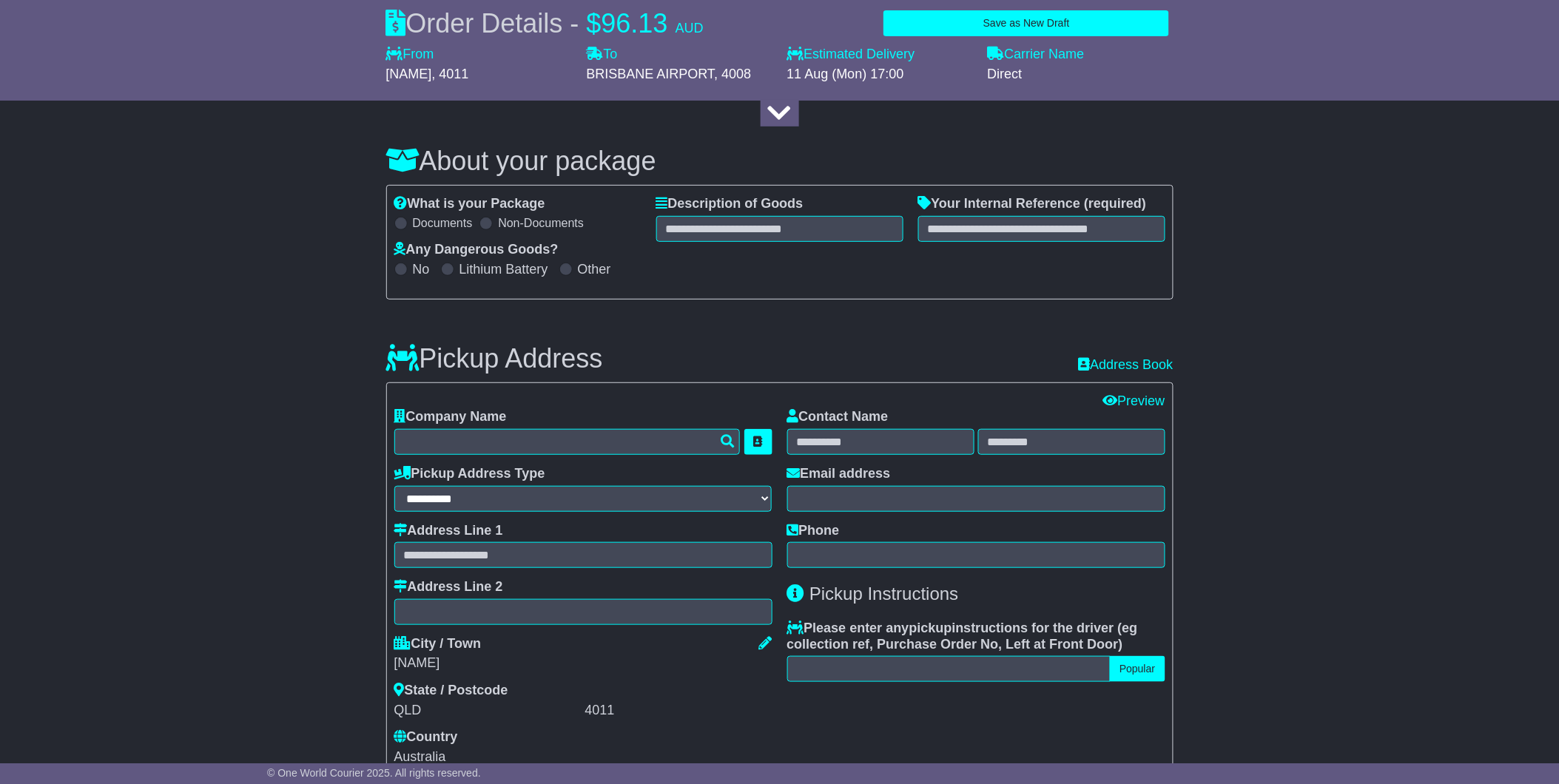 select 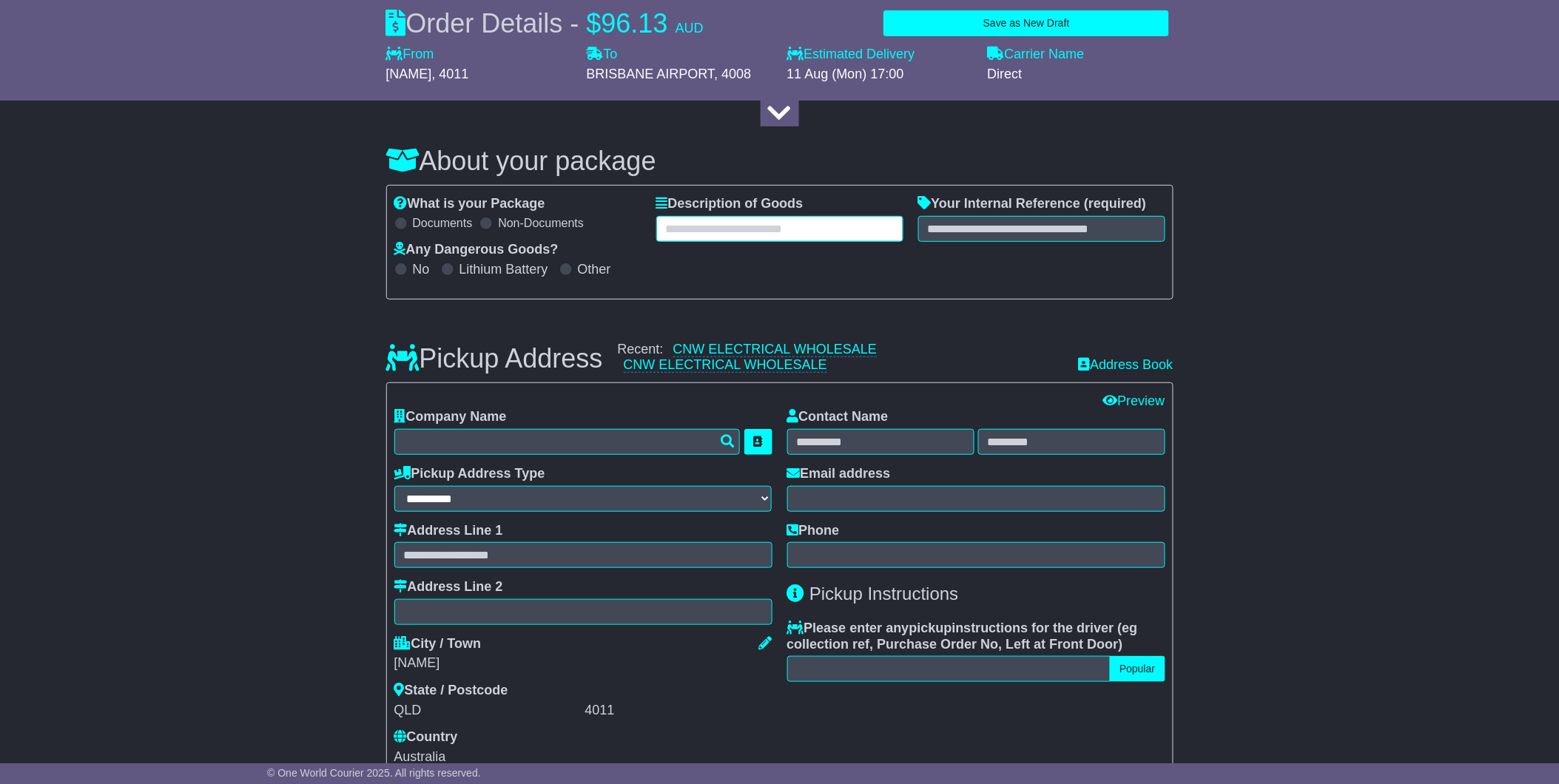 click at bounding box center [780, 229] 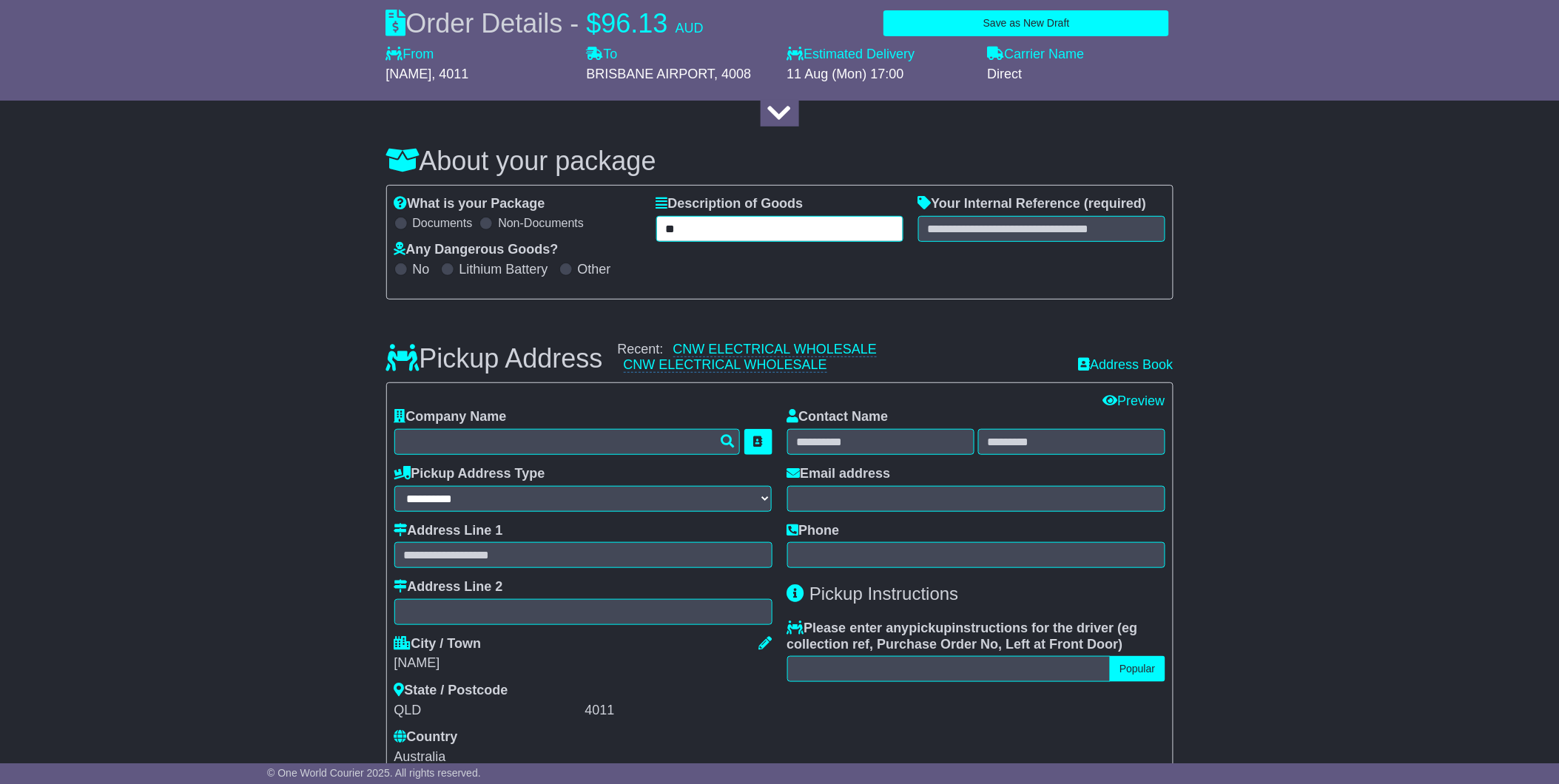 type on "*" 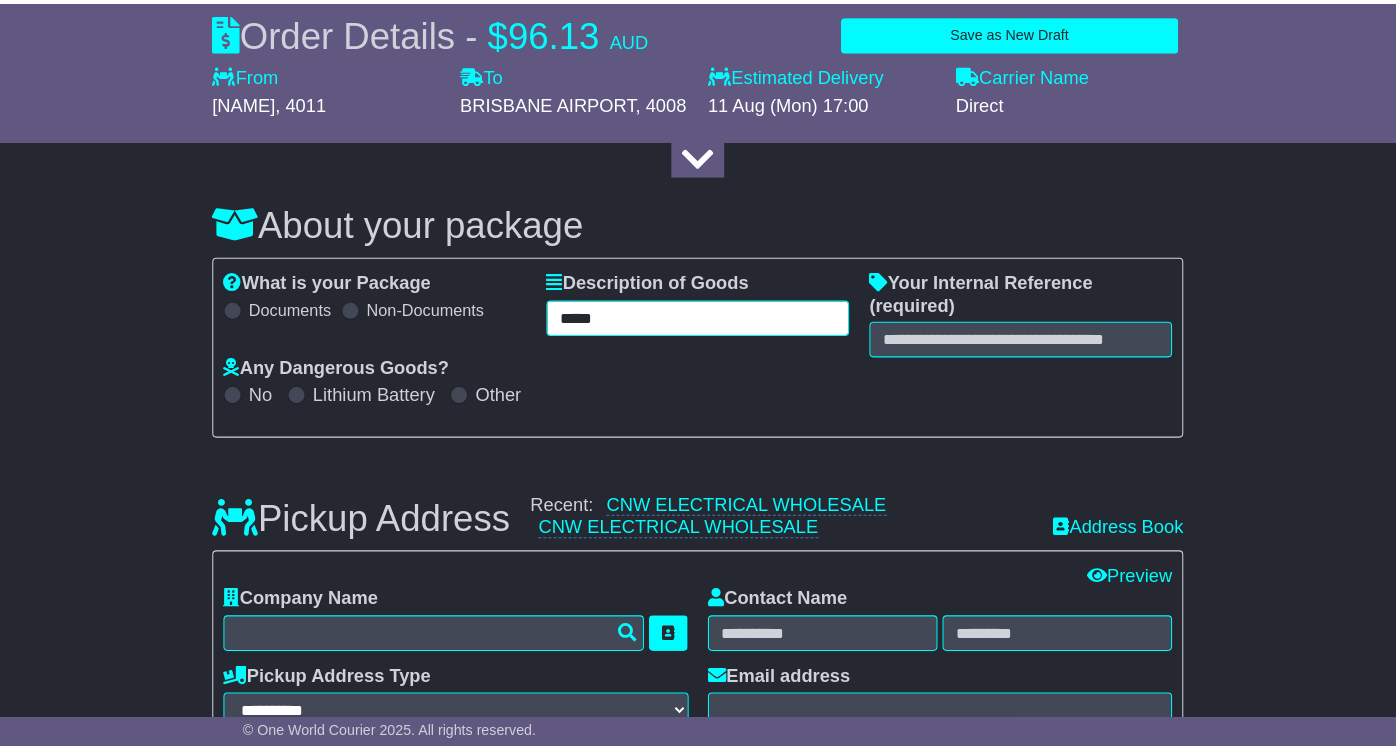 scroll, scrollTop: 187, scrollLeft: 0, axis: vertical 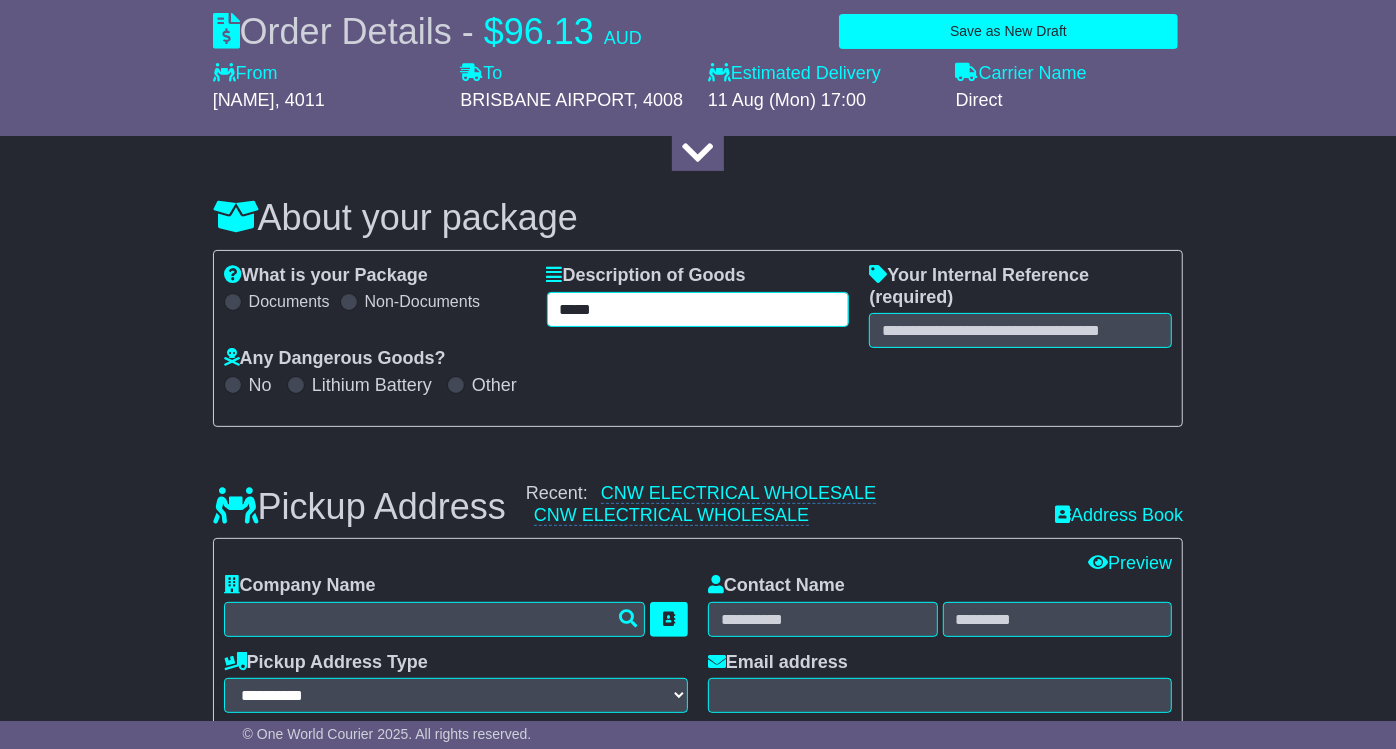 type on "*****" 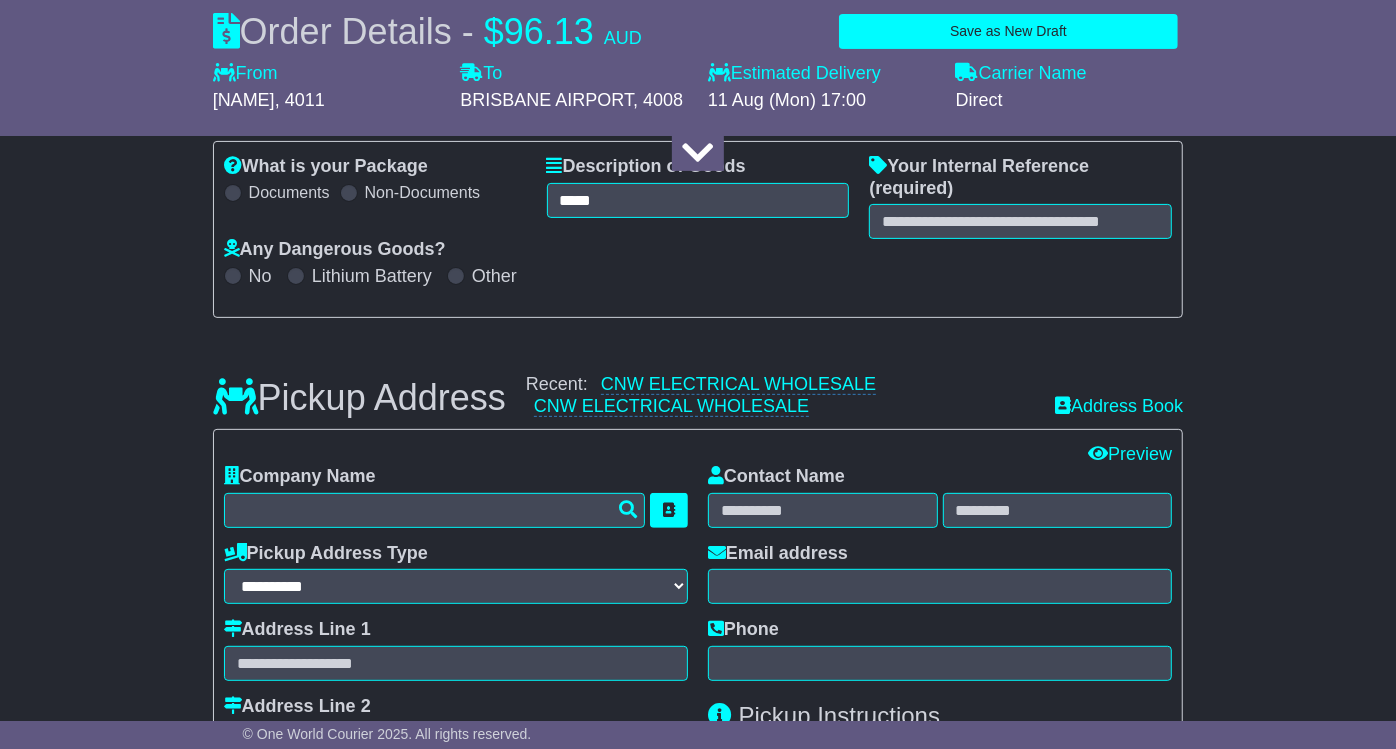scroll, scrollTop: 298, scrollLeft: 0, axis: vertical 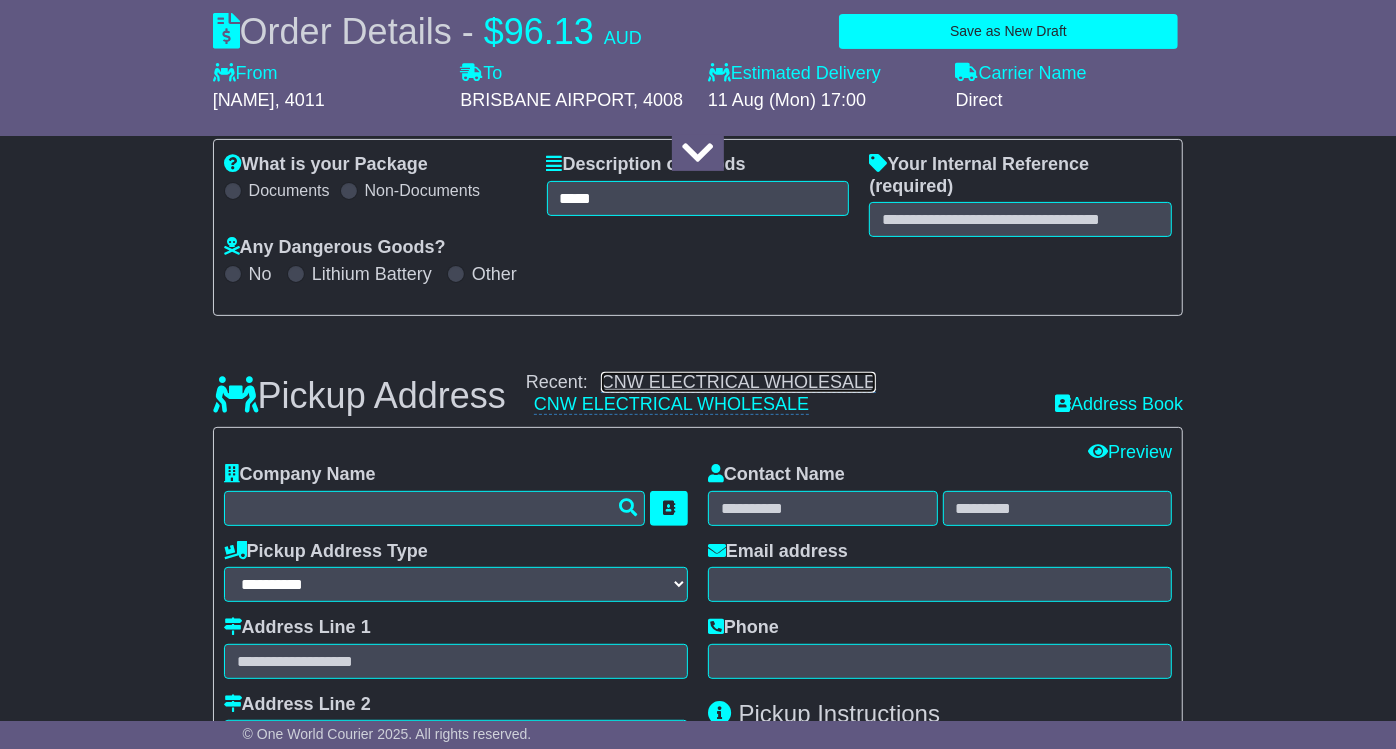 click on "CNW ELECTRICAL WHOLESALE" at bounding box center [738, 382] 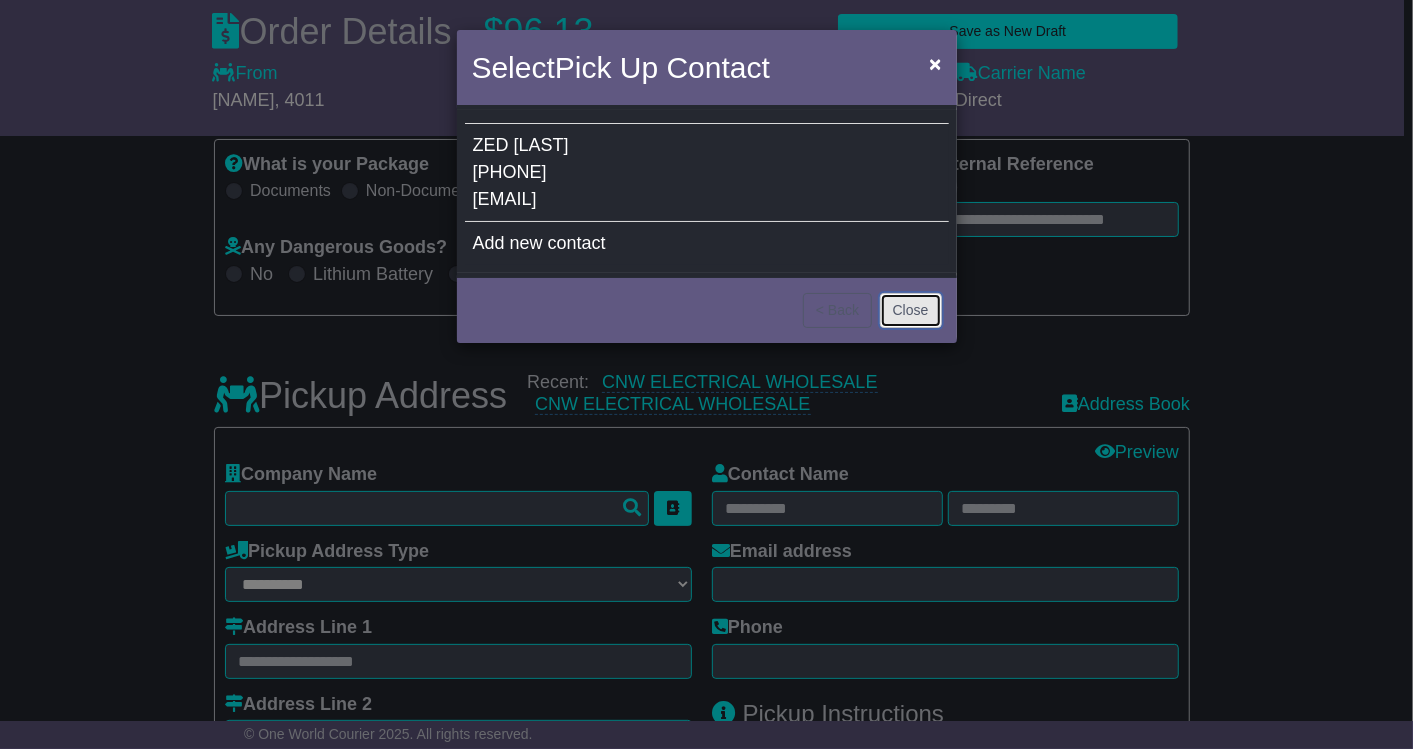 click on "Close" at bounding box center (911, 310) 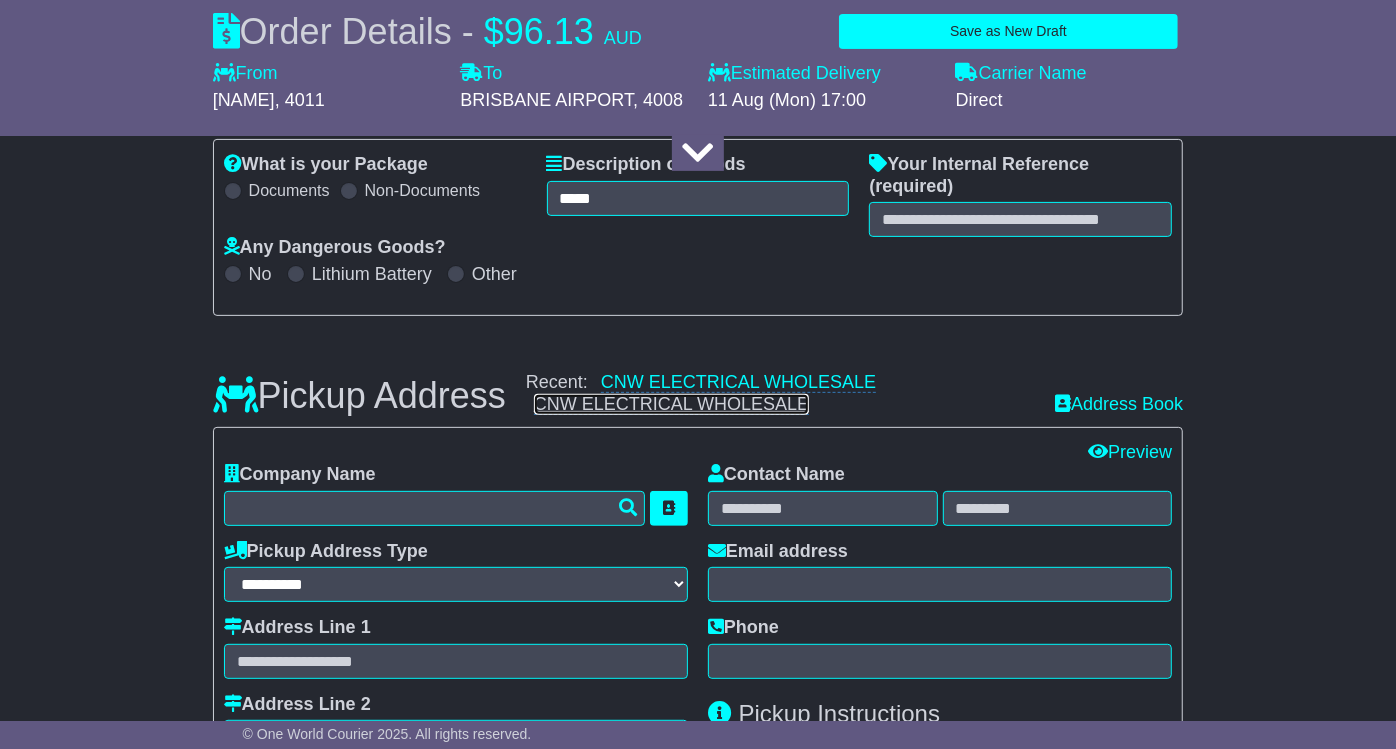 click on "CNW ELECTRICAL WHOLESALE" at bounding box center (671, 404) 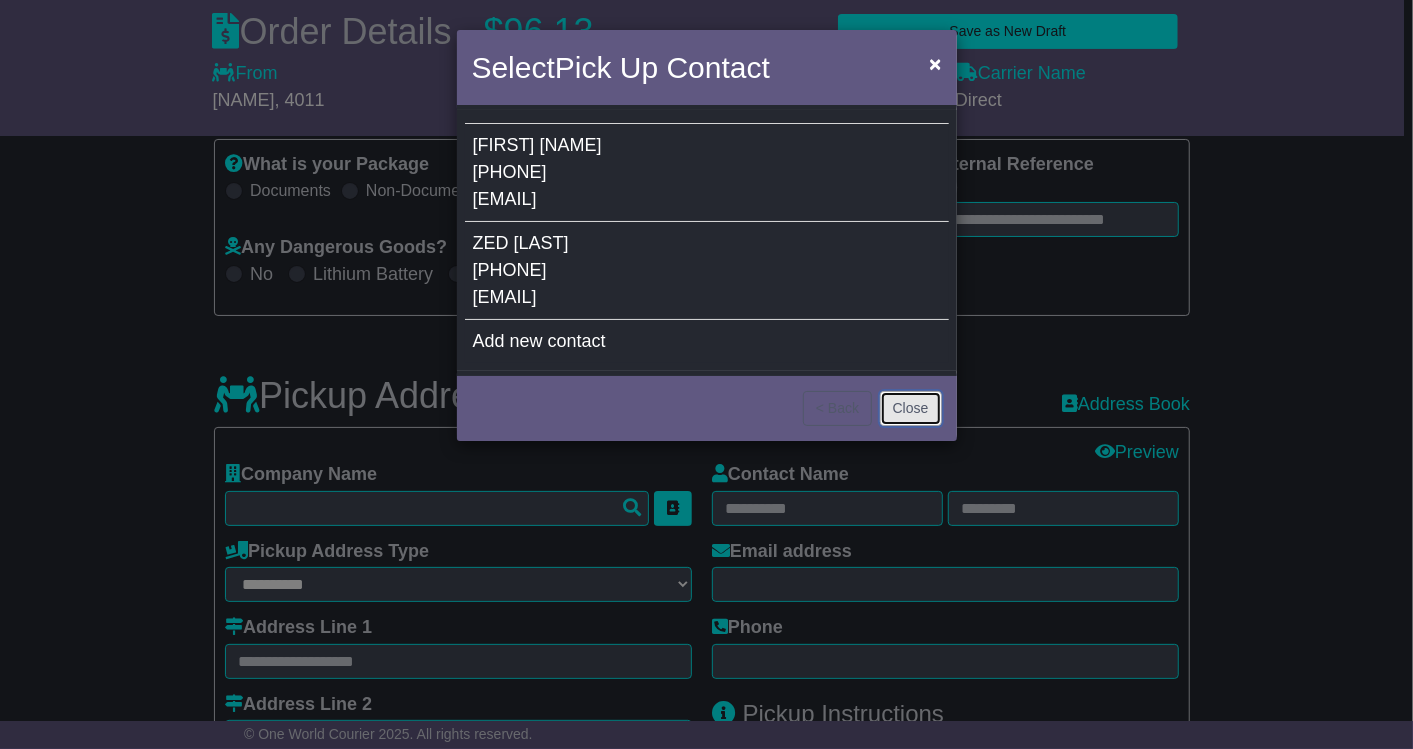click on "Close" at bounding box center [911, 408] 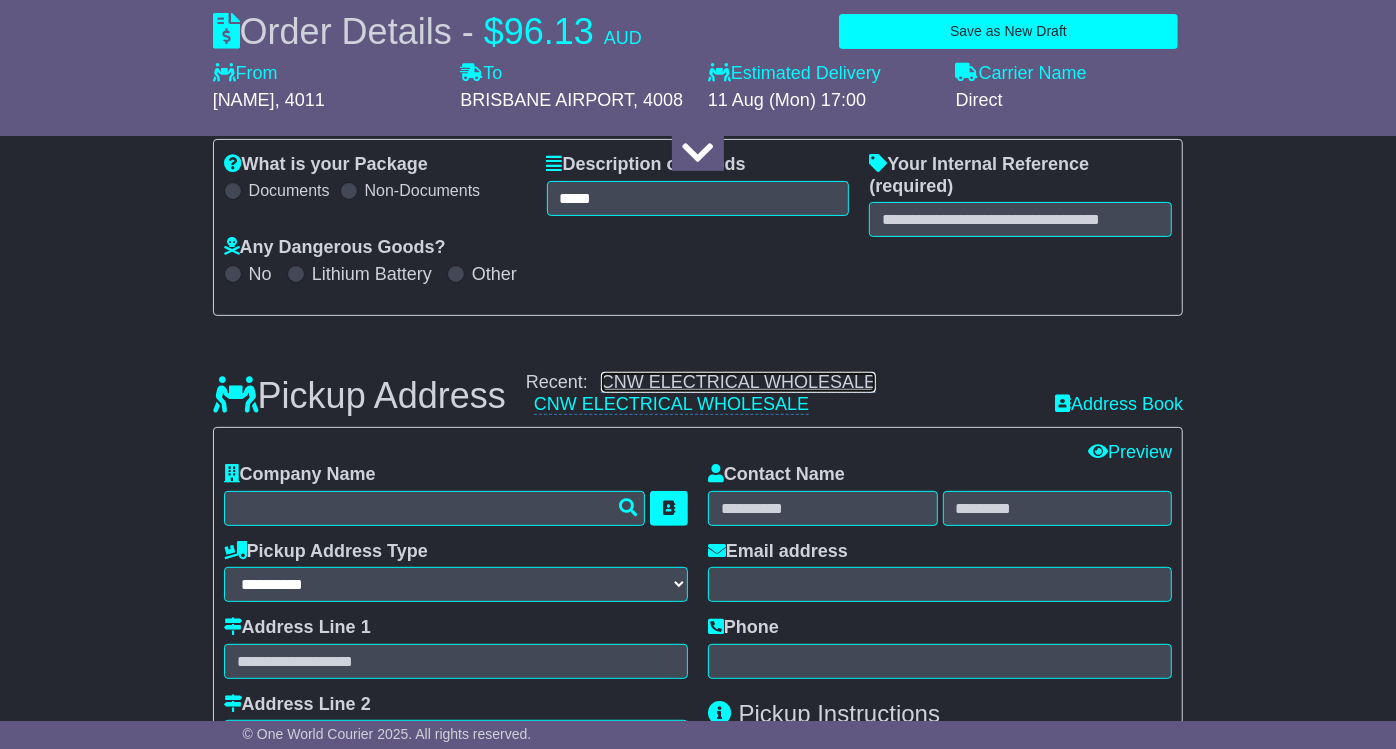 click on "CNW ELECTRICAL WHOLESALE" at bounding box center [738, 382] 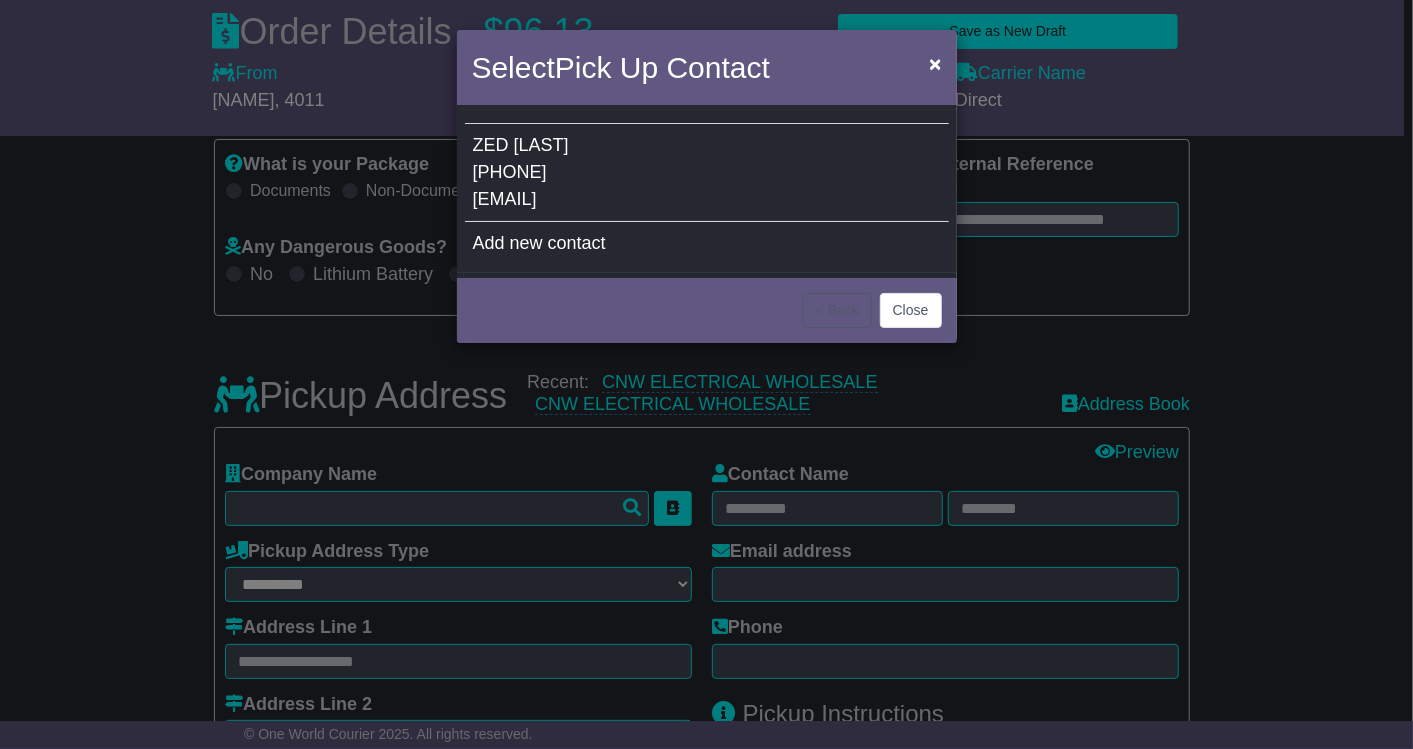 click on "ZED   UTKIN
07 3268 1900
zutkin@cnw.com.au" at bounding box center (707, 173) 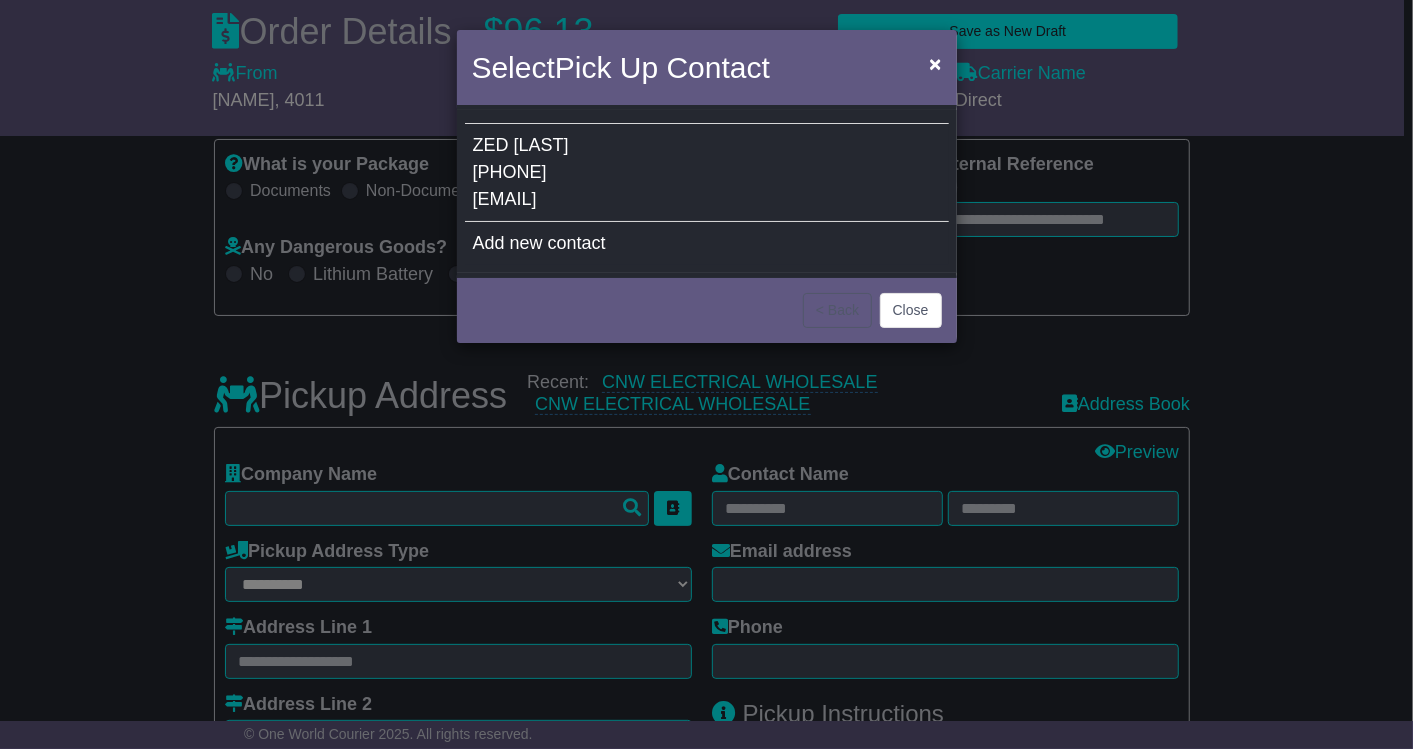 type on "**********" 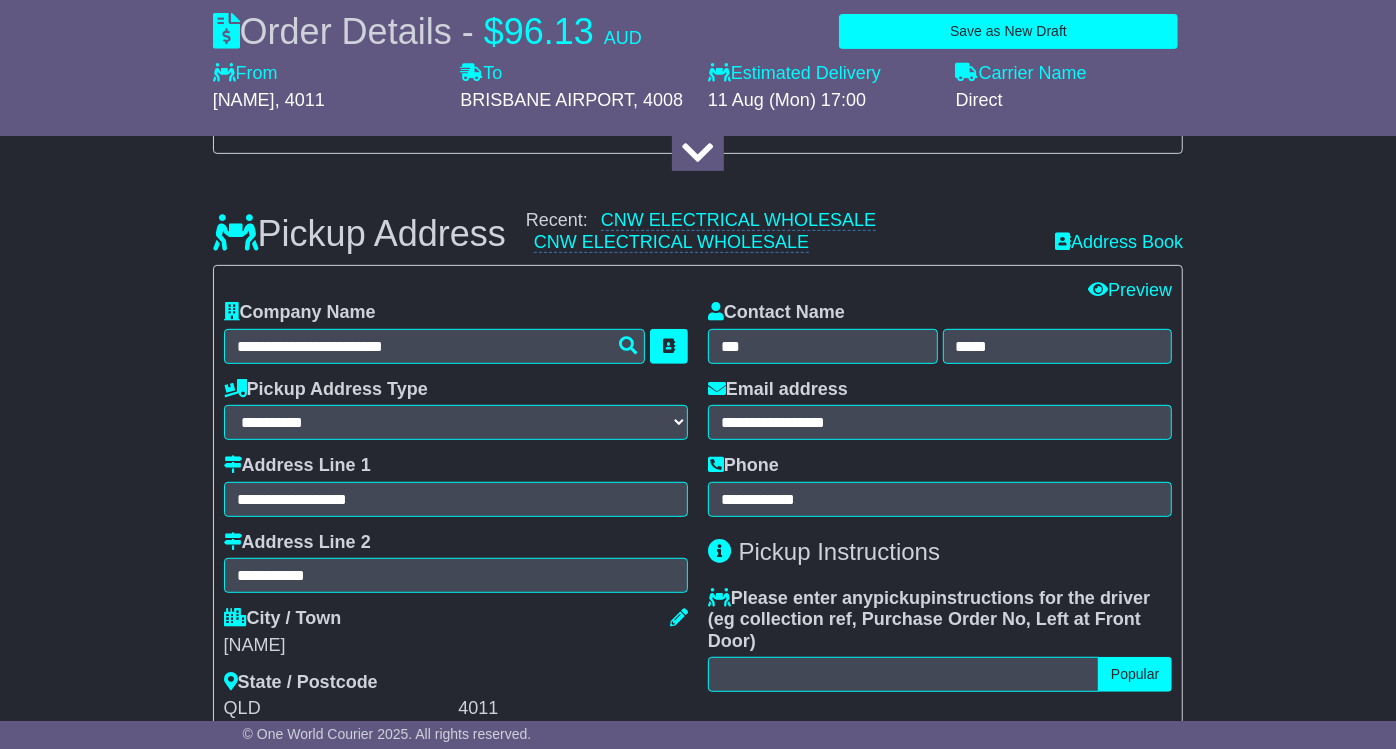 scroll, scrollTop: 520, scrollLeft: 0, axis: vertical 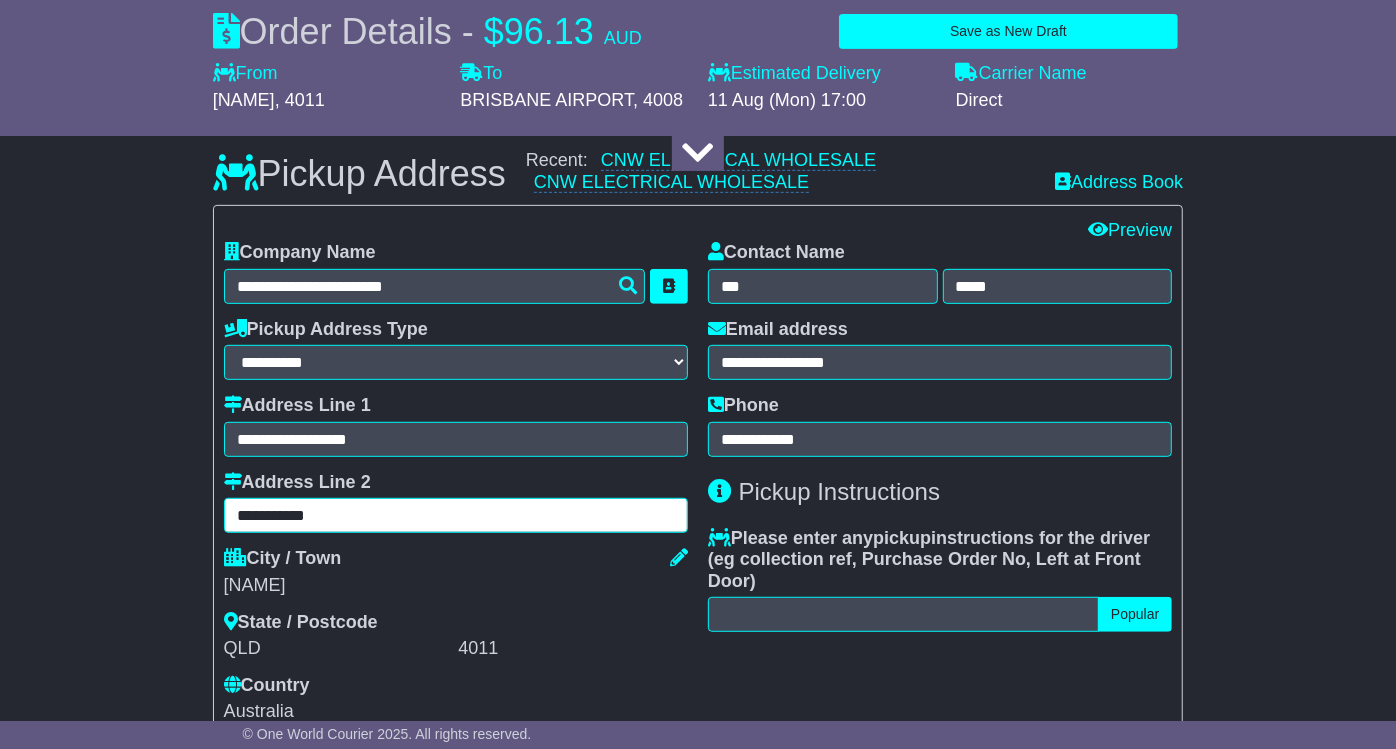 drag, startPoint x: 382, startPoint y: 500, endPoint x: -148, endPoint y: 531, distance: 530.9058 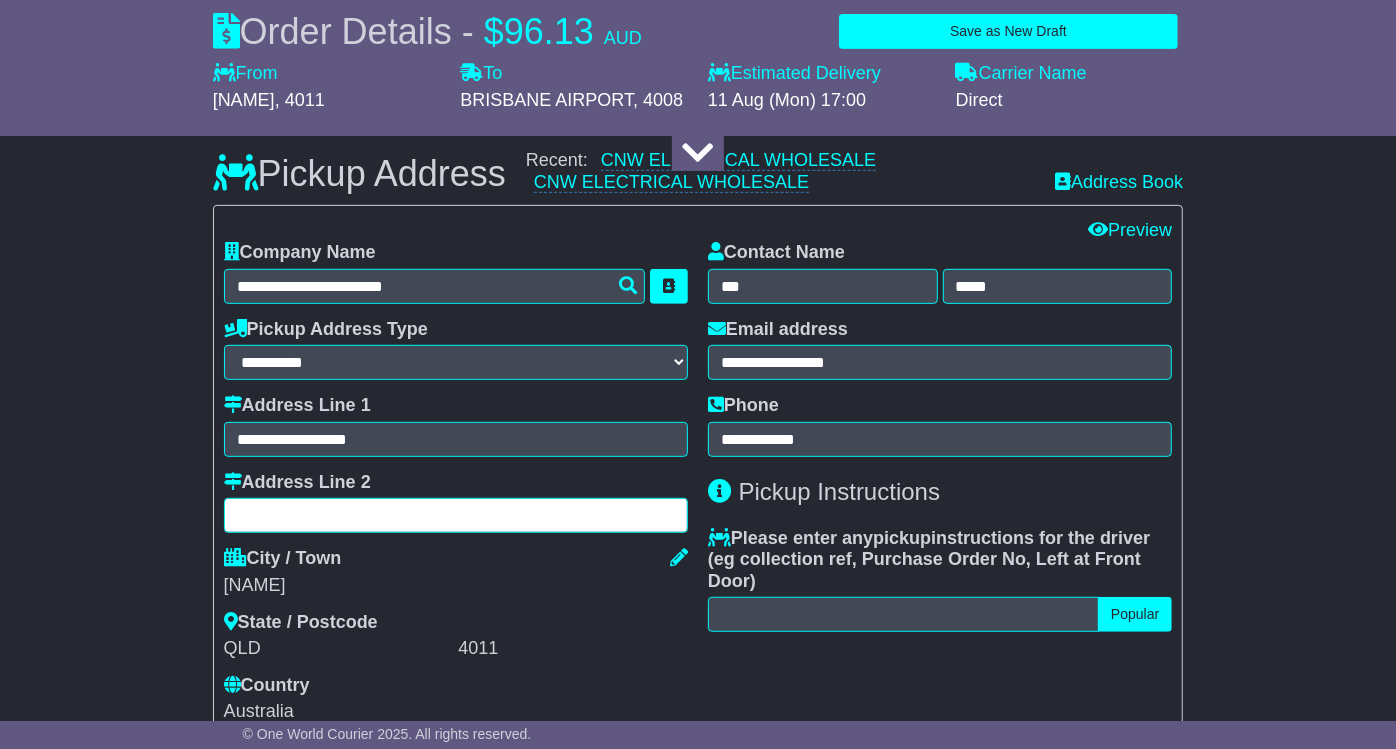 type 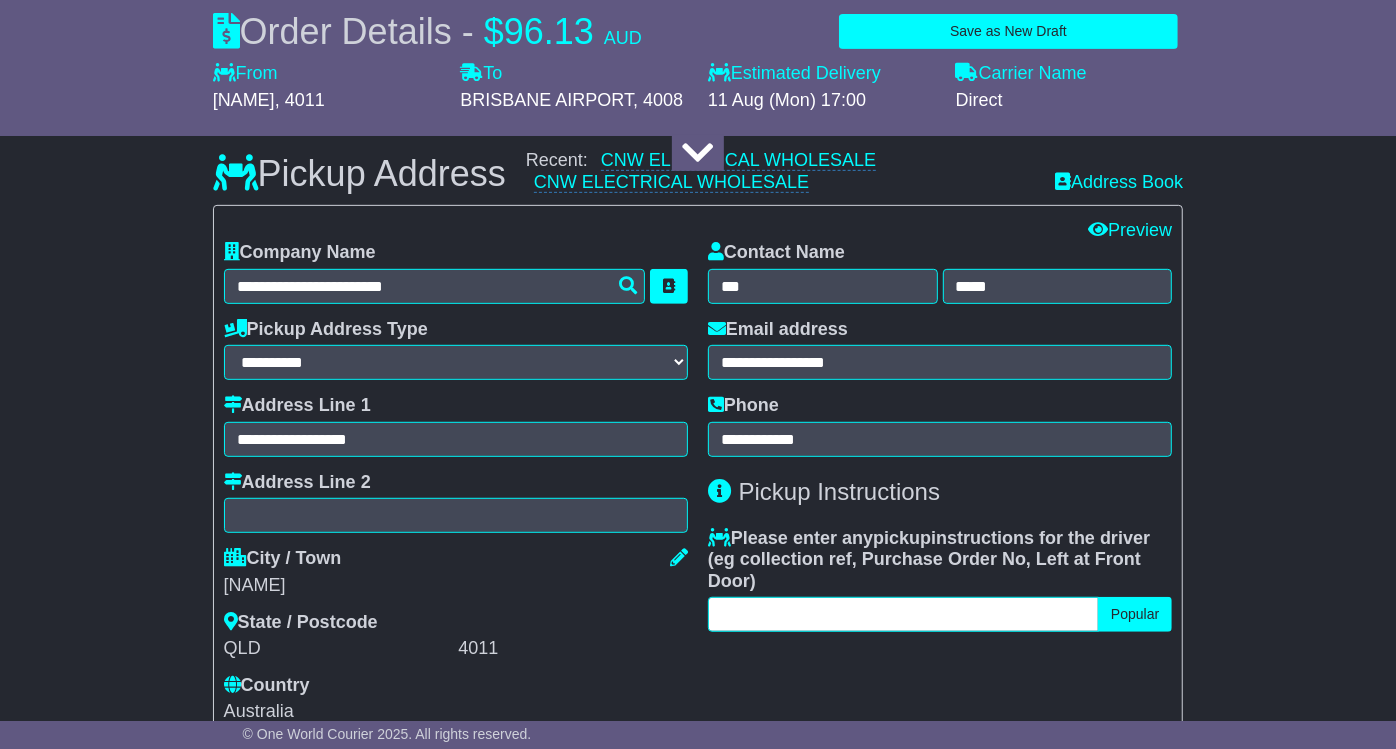 click at bounding box center [903, 614] 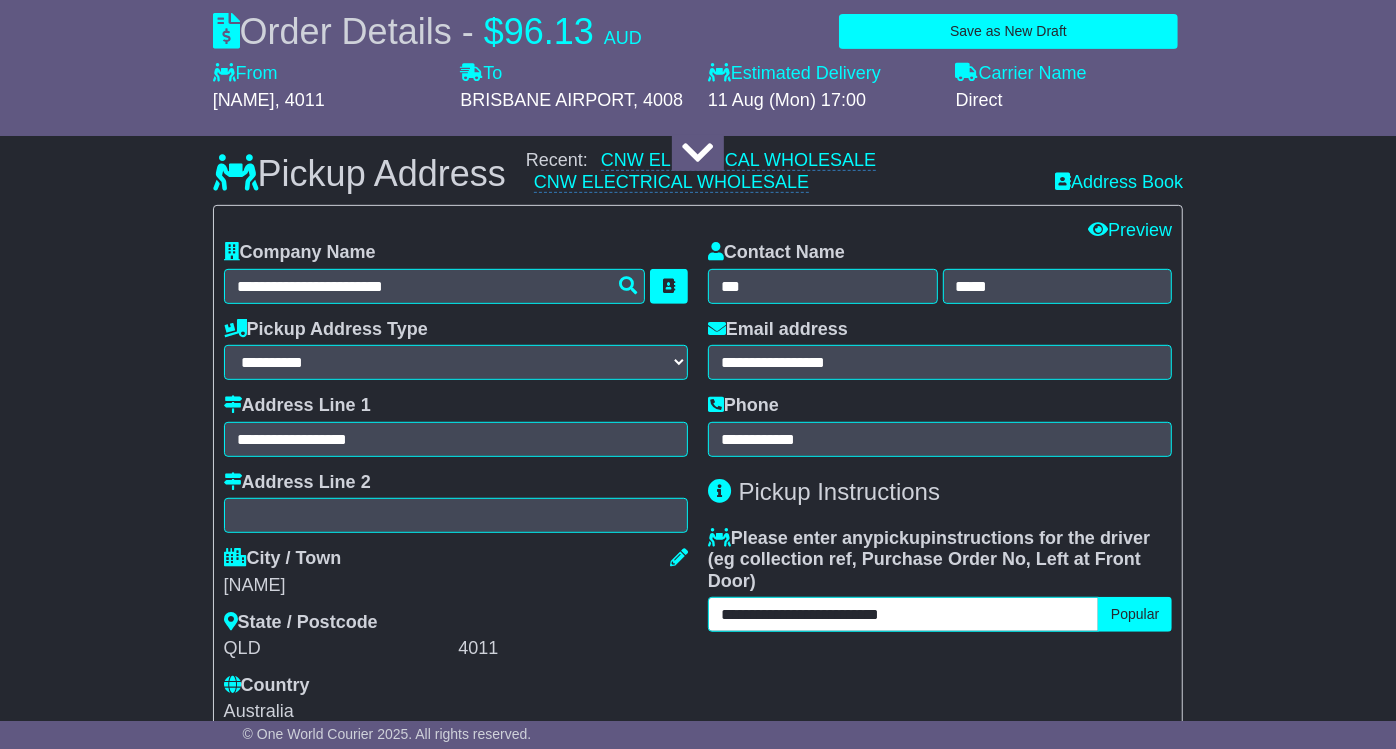 type on "**********" 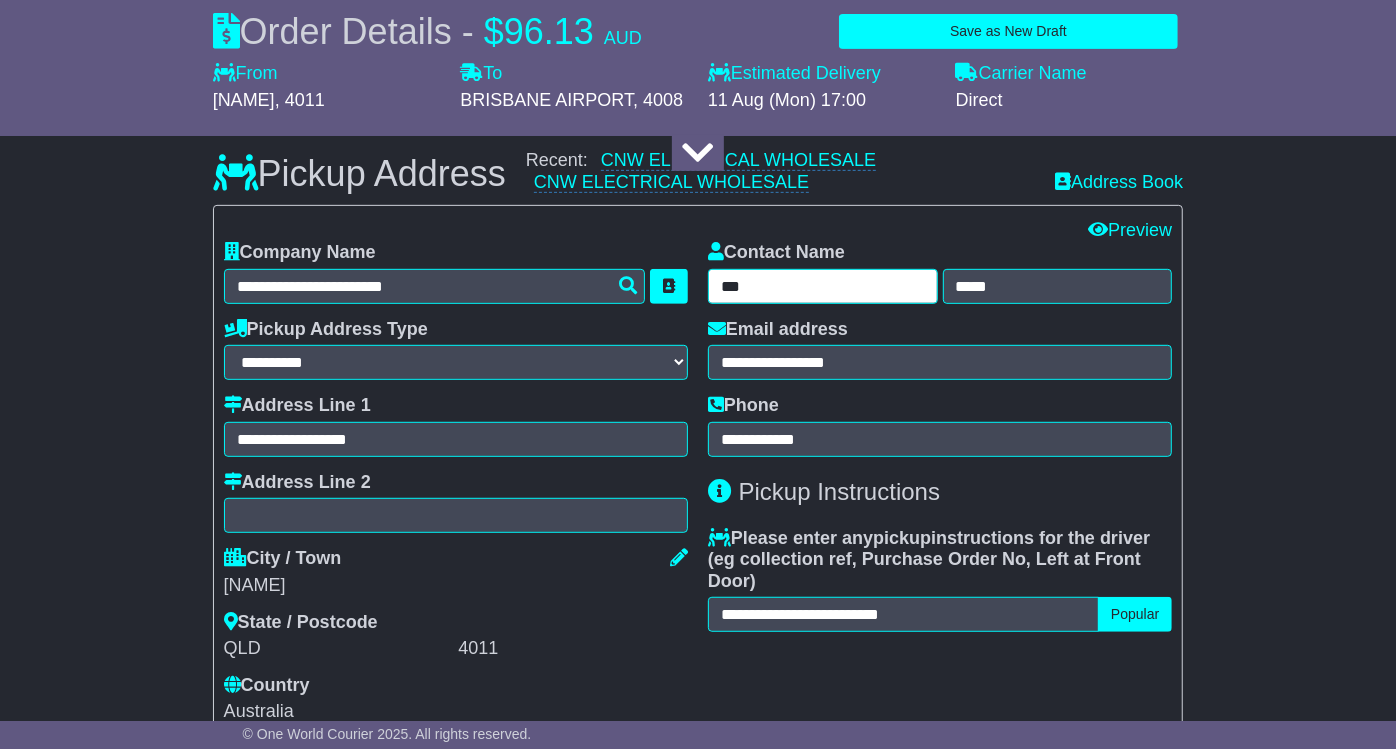 drag, startPoint x: 751, startPoint y: 263, endPoint x: 665, endPoint y: 270, distance: 86.28442 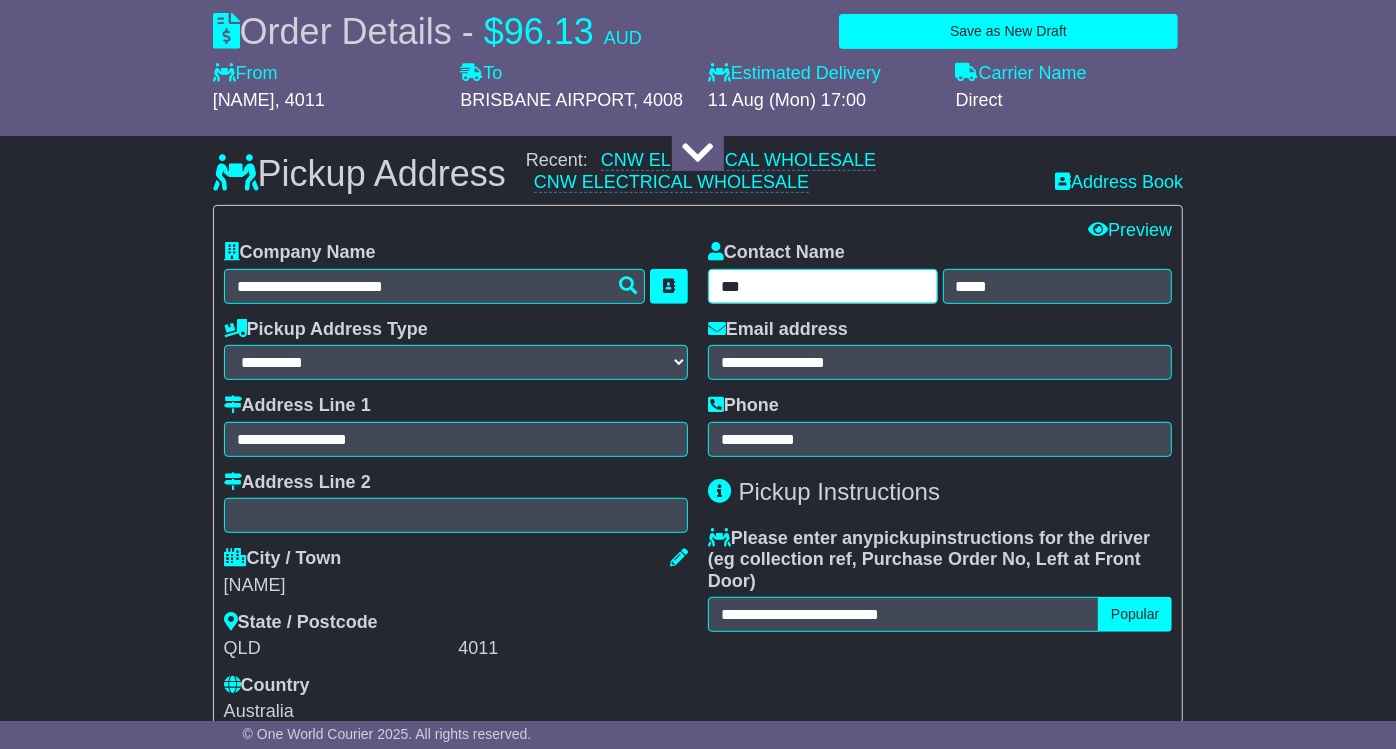 click on "**********" at bounding box center (698, 471) 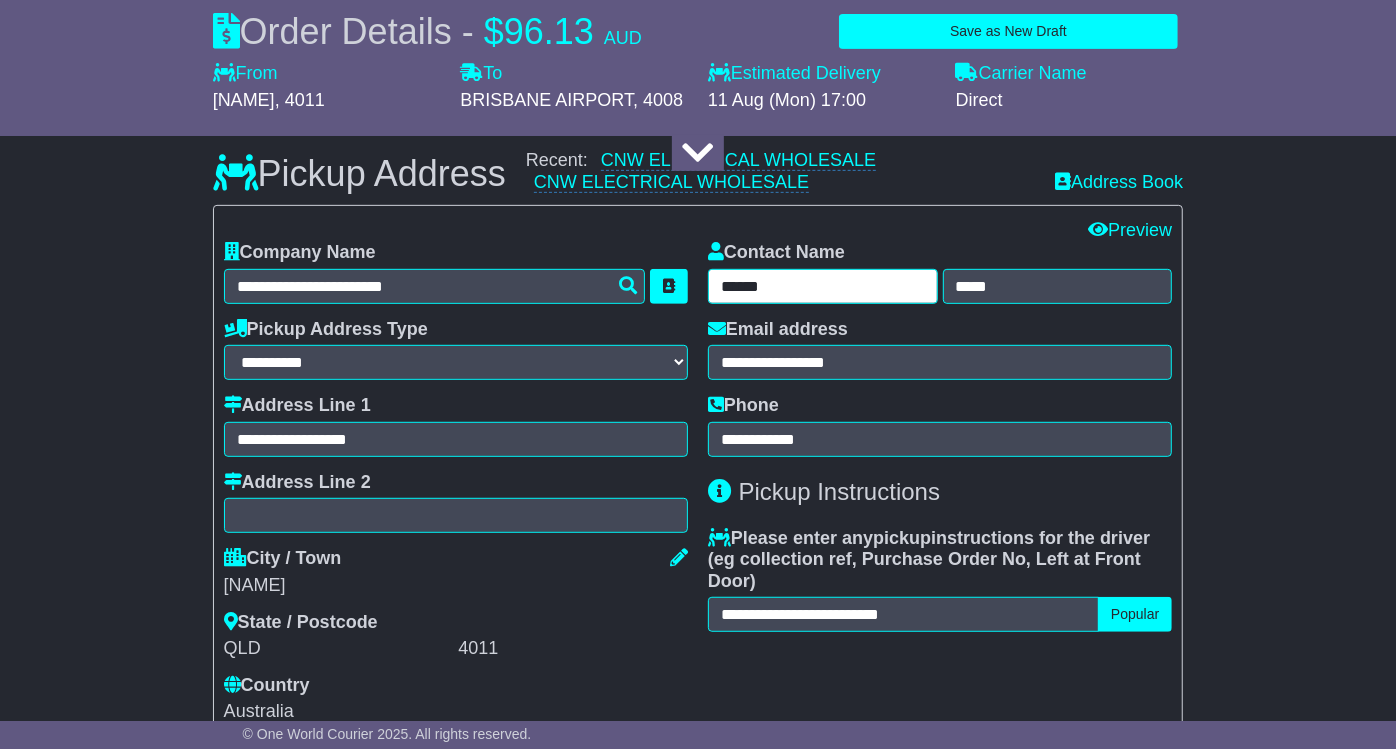 type on "******" 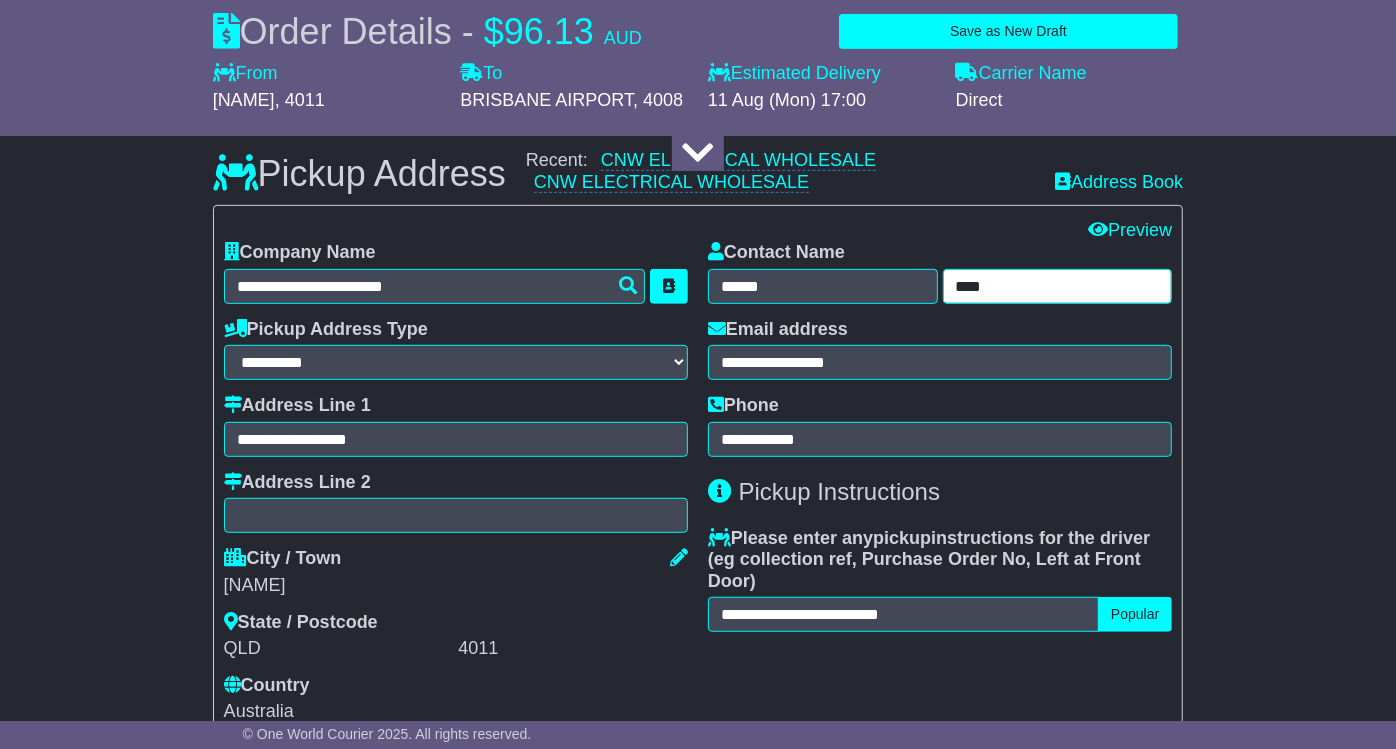 click on "****" at bounding box center (1058, 286) 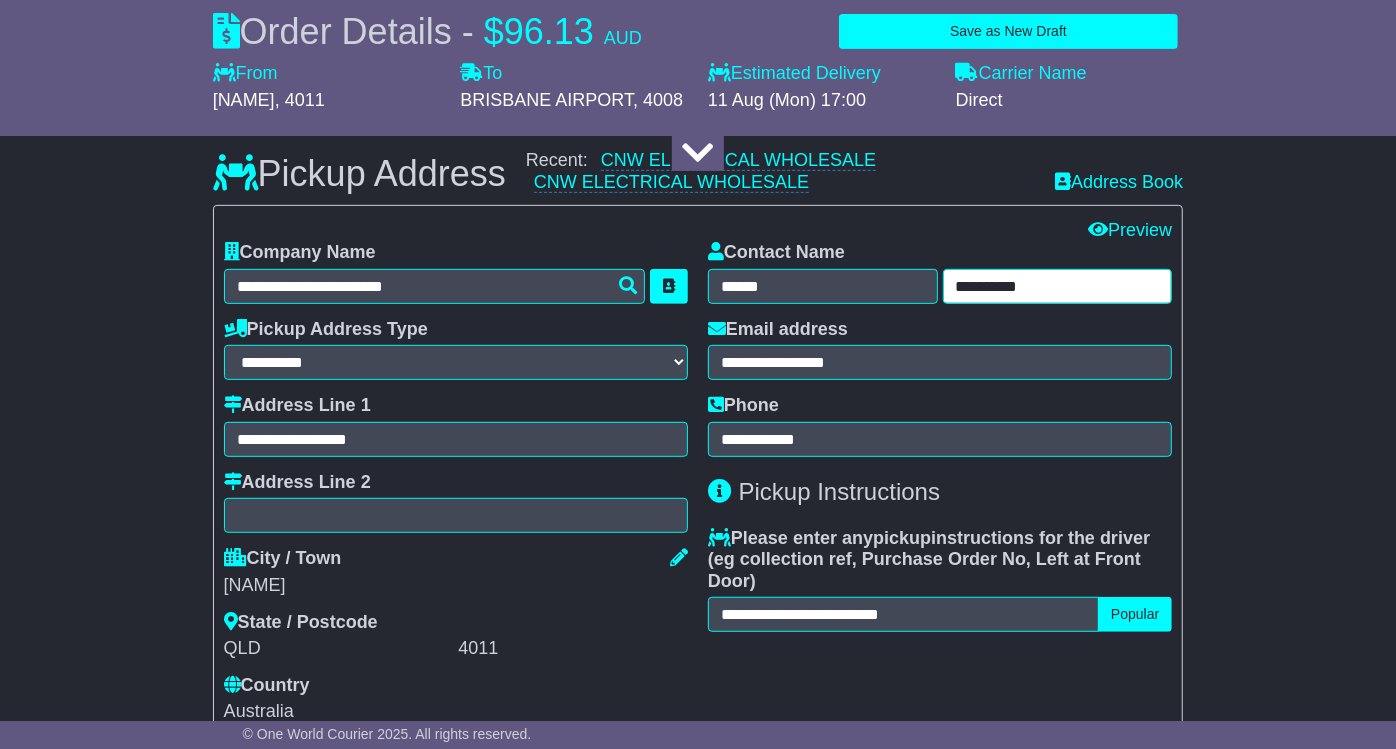 type on "**********" 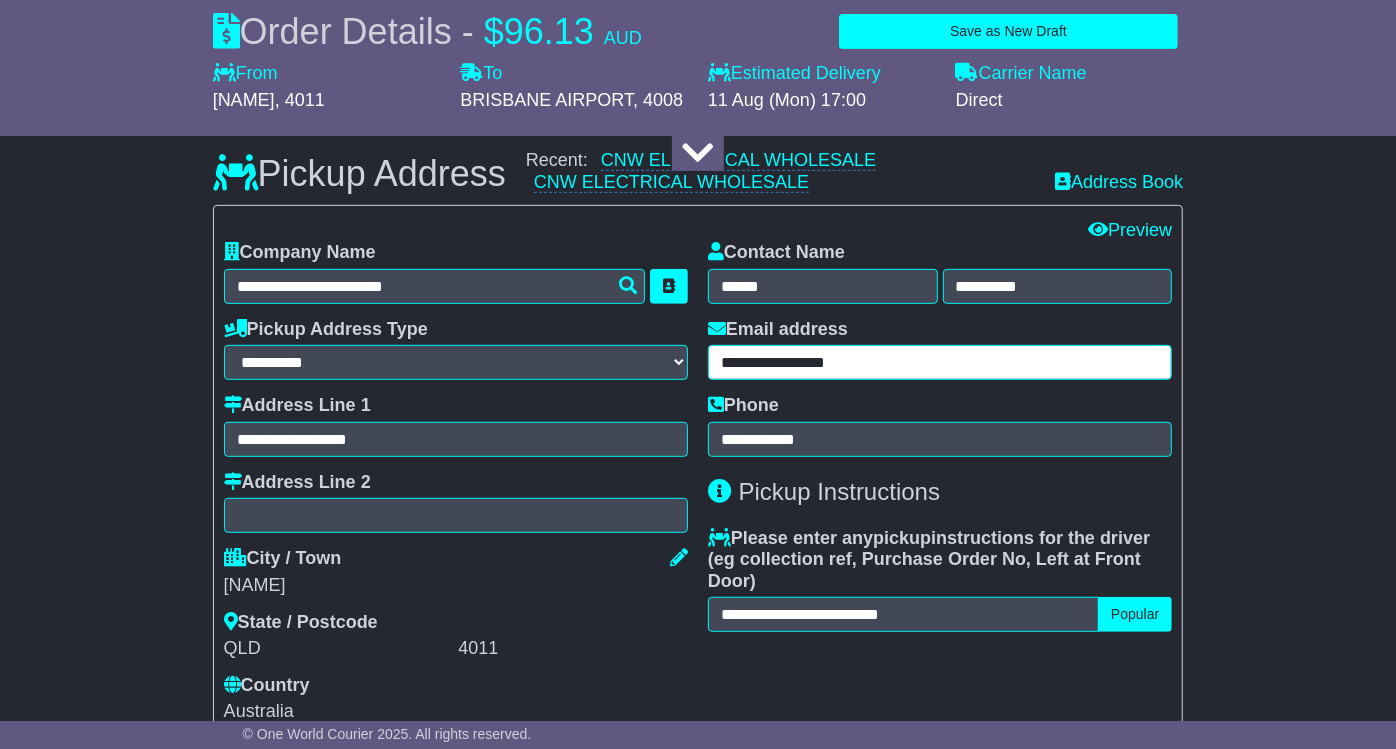 drag, startPoint x: 891, startPoint y: 346, endPoint x: 560, endPoint y: 357, distance: 331.18274 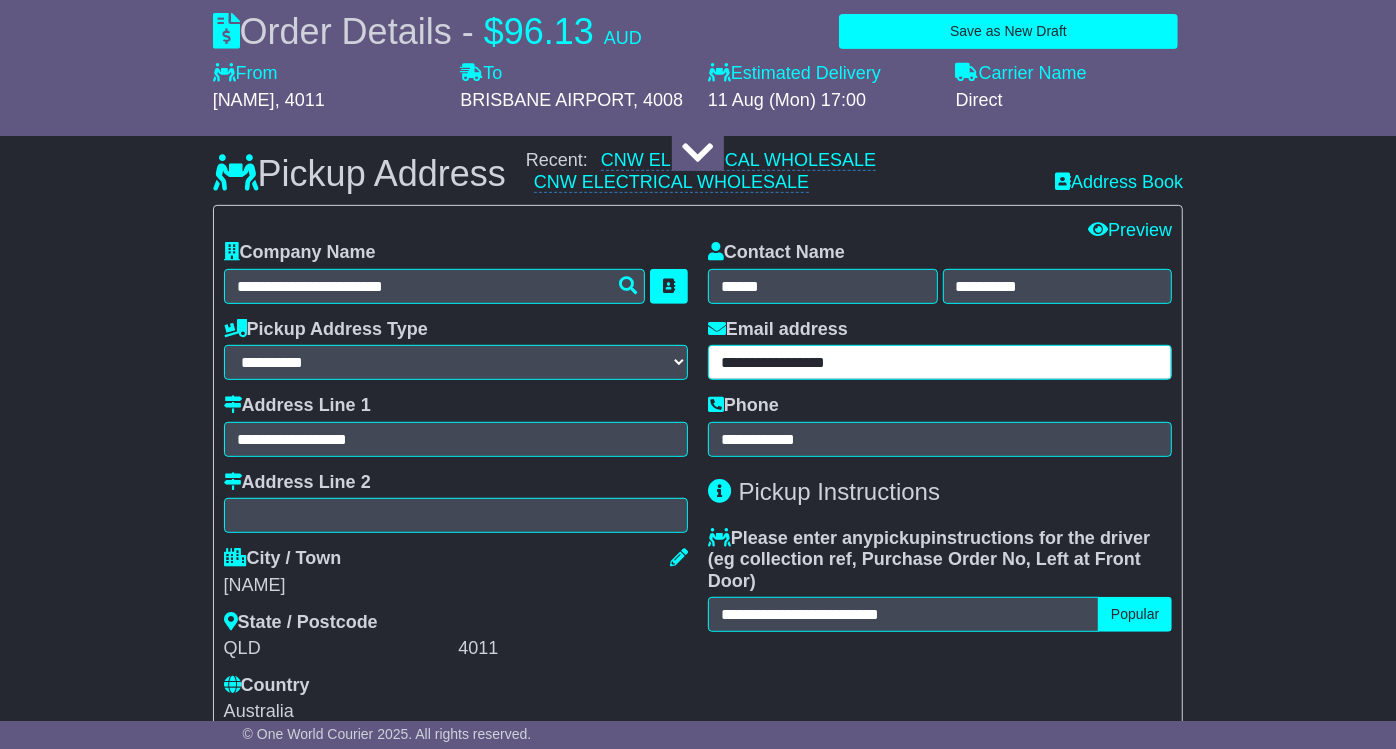 click on "**********" at bounding box center [698, 471] 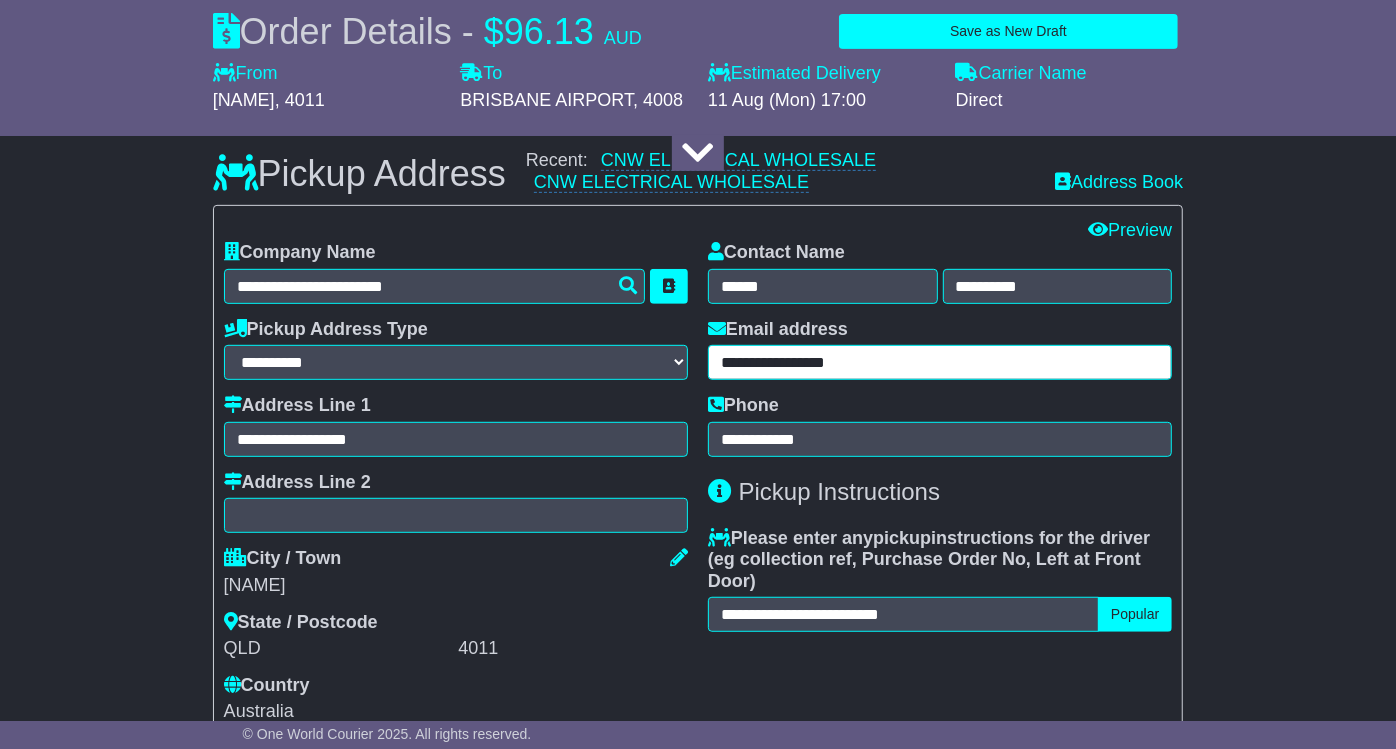 paste on "**********" 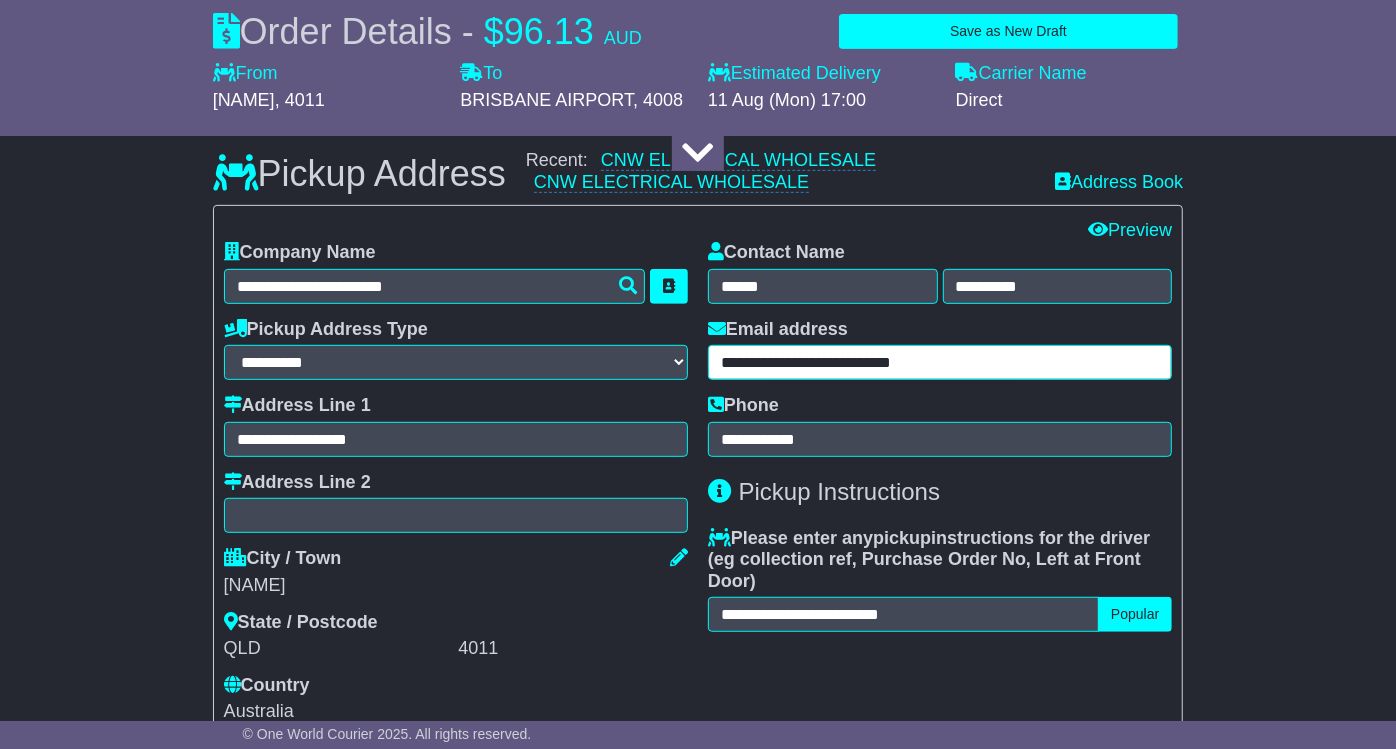 type on "**********" 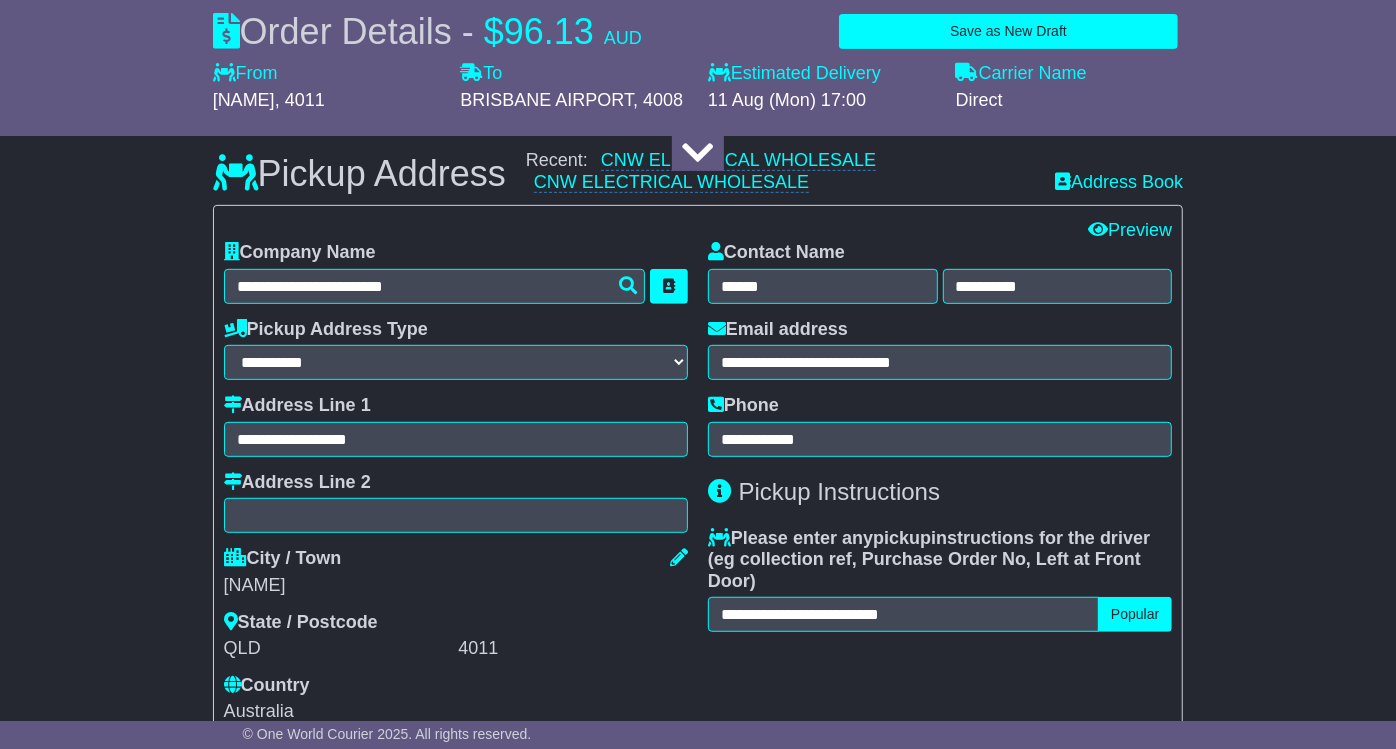 click on "About your package
What is your Package
Documents
Non-Documents
What are the Incoterms?
***
***
***
***
***
***
Description of Goods
*****
Attention: dangerous goods are not allowed by service.
Your Internal Reference (required)
Any Dangerous Goods?
No  Lithium Battery" at bounding box center [698, 1297] 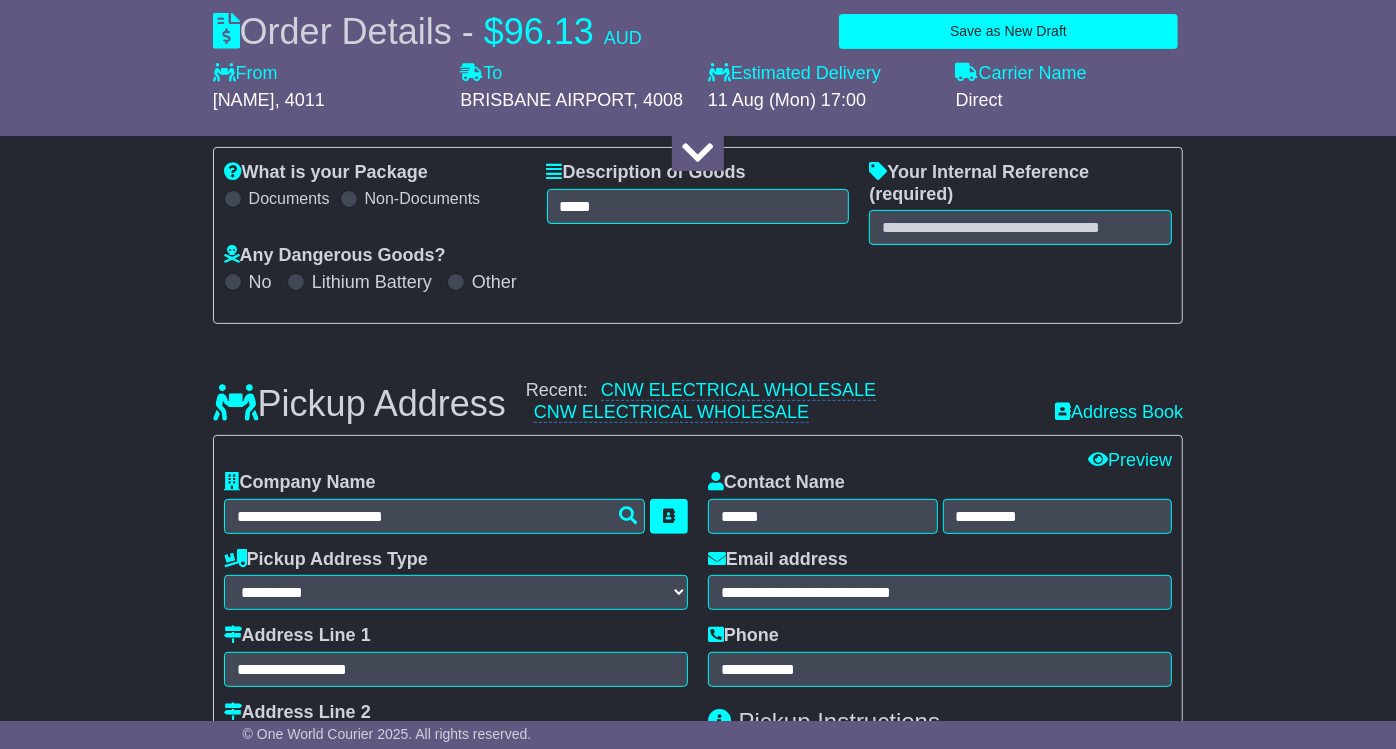 scroll, scrollTop: 76, scrollLeft: 0, axis: vertical 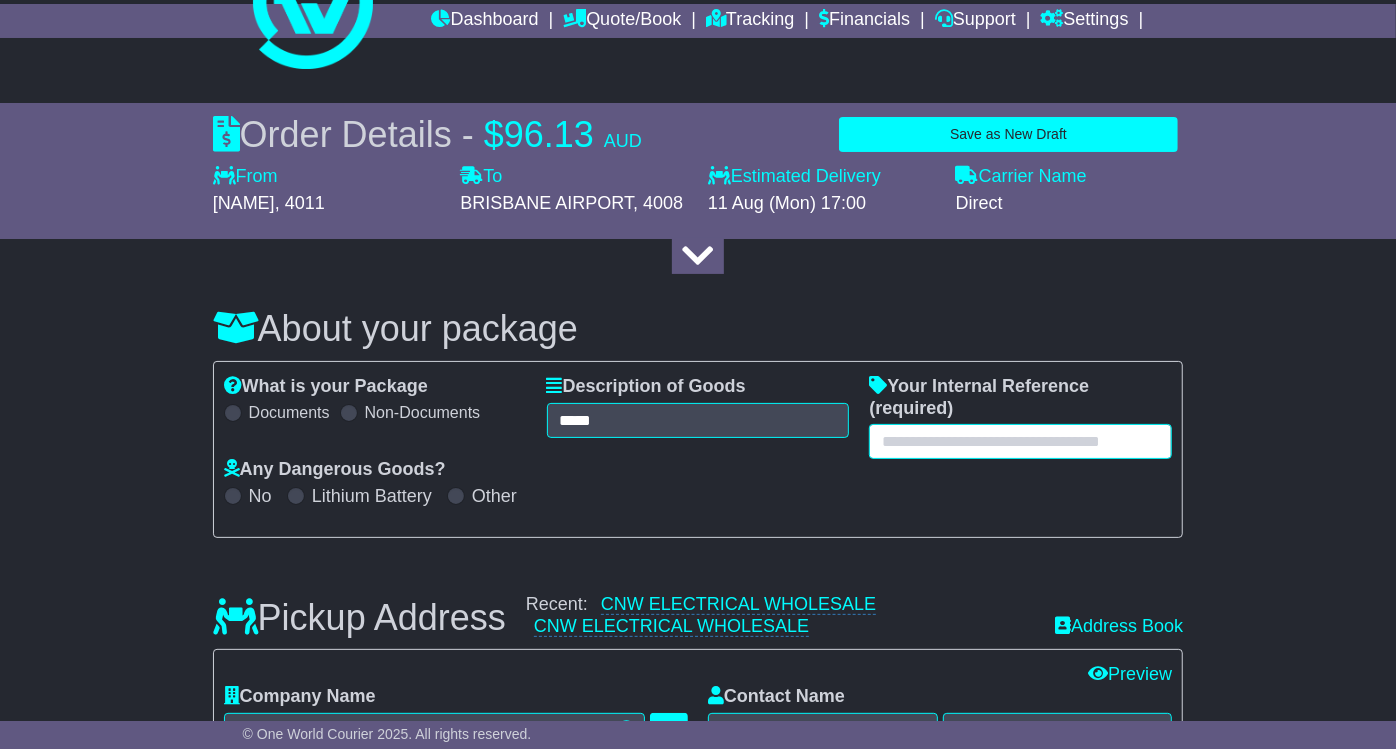 click at bounding box center (1020, 441) 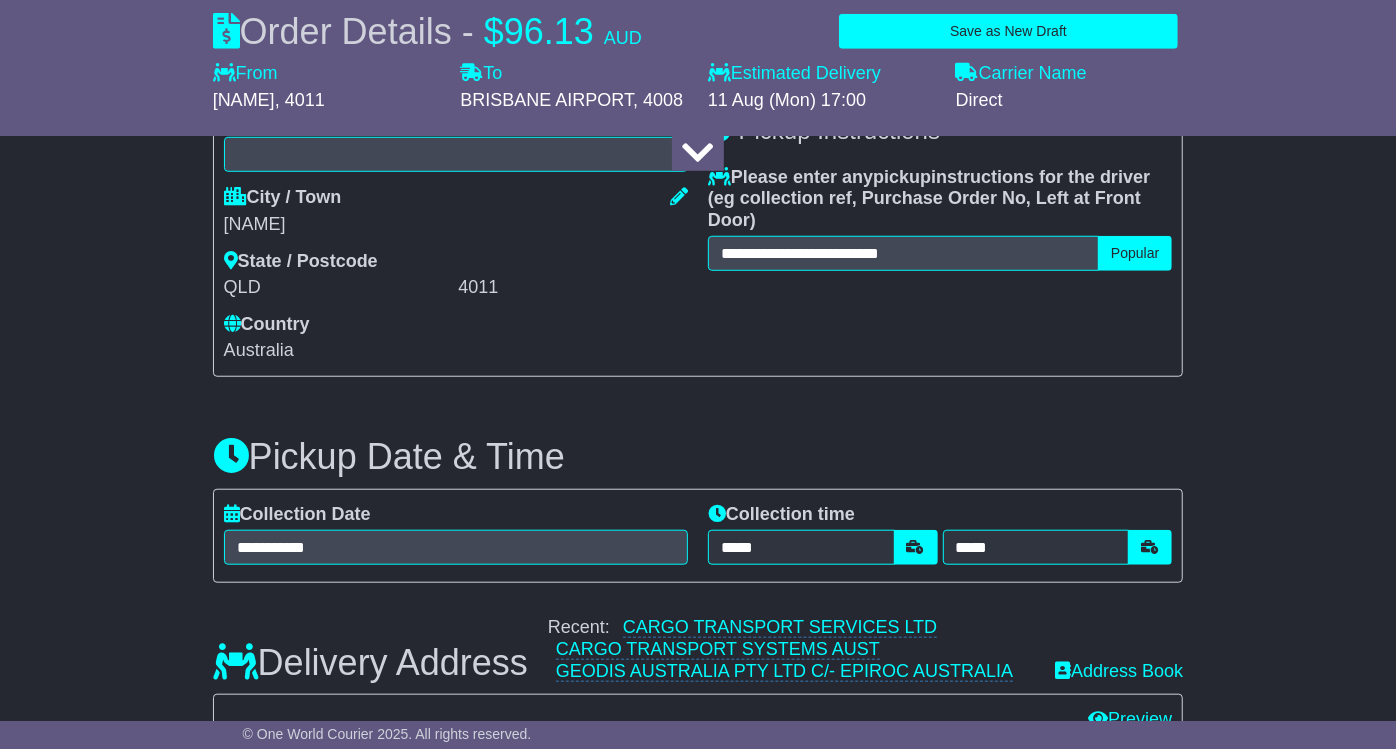 scroll, scrollTop: 965, scrollLeft: 0, axis: vertical 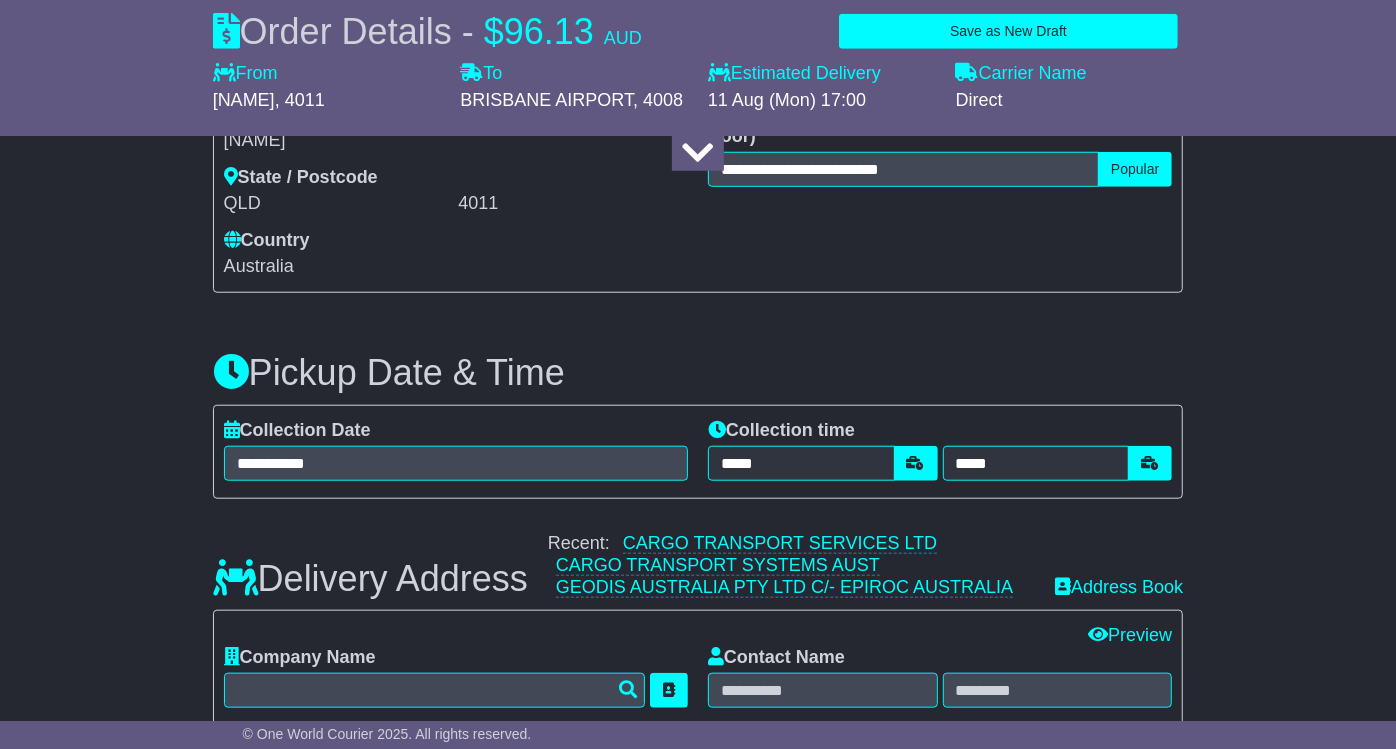type on "*******" 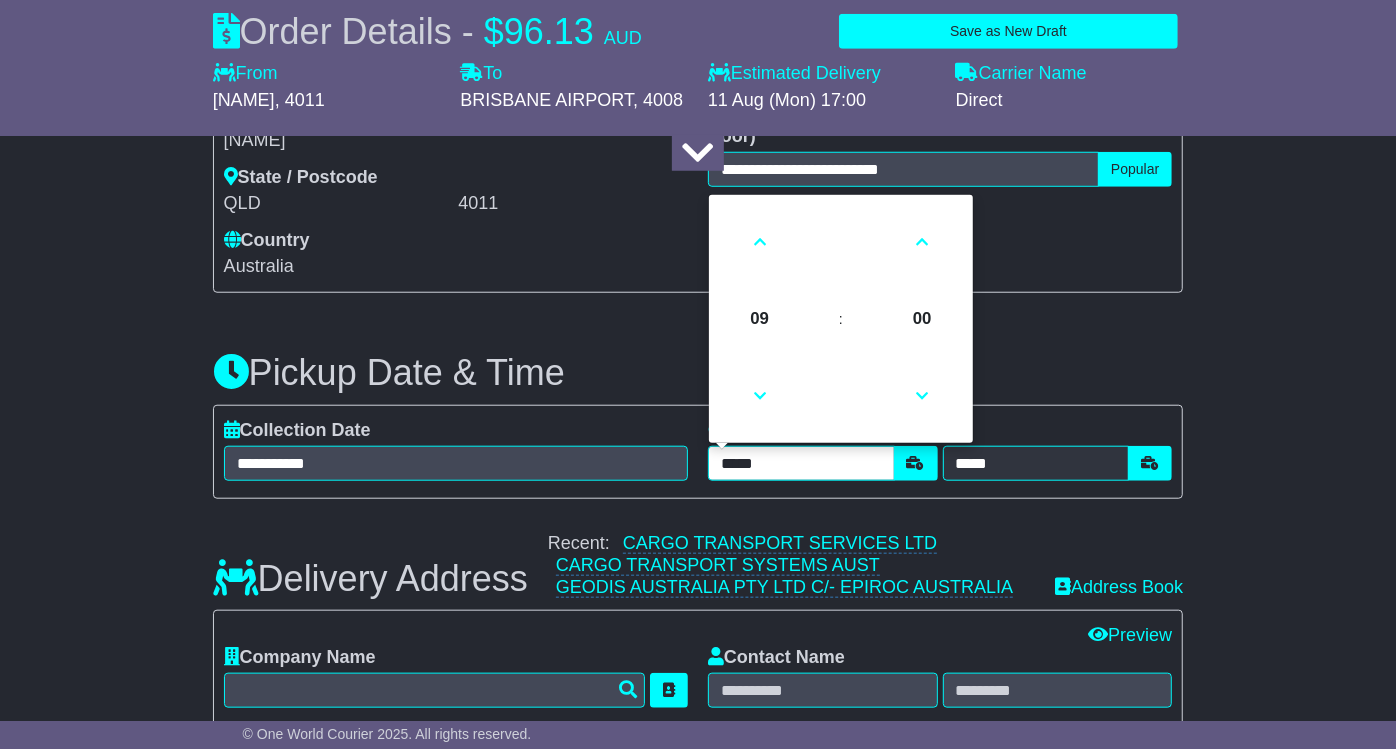 click on "*****" at bounding box center [801, 463] 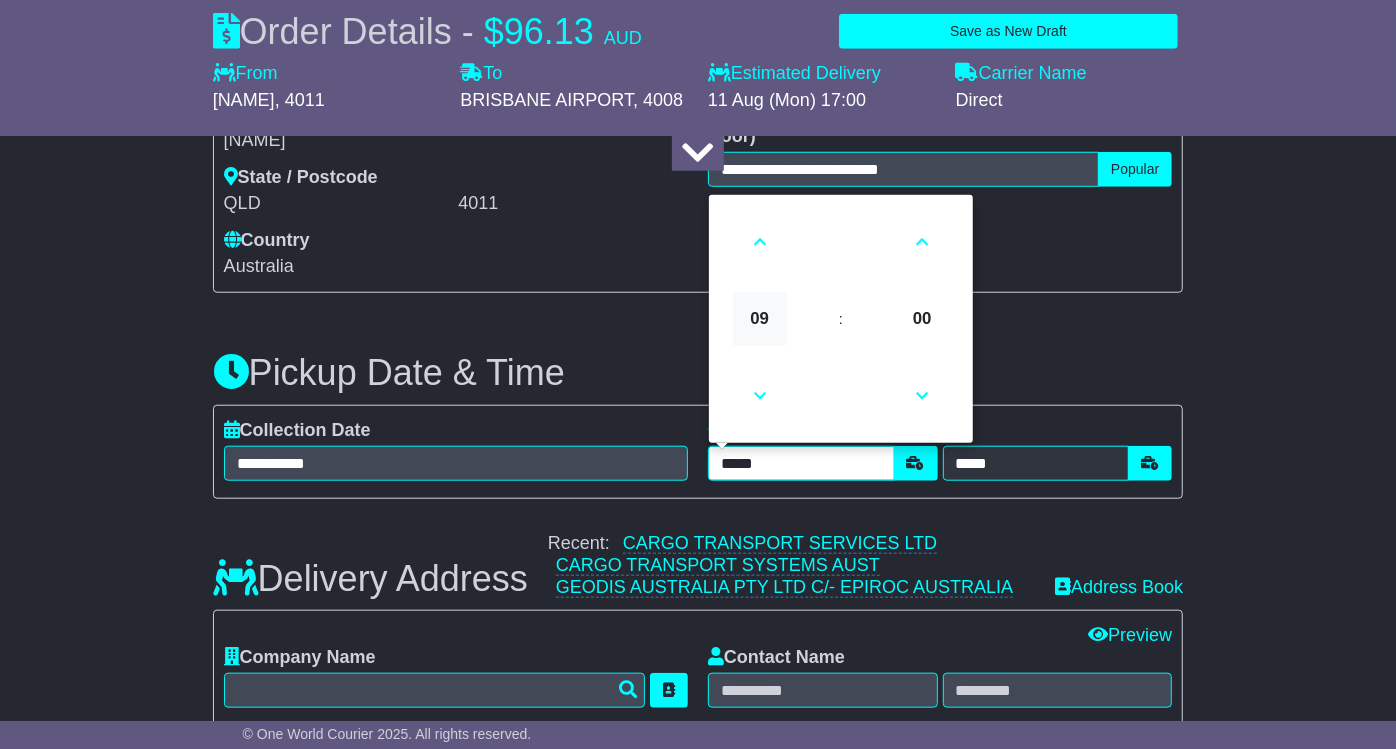 click on "09" at bounding box center [760, 319] 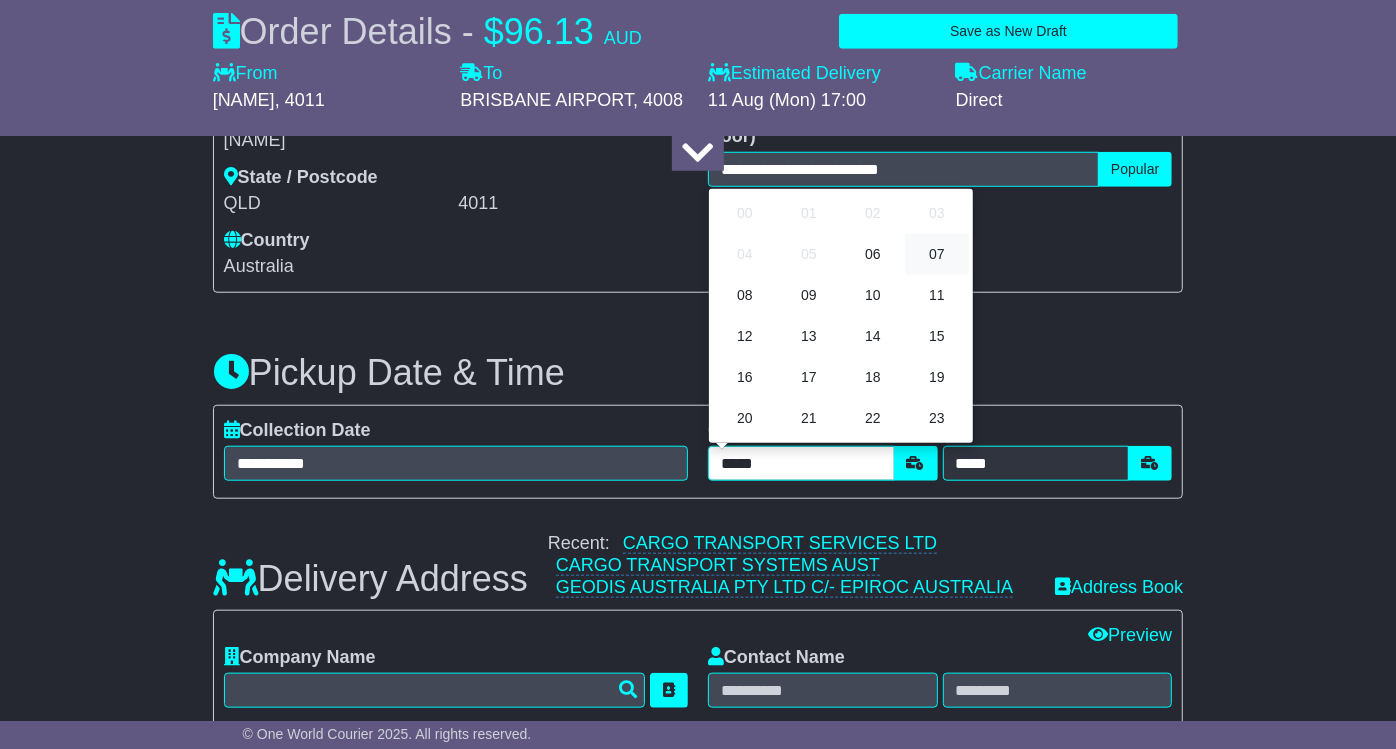 click on "07" at bounding box center [937, 254] 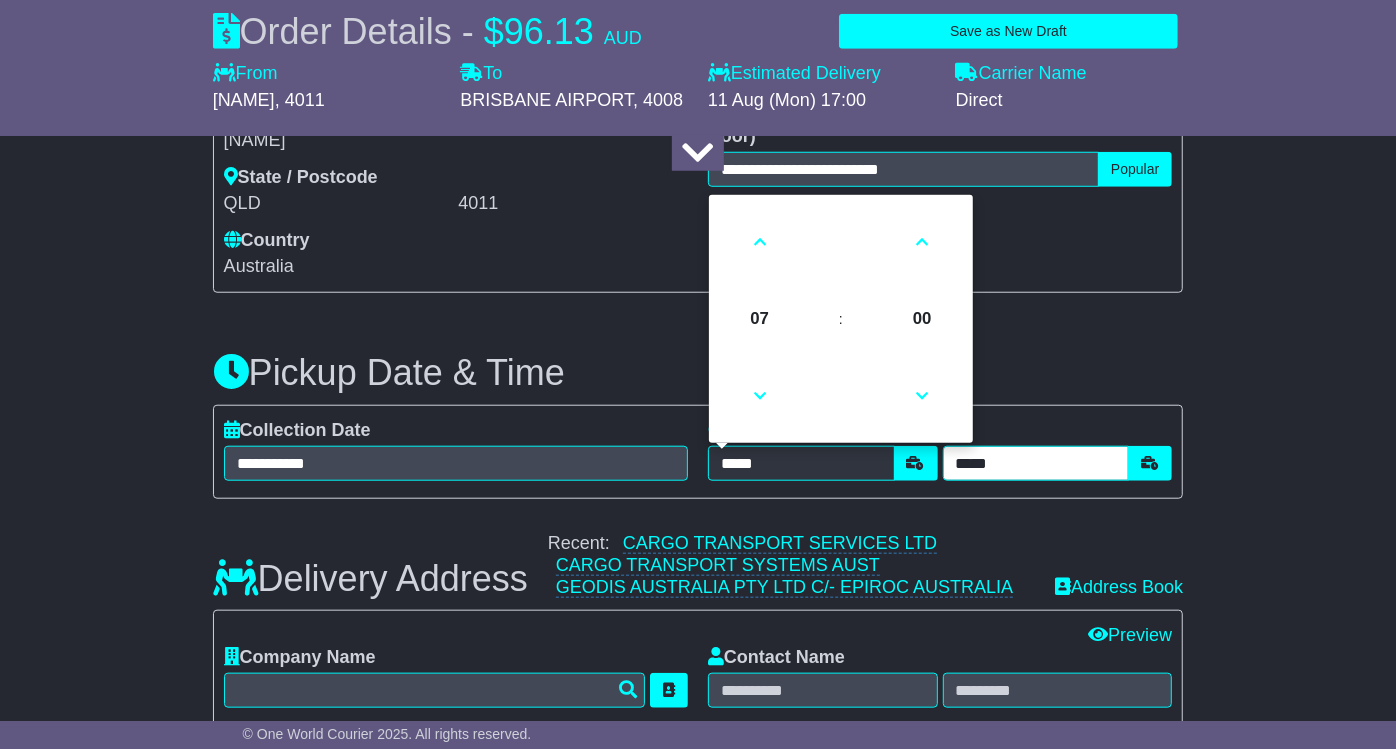 click on "*****" at bounding box center (1036, 463) 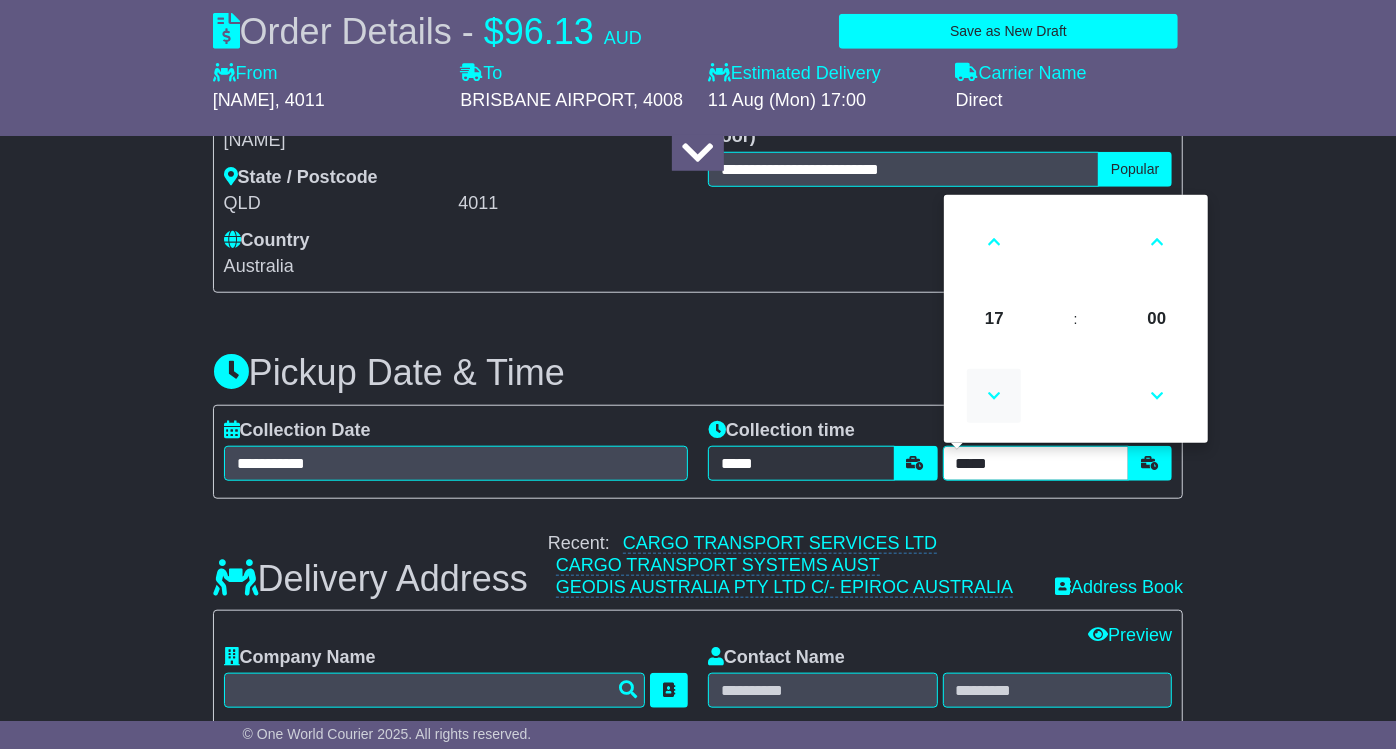 click at bounding box center (994, 396) 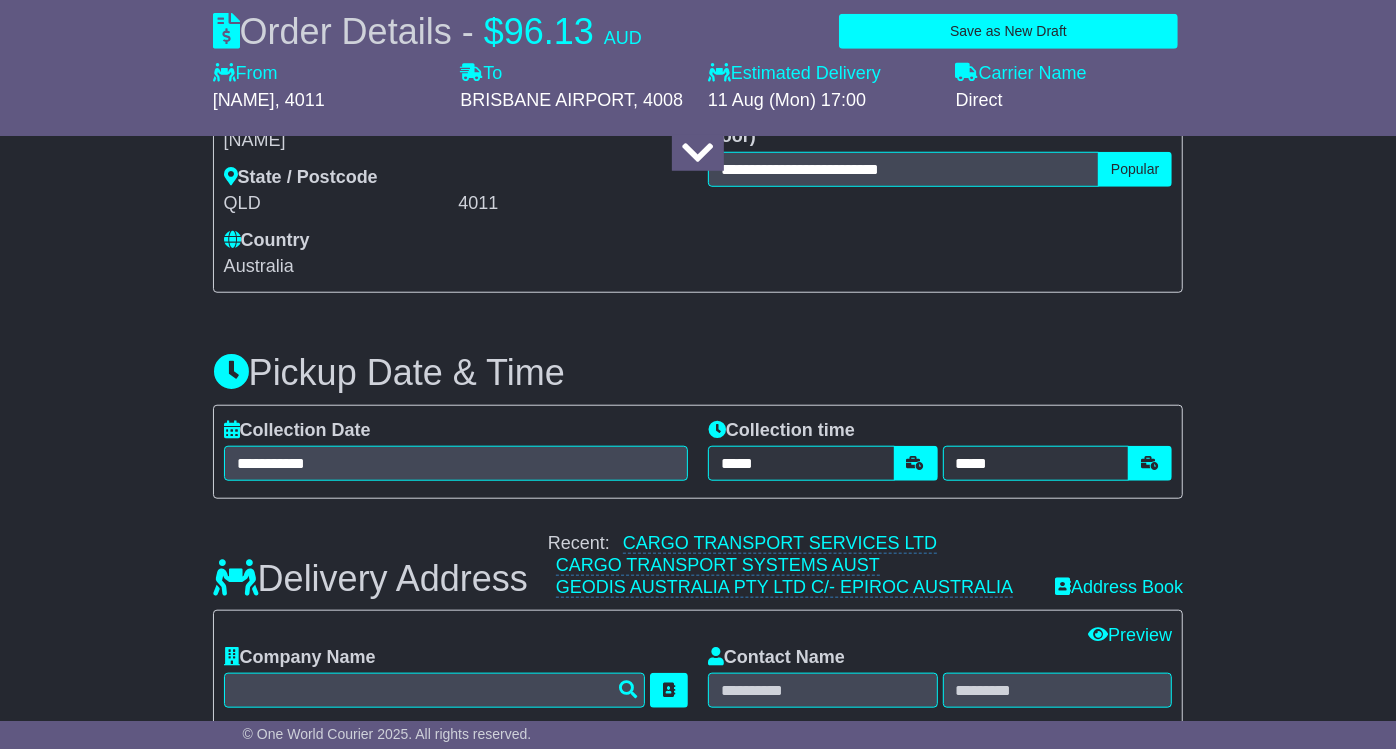 drag, startPoint x: 1243, startPoint y: 540, endPoint x: 1222, endPoint y: 540, distance: 21 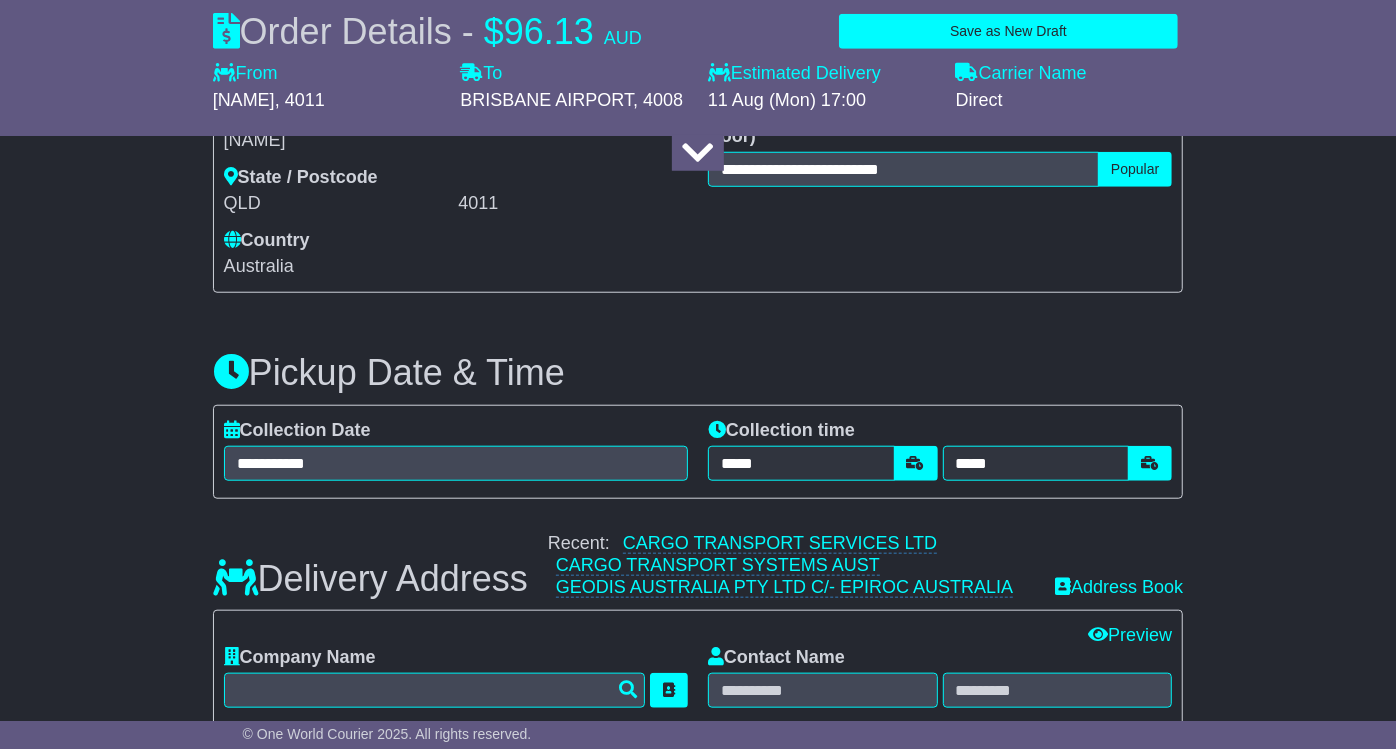 click on "About your package
What is your Package
Documents
Non-Documents
What are the Incoterms?
***
***
***
***
***
***
Description of Goods
*****
Attention: dangerous goods are not allowed by service.
Your Internal Reference (required)
*******
Any Dangerous Goods?
No  Other *" at bounding box center [698, 757] 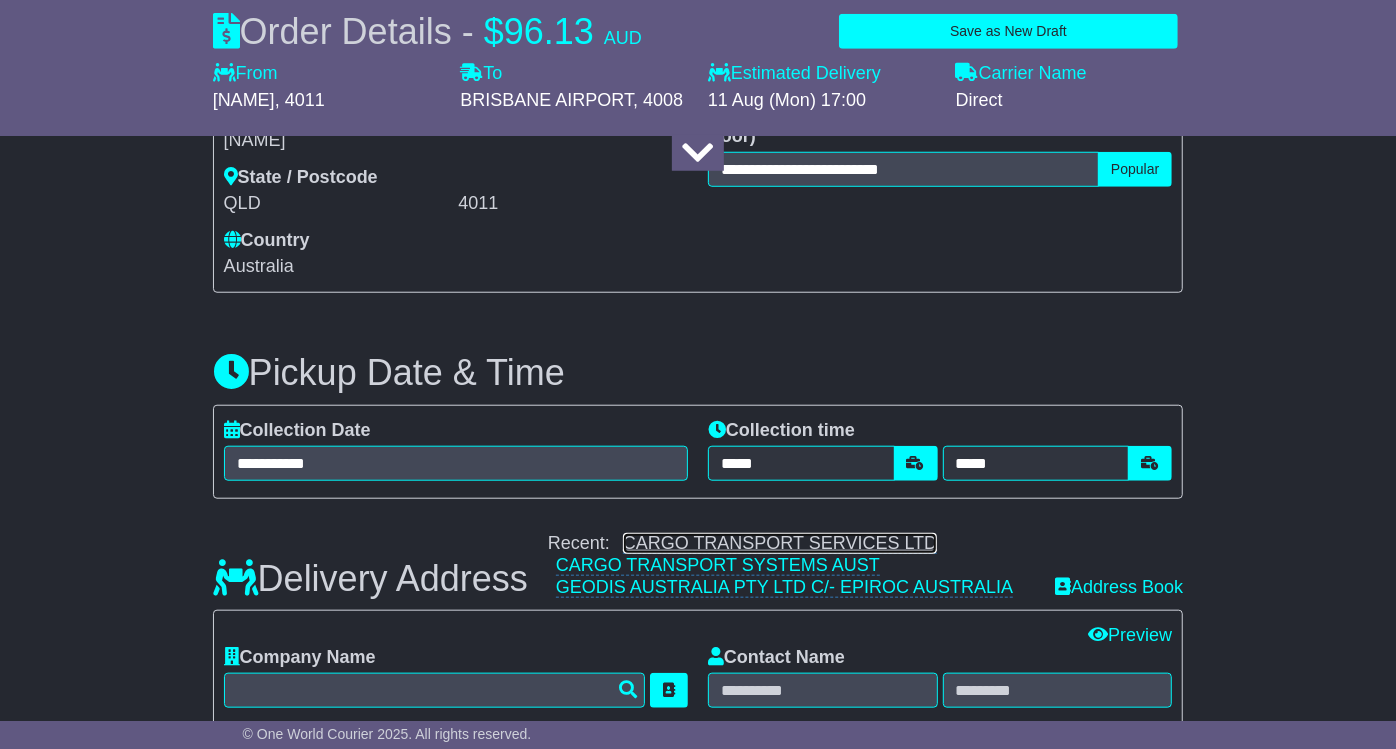 click on "CARGO TRANSPORT SERVICES LTD" at bounding box center [780, 543] 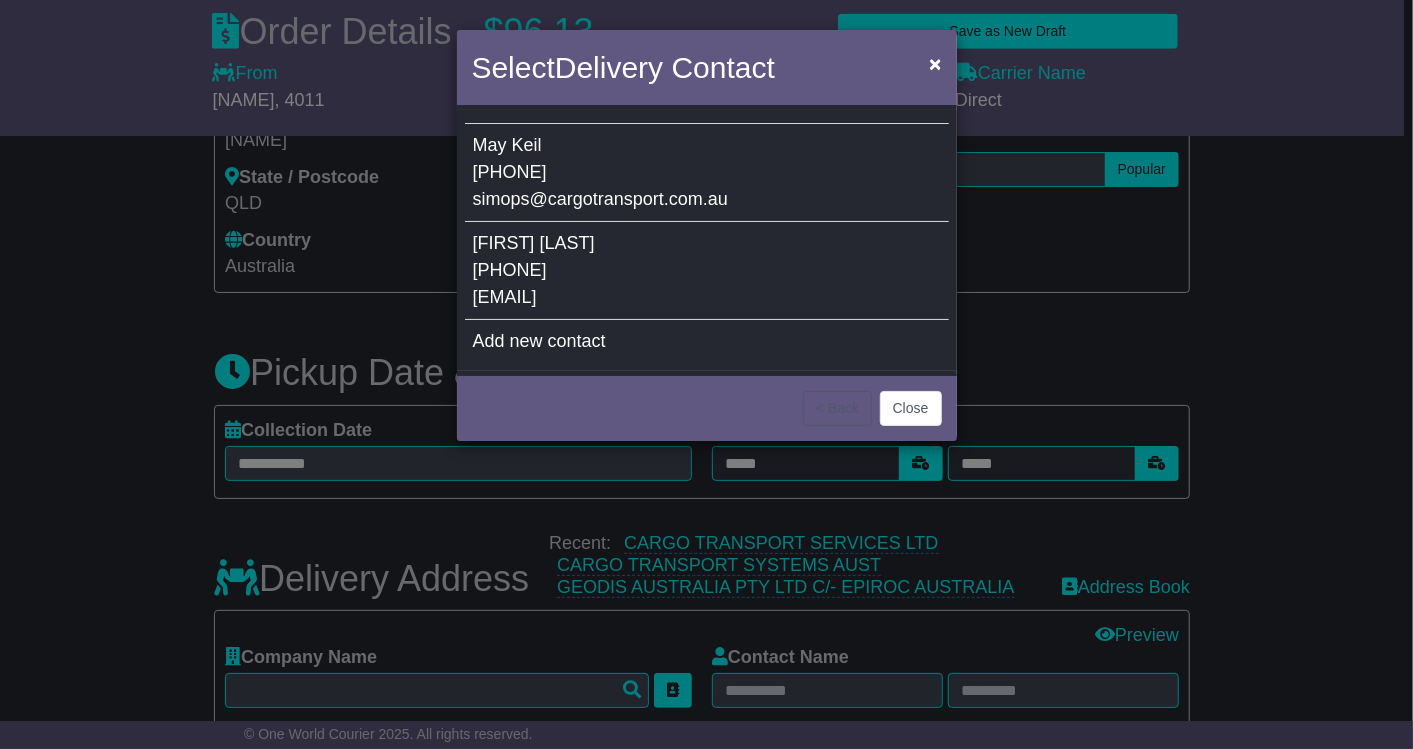click on "JULIE   MCKINNEY
0487215806
jvmckinneyphoto@gmail.com" at bounding box center (707, 271) 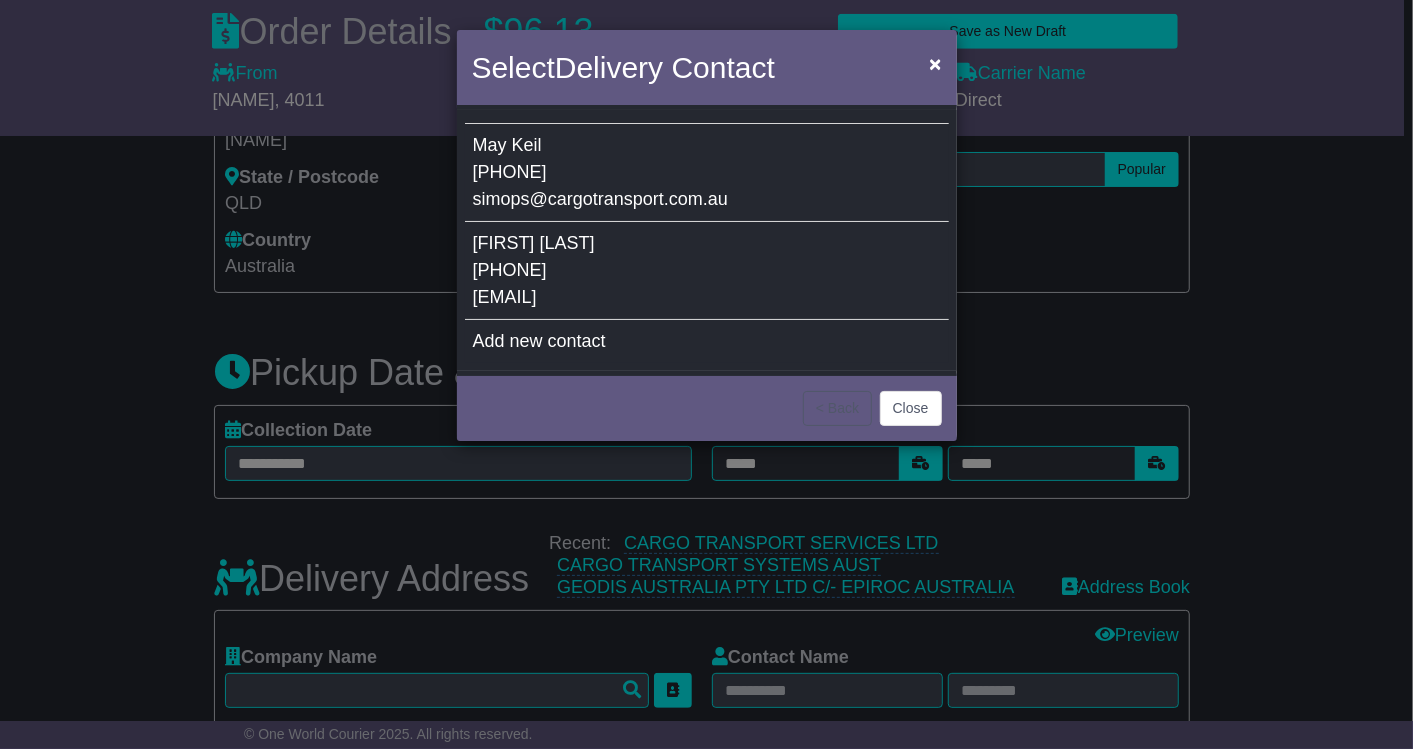 type on "**********" 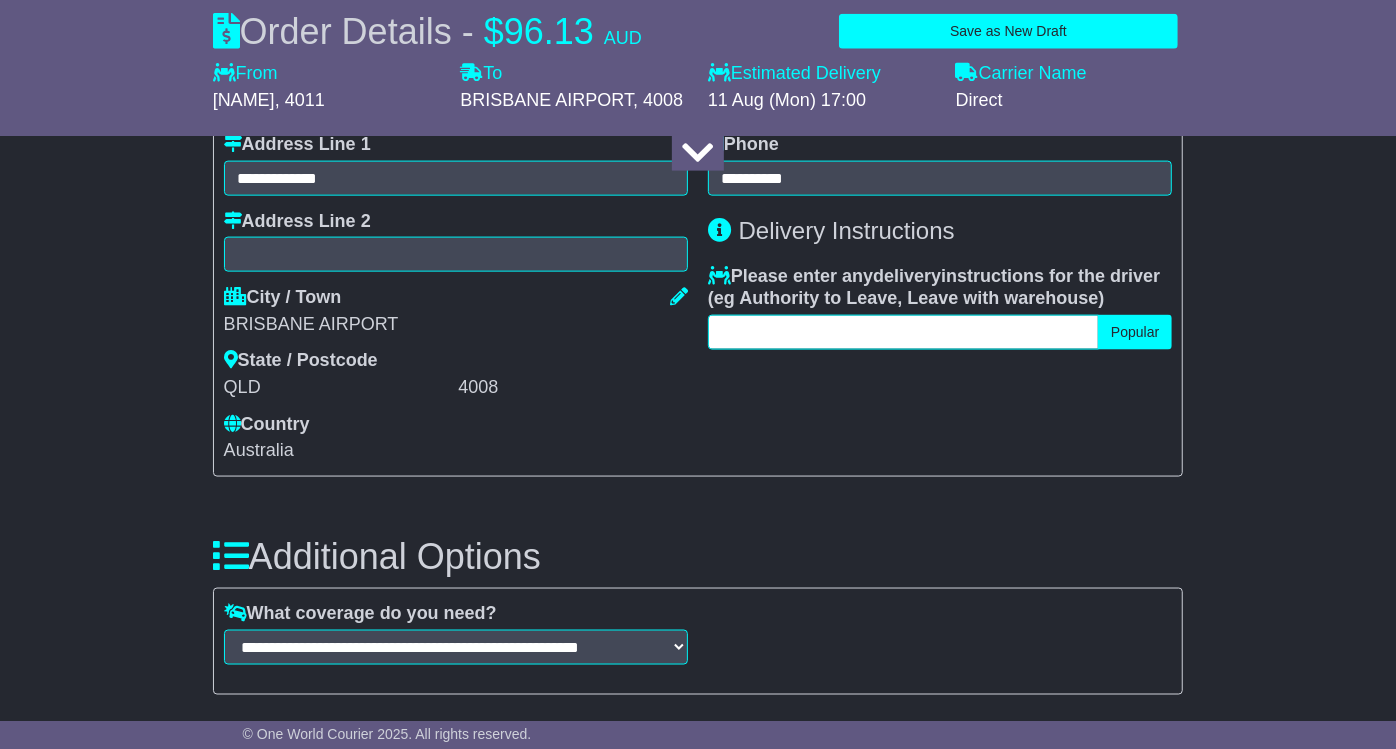 click at bounding box center [903, 332] 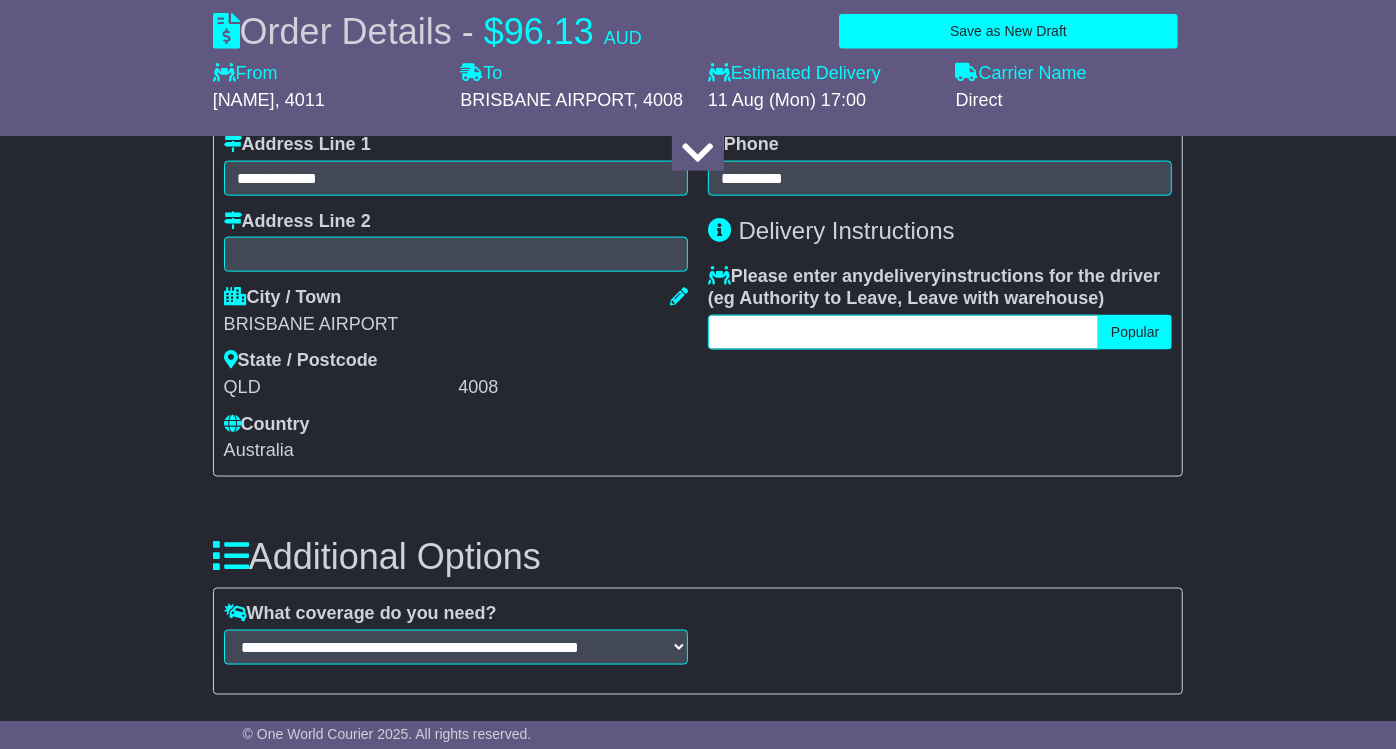 paste on "*******" 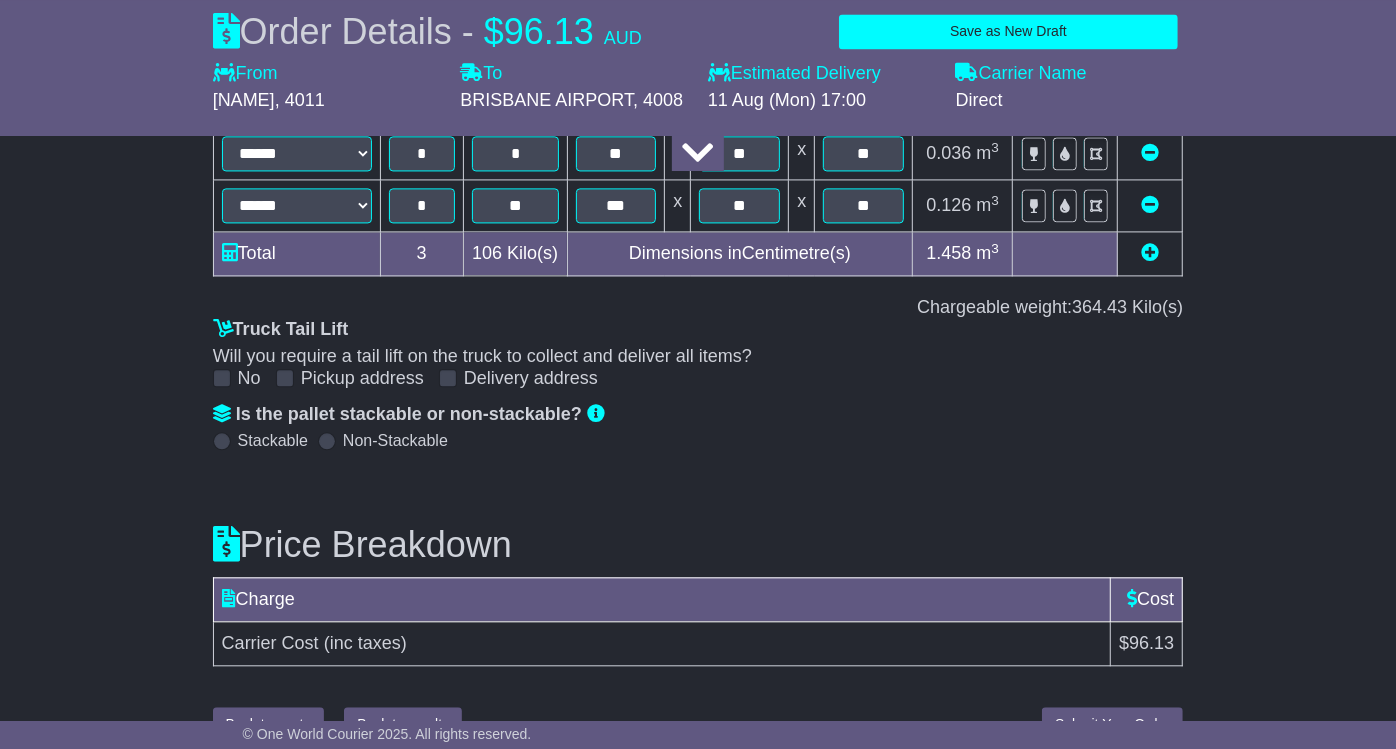 scroll, scrollTop: 2609, scrollLeft: 0, axis: vertical 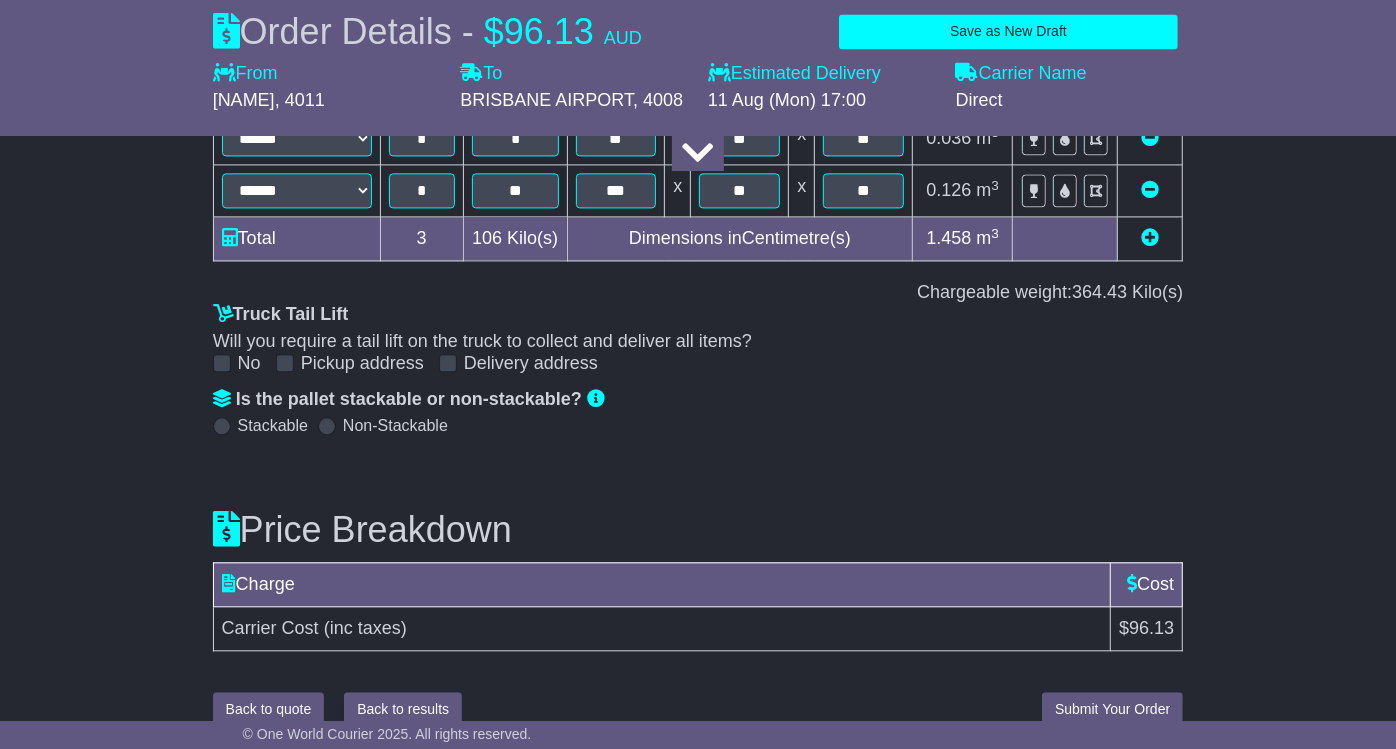type on "*******" 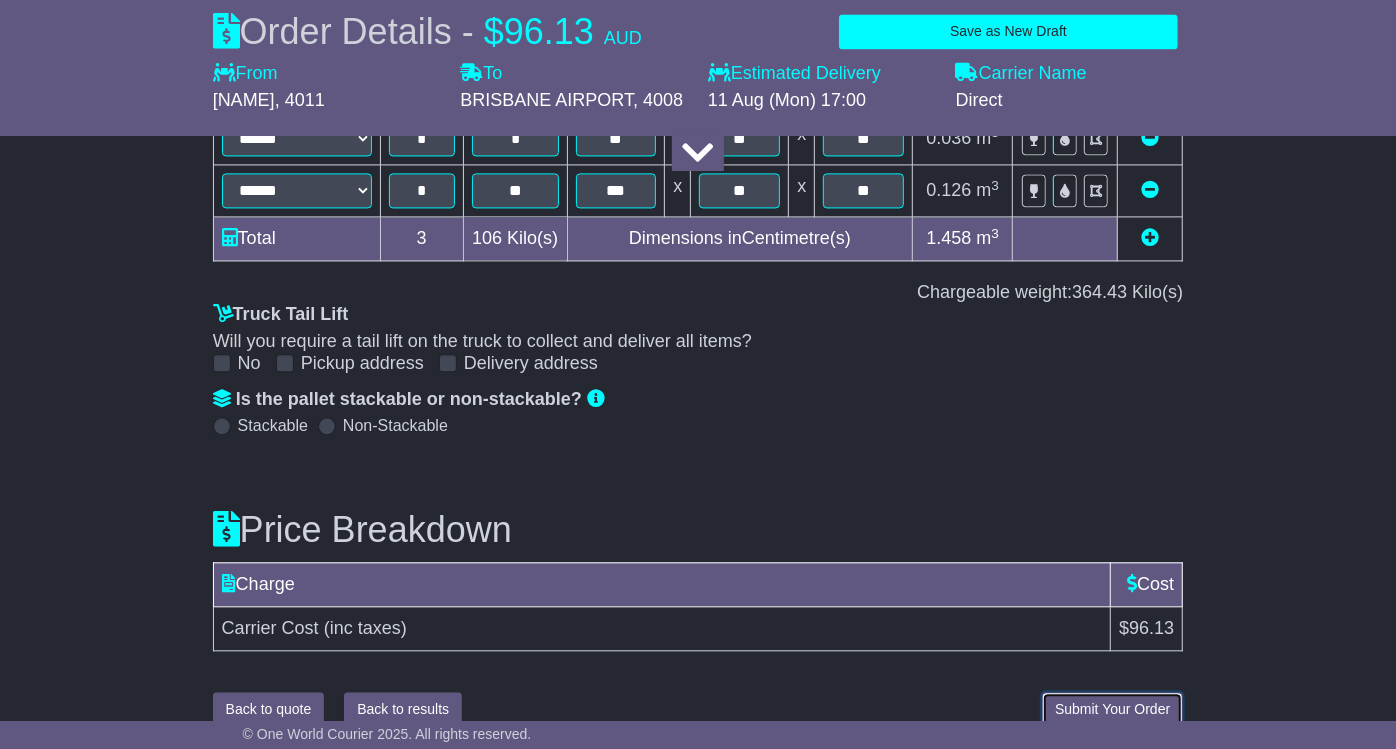 click on "Submit Your Order" at bounding box center (1112, 709) 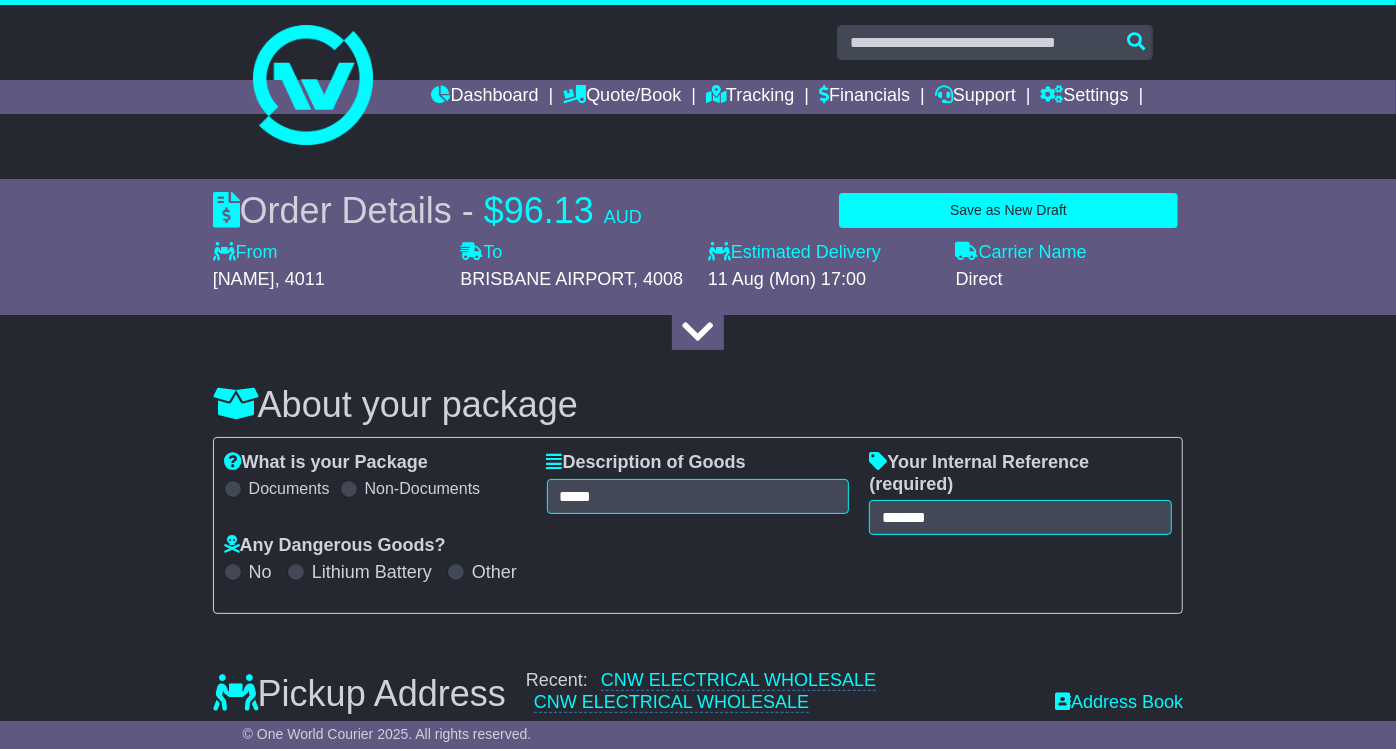 scroll, scrollTop: 0, scrollLeft: 0, axis: both 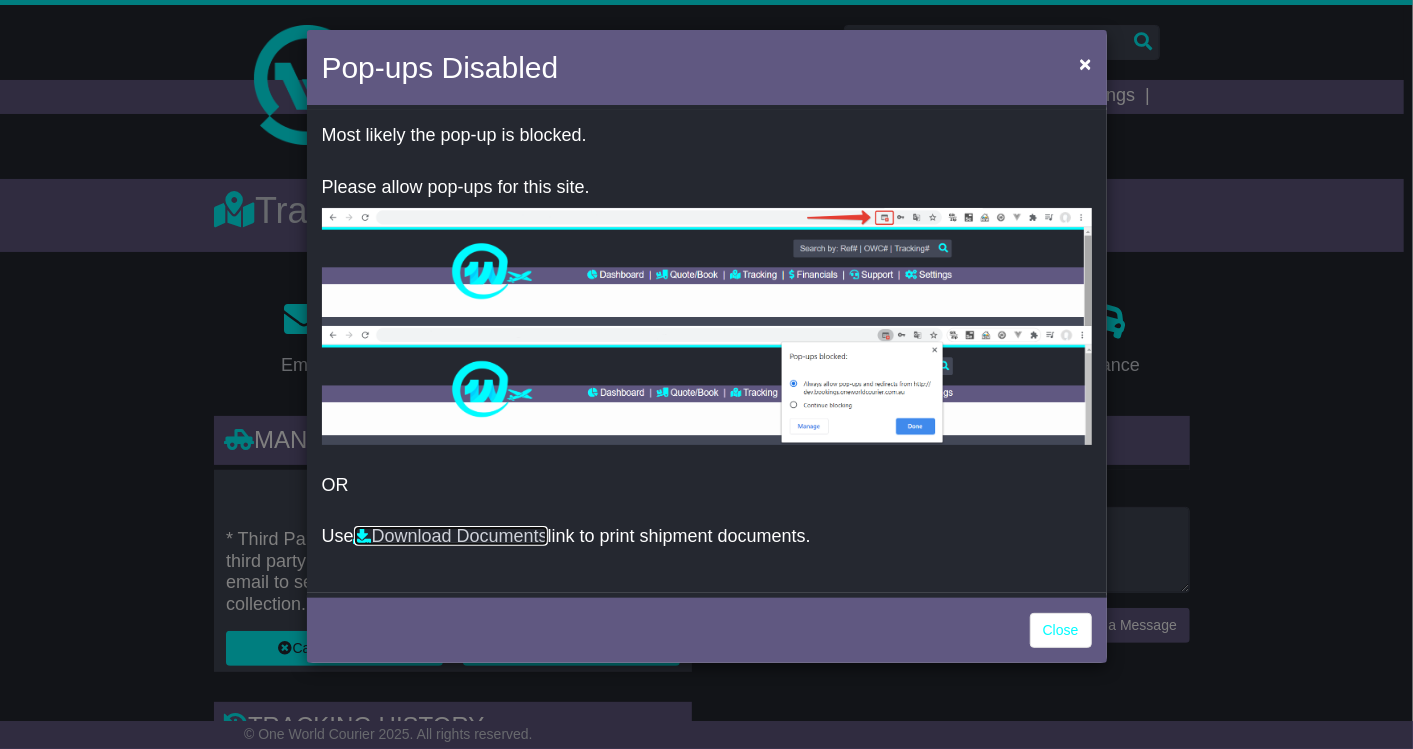 click on "Download Documents" at bounding box center [451, 536] 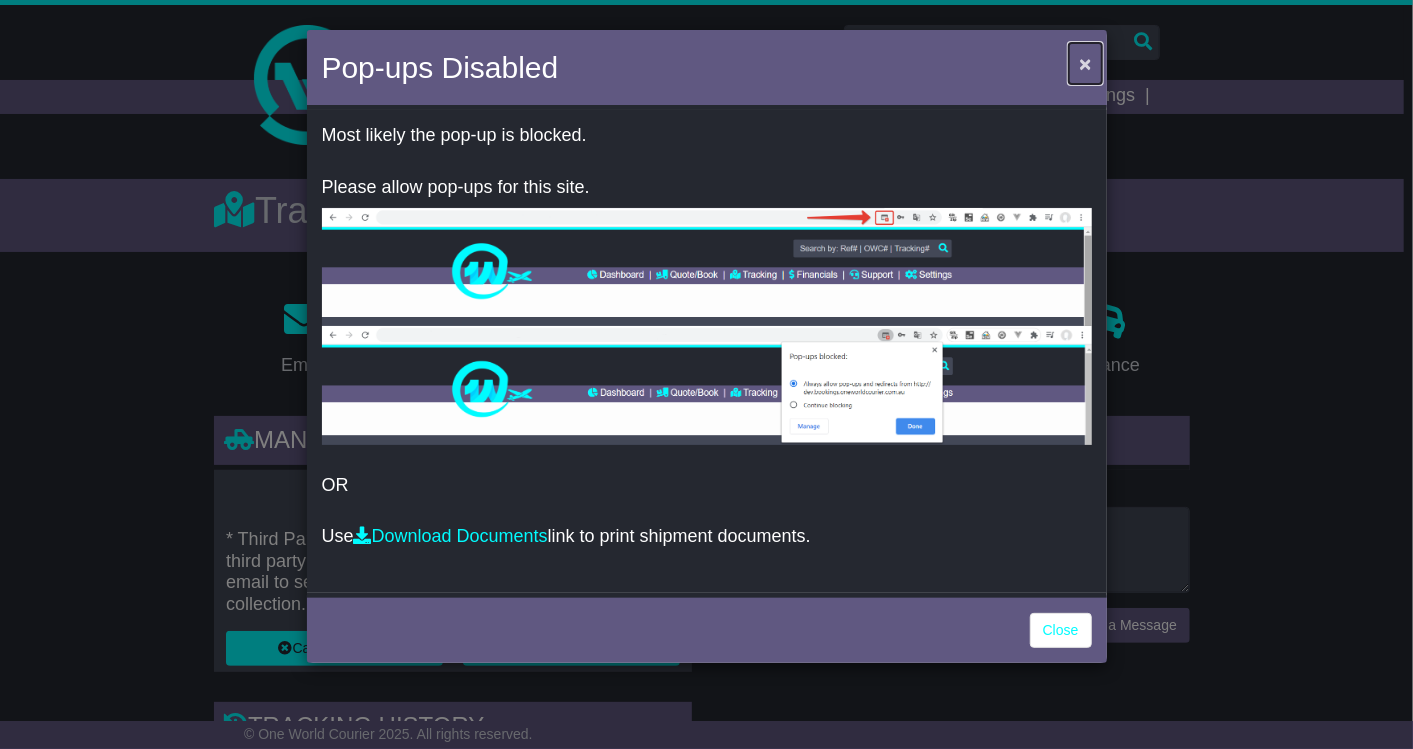 click on "×" at bounding box center [1085, 63] 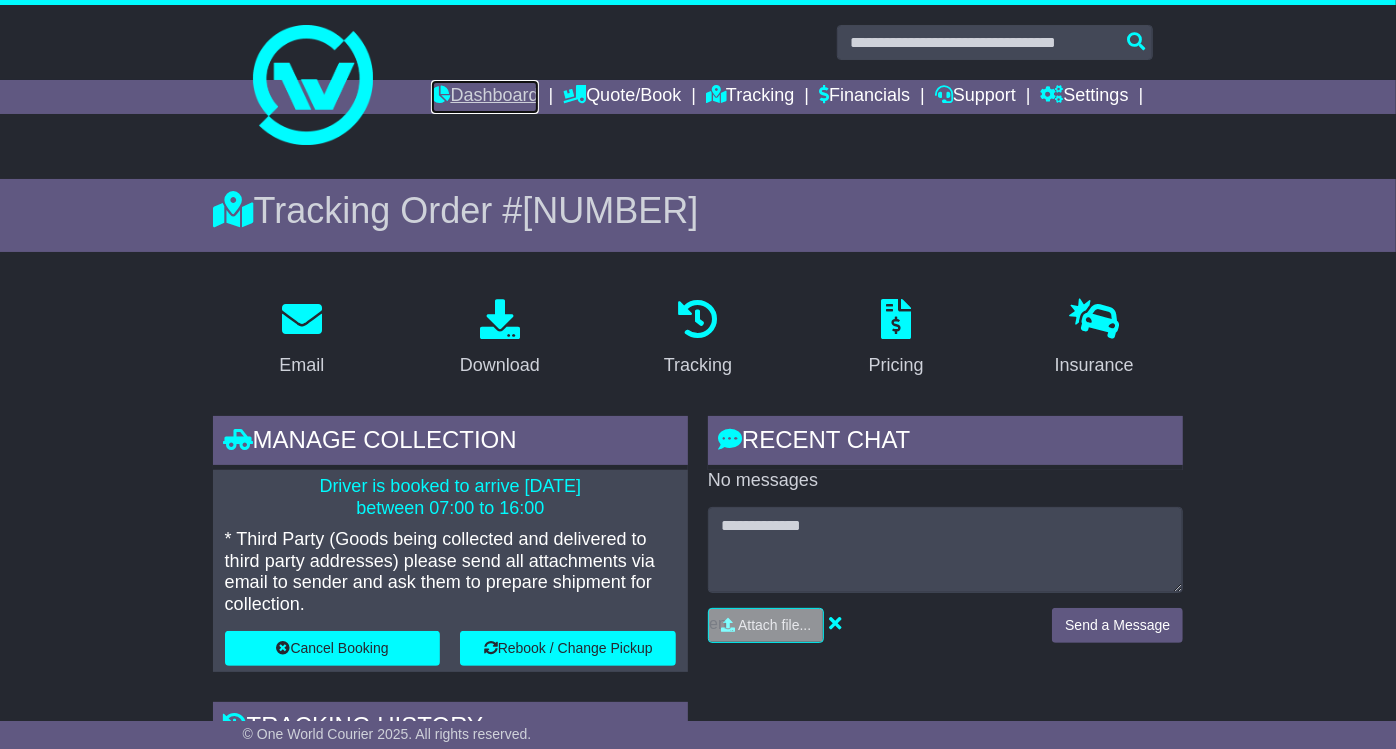 click on "Dashboard" at bounding box center (484, 97) 